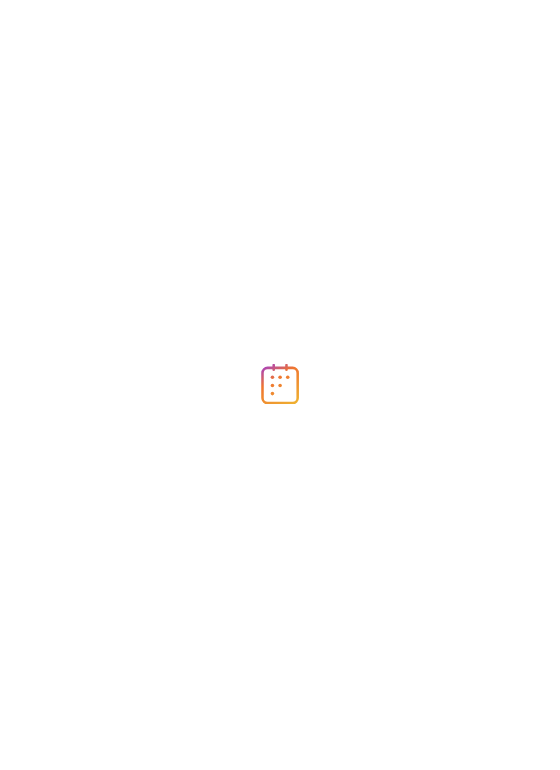 scroll, scrollTop: 0, scrollLeft: 0, axis: both 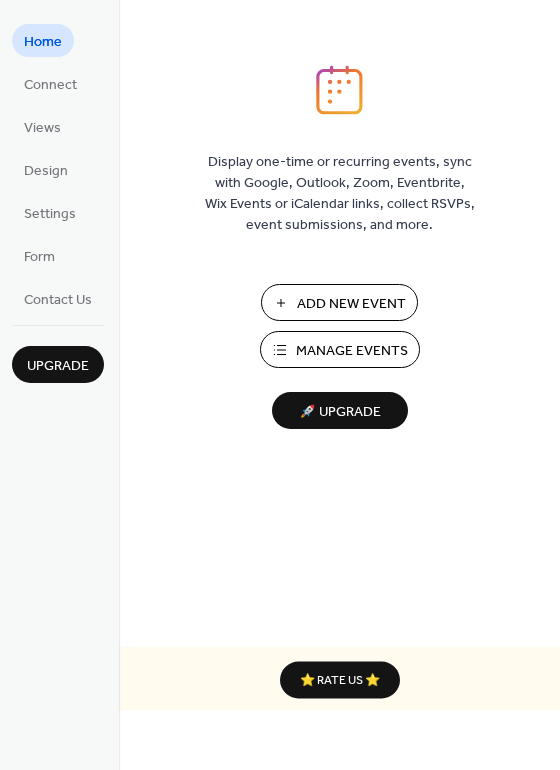 click on "Add New Event" at bounding box center [351, 304] 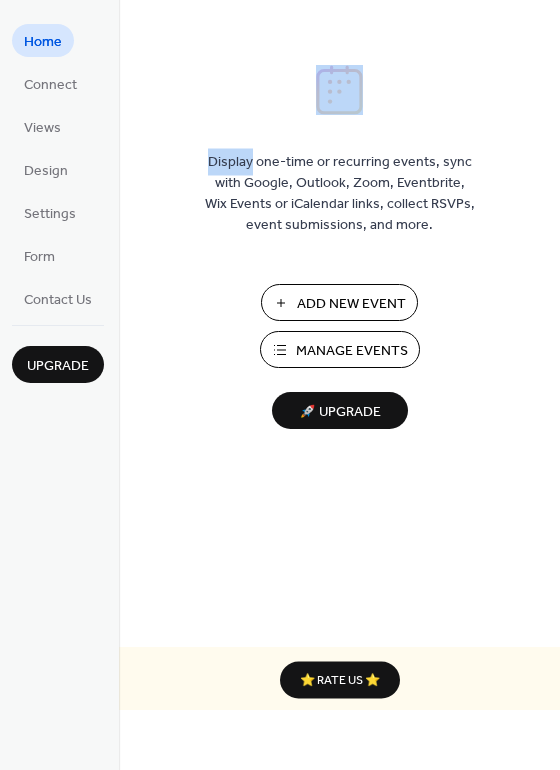 click on "Display one-time or recurring events, sync with Google, Outlook, Zoom, Eventbrite, Wix Events or iCalendar links, collect RSVPs, event submissions, and more. Add New Event Manage Events 🚀 Upgrade    ⭐ Rate us ⭐" at bounding box center (339, 385) 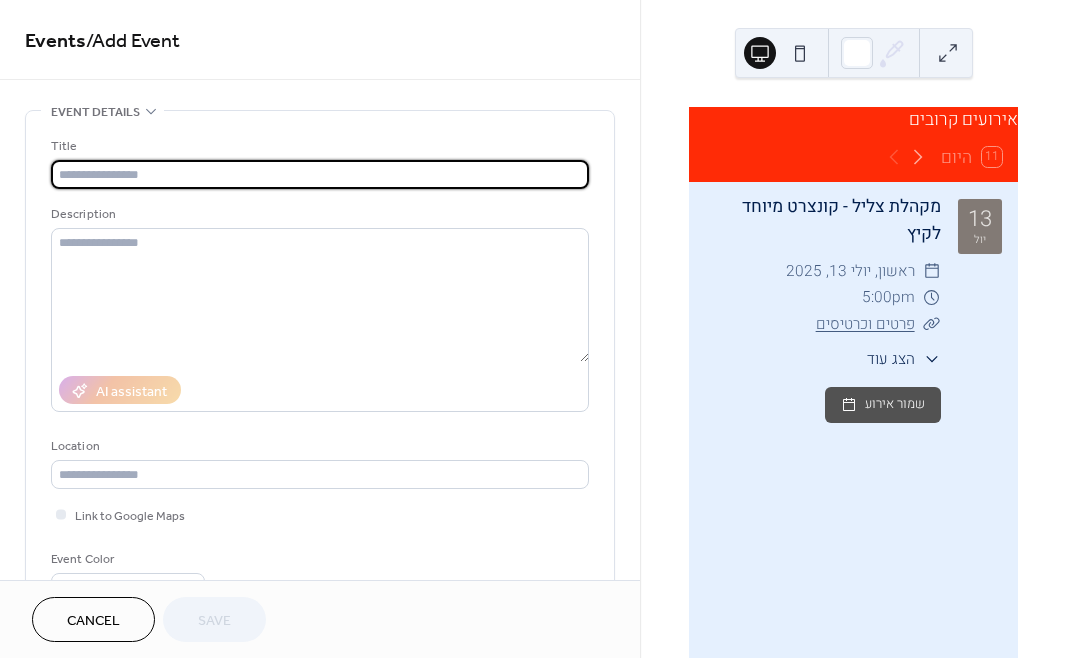 scroll, scrollTop: 0, scrollLeft: 0, axis: both 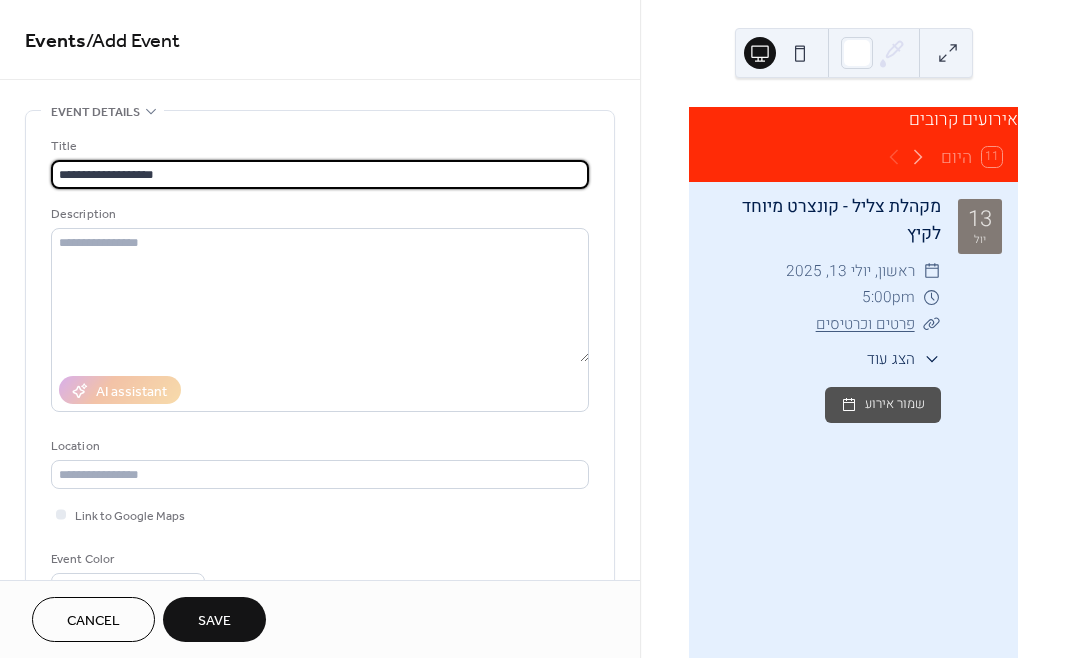 paste on "**********" 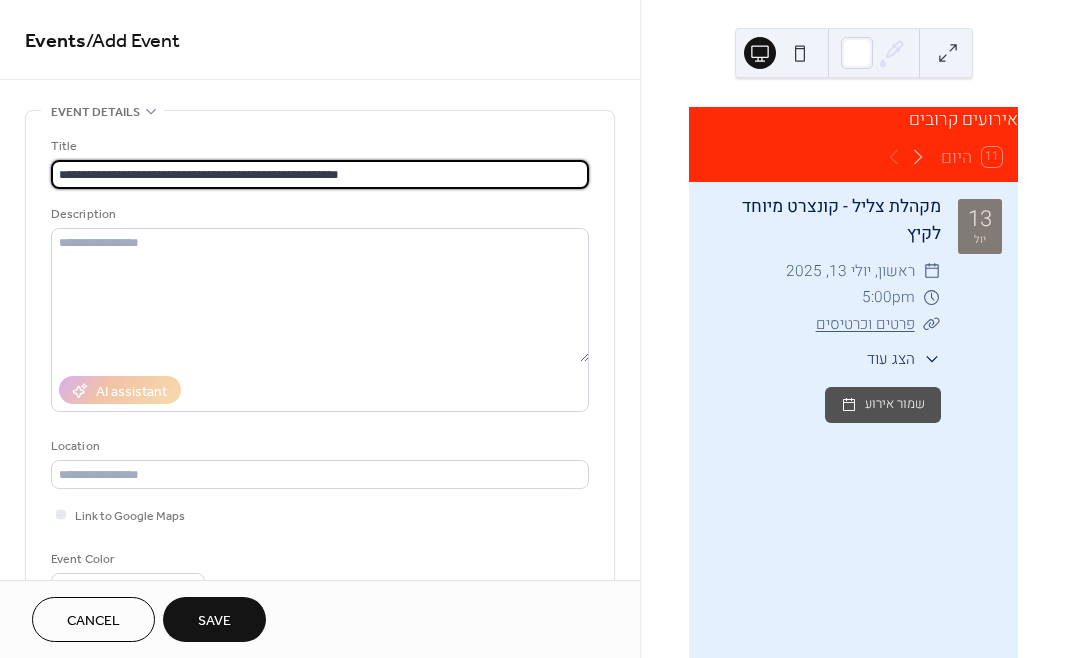 type on "**********" 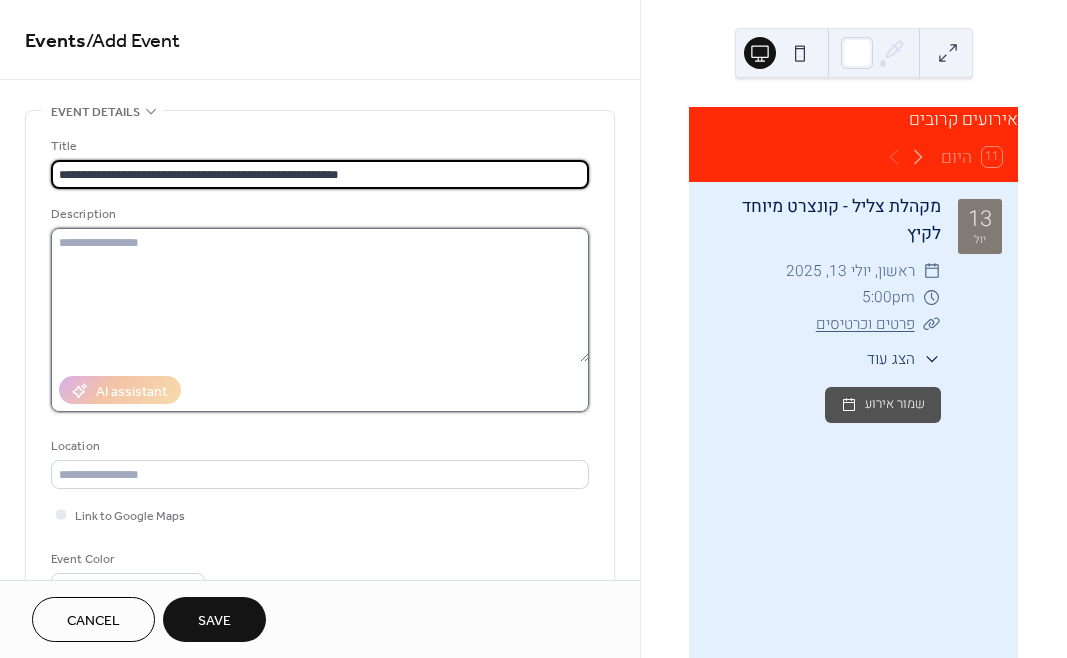 click at bounding box center [320, 295] 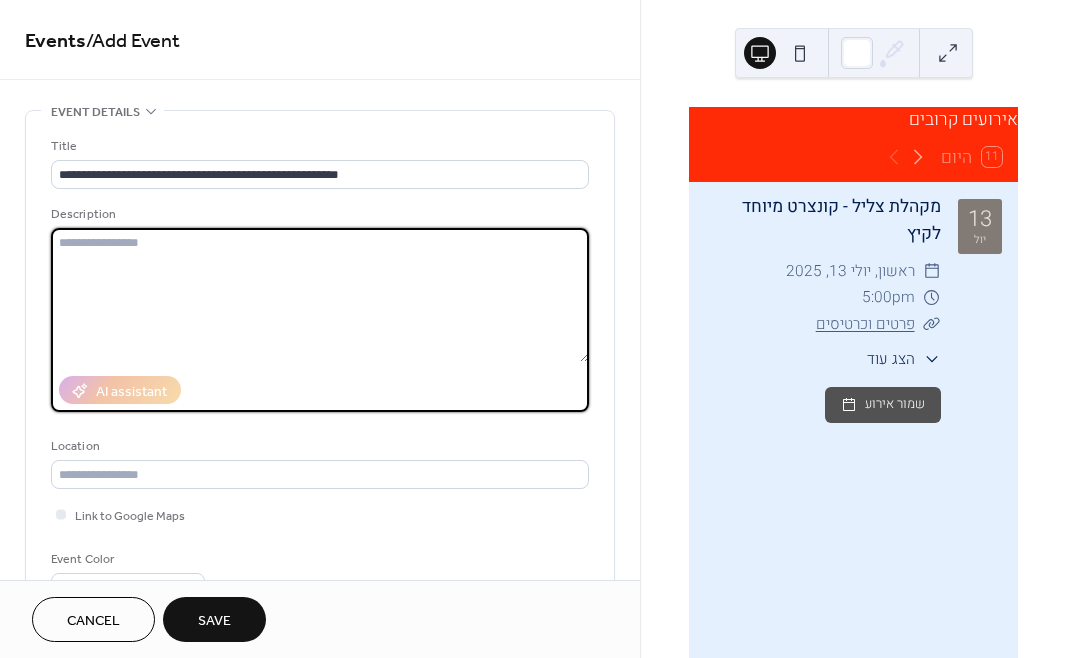 paste on "**********" 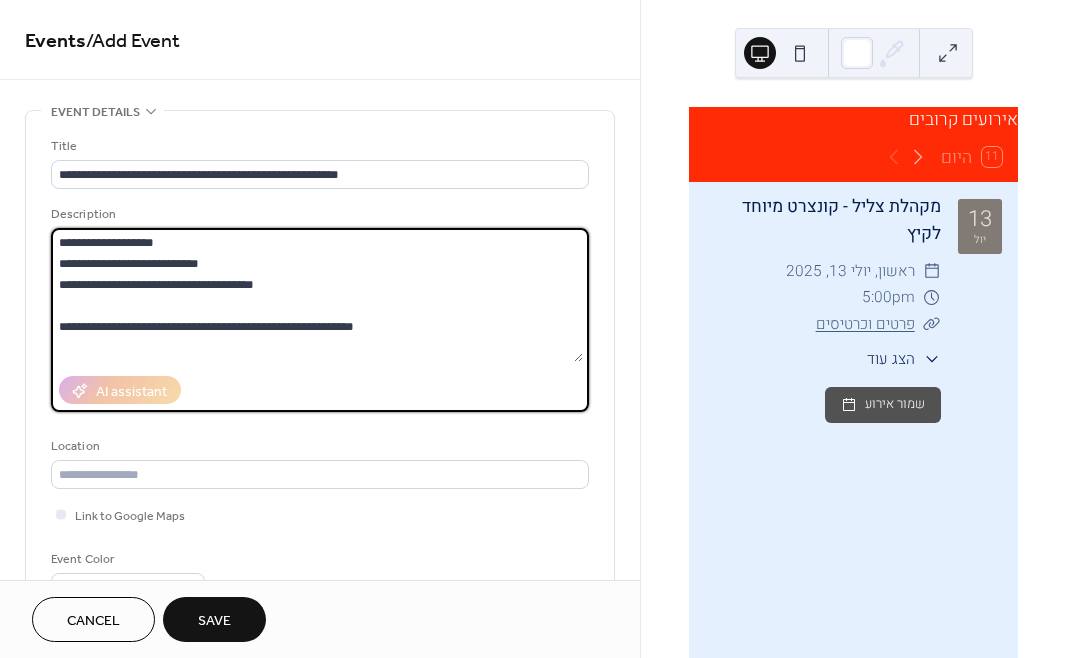 paste on "**********" 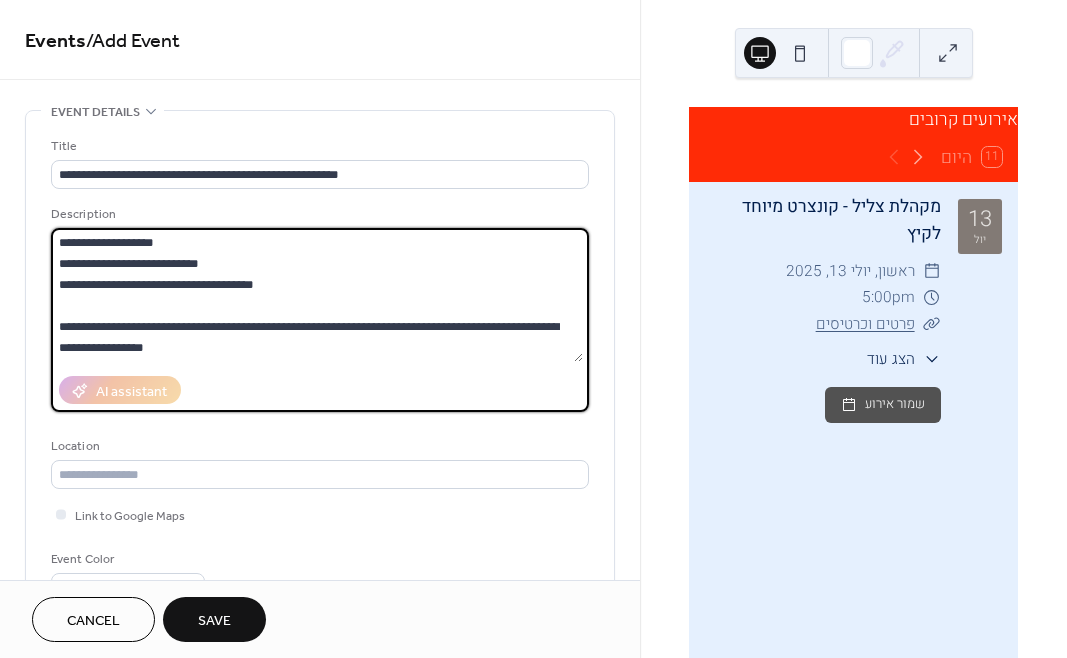 scroll, scrollTop: 60, scrollLeft: 0, axis: vertical 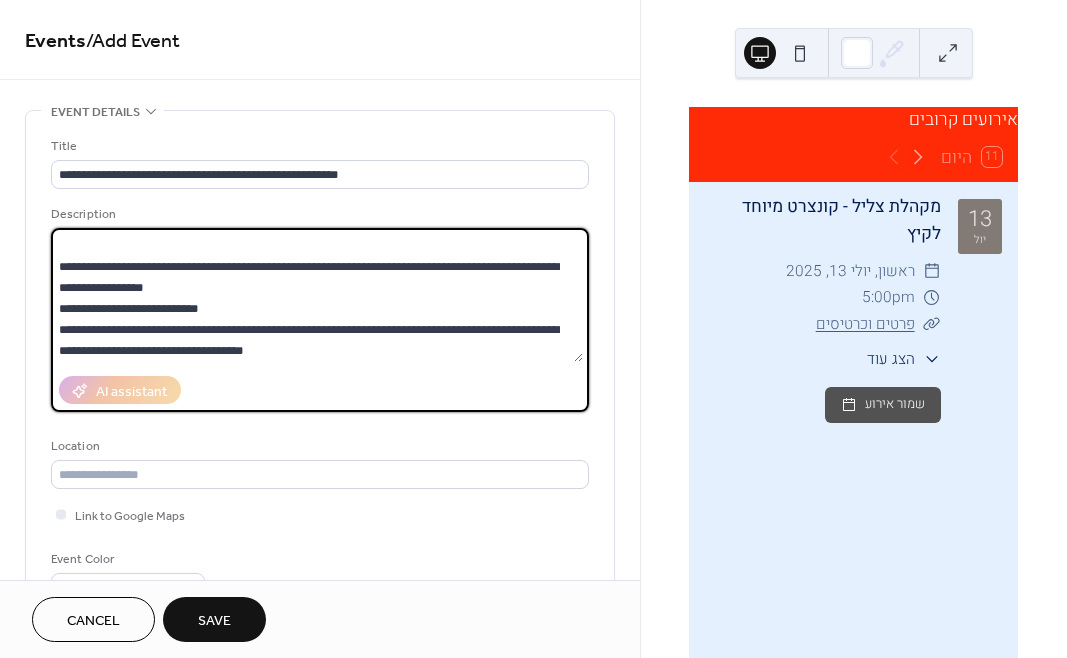 click on "**********" at bounding box center [317, 295] 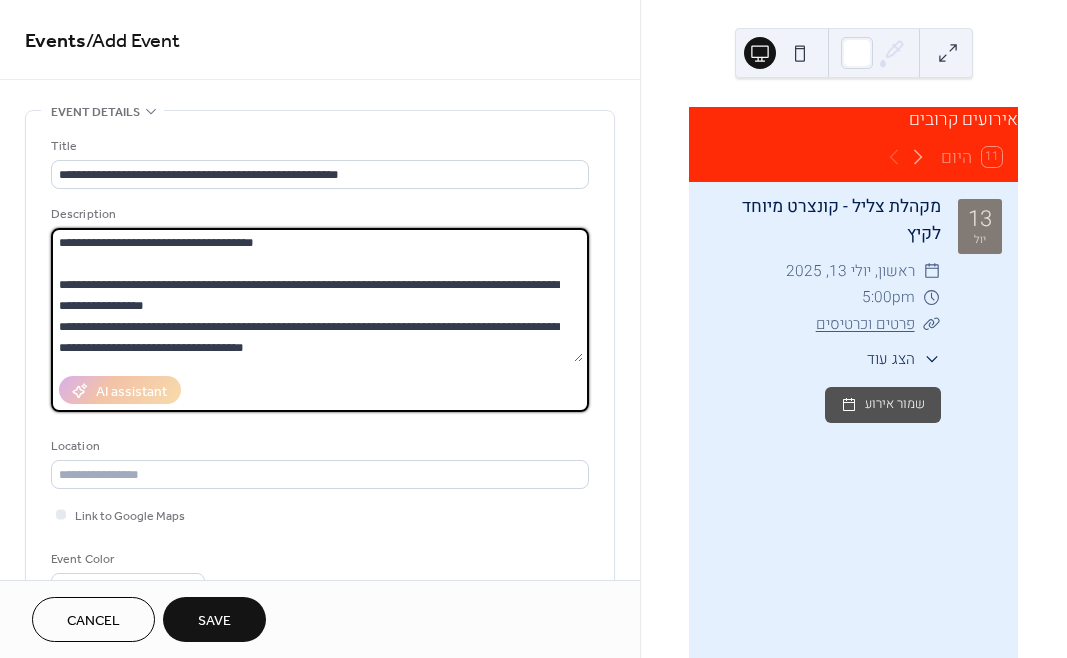 scroll, scrollTop: 42, scrollLeft: 0, axis: vertical 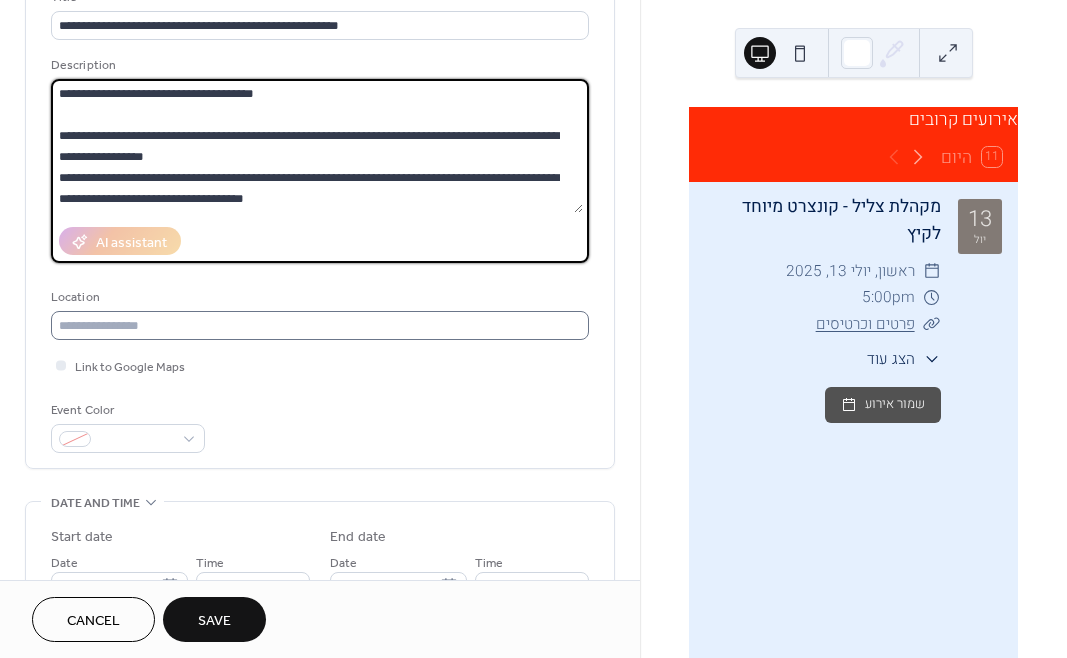 type on "**********" 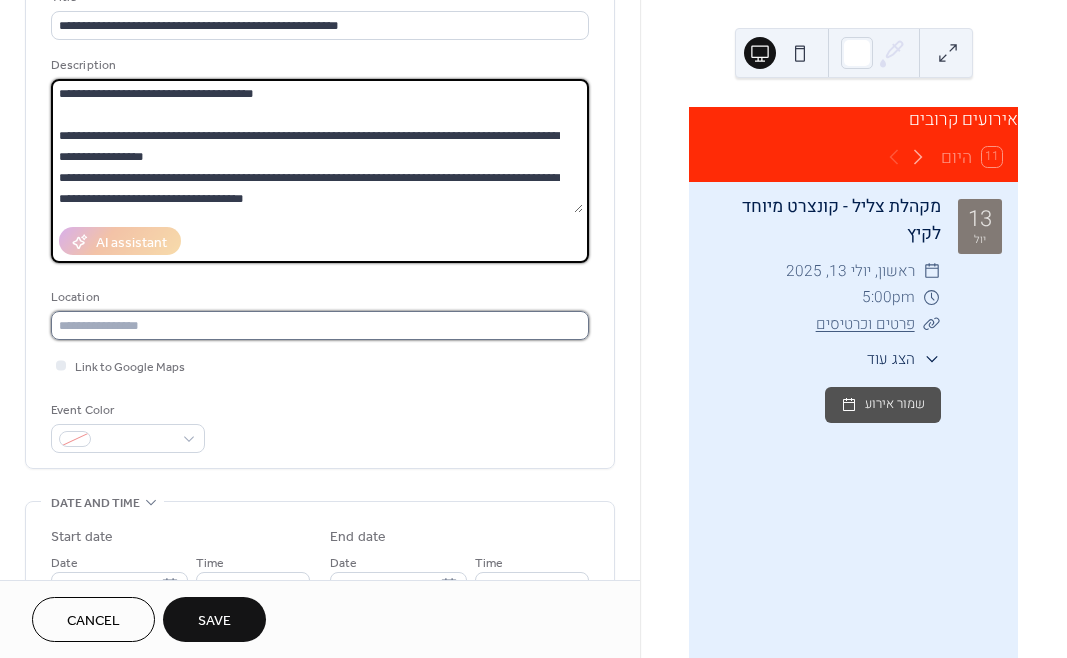 click at bounding box center (320, 325) 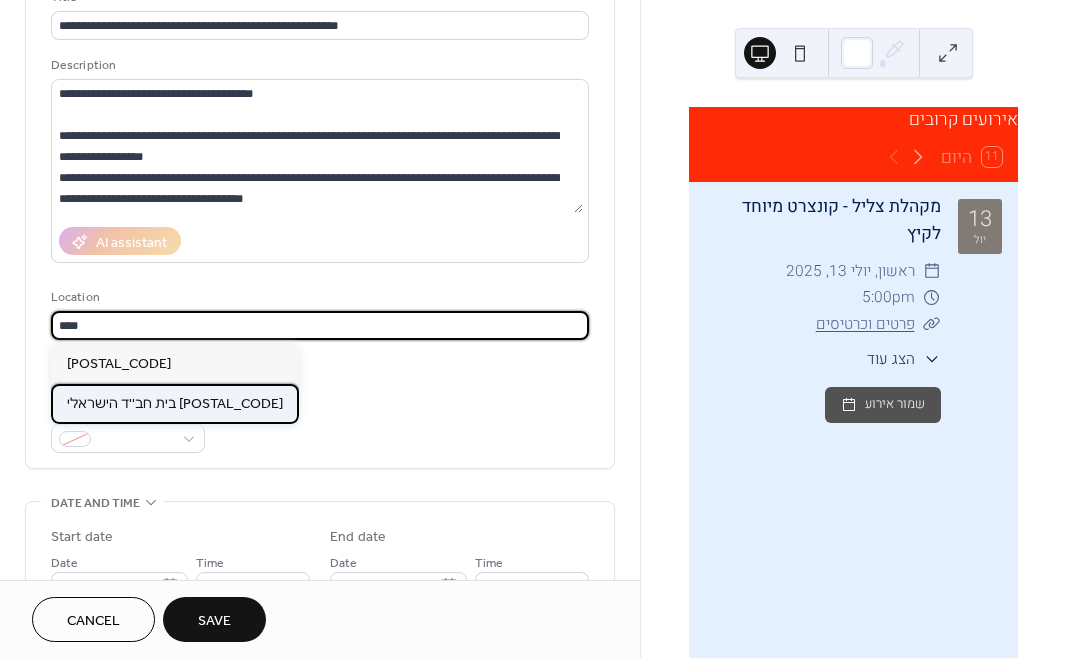 click on "בית חב''ד הישראלי NW11" at bounding box center (175, 404) 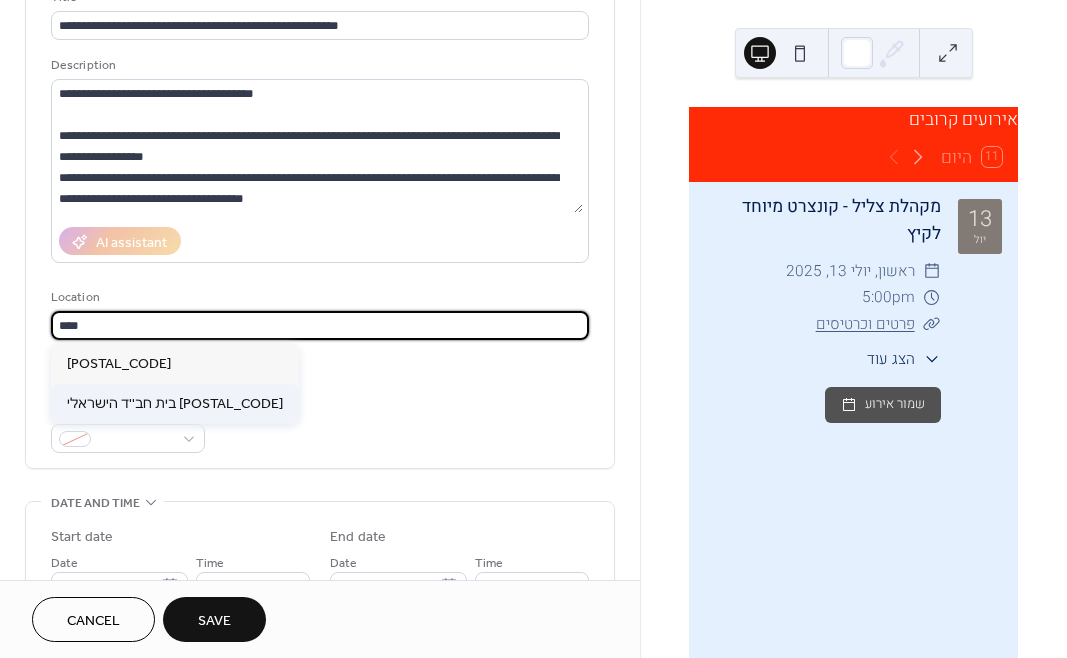 type on "**********" 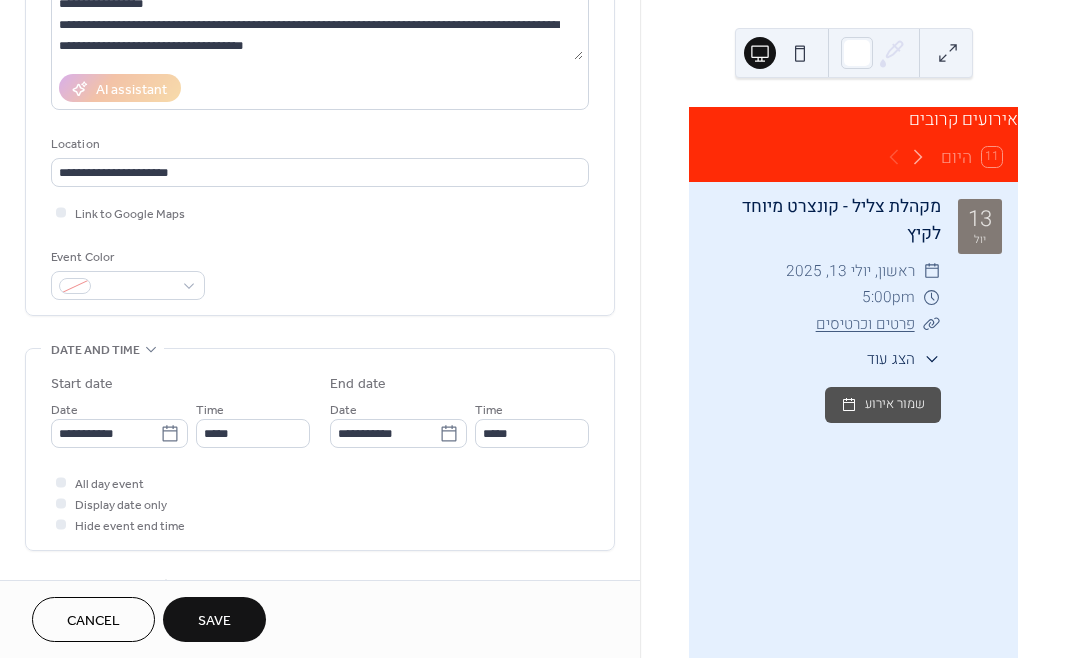 scroll, scrollTop: 326, scrollLeft: 0, axis: vertical 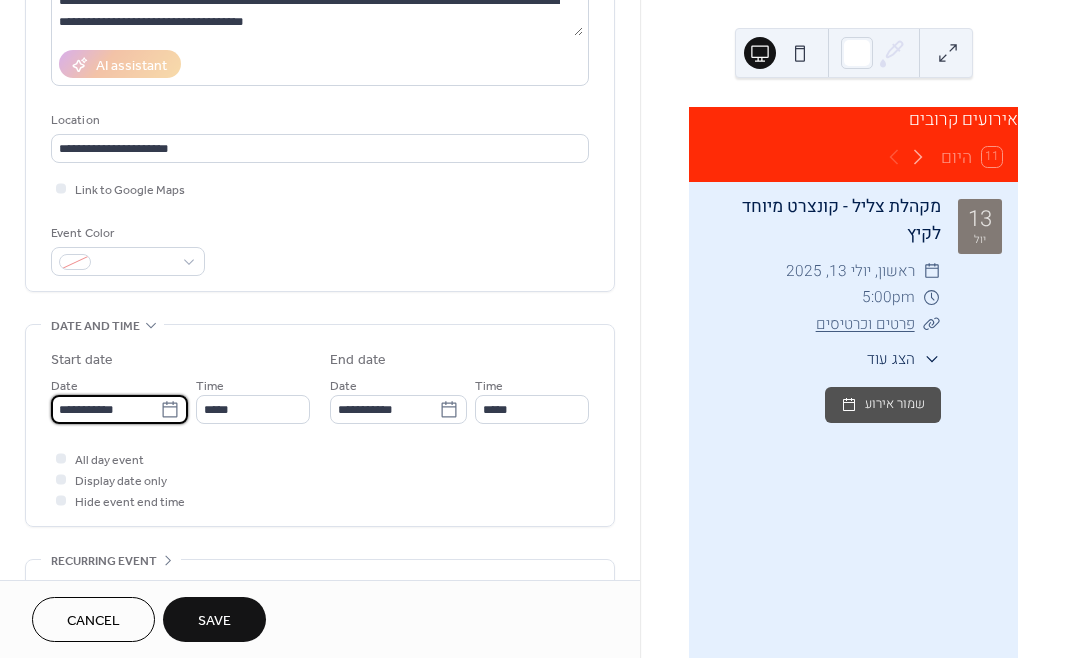click on "**********" at bounding box center [533, 329] 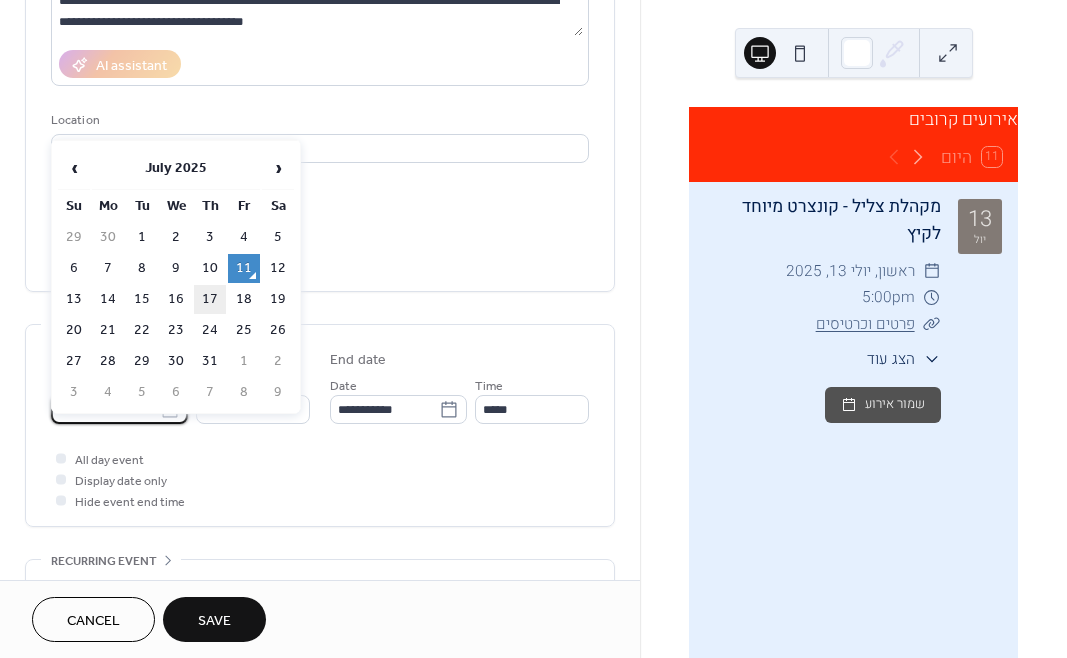 click on "17" at bounding box center (210, 299) 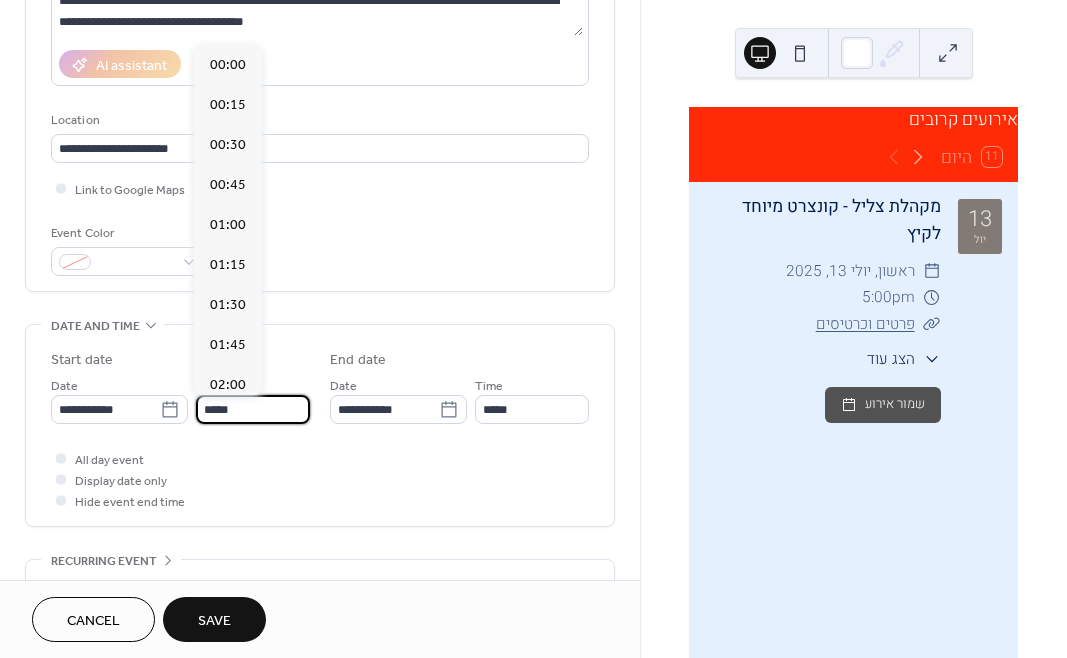 scroll, scrollTop: 1944, scrollLeft: 0, axis: vertical 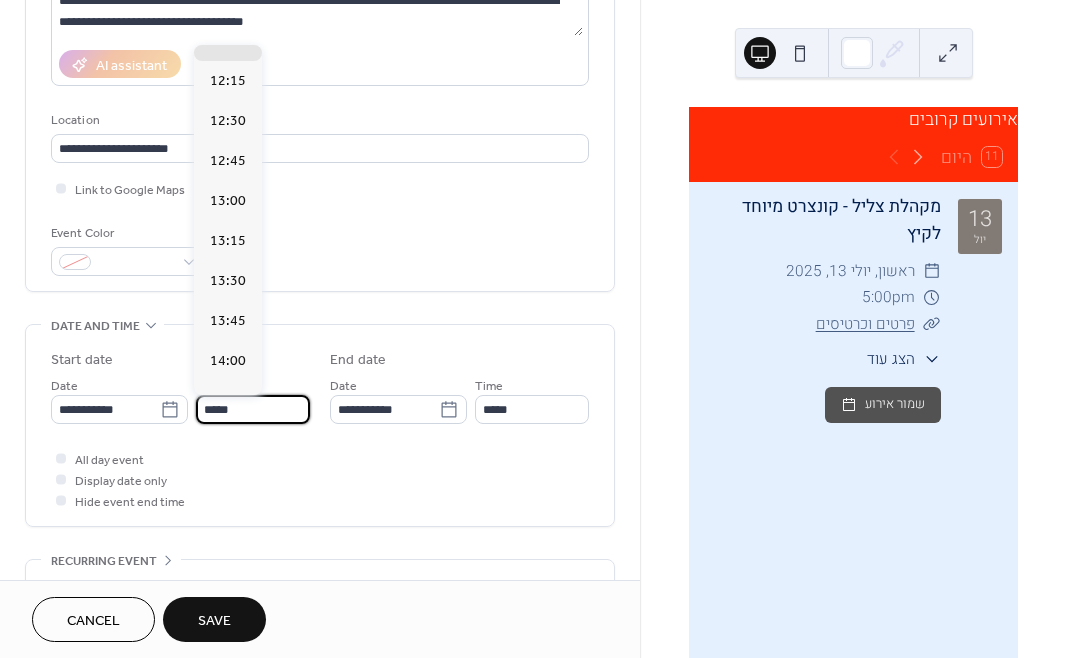 click on "*****" at bounding box center (253, 409) 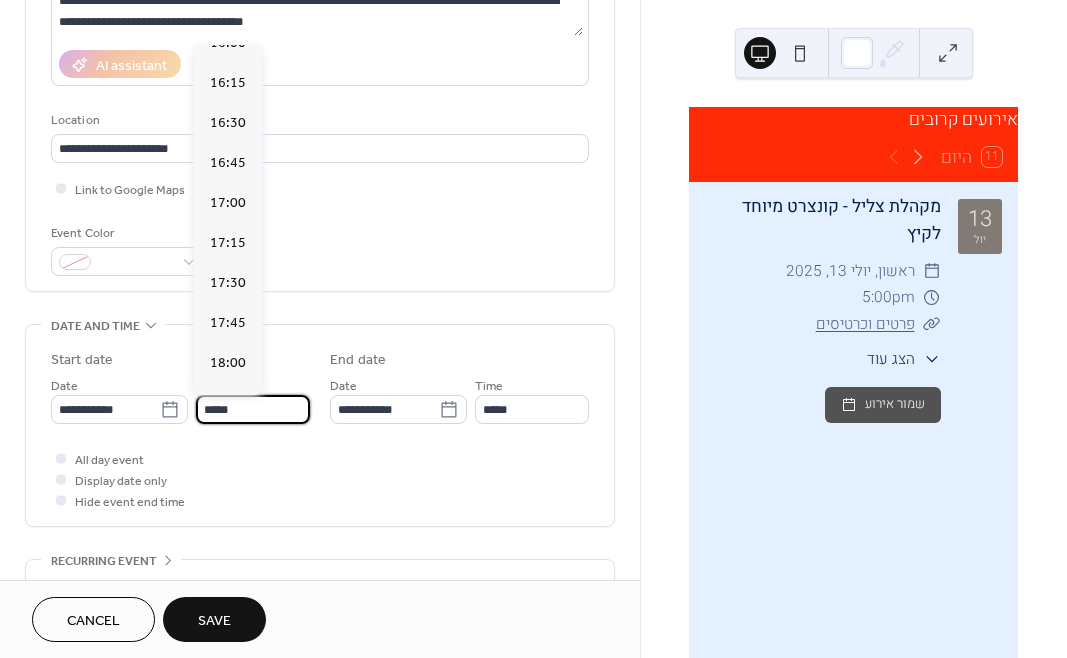 scroll, scrollTop: 2585, scrollLeft: 0, axis: vertical 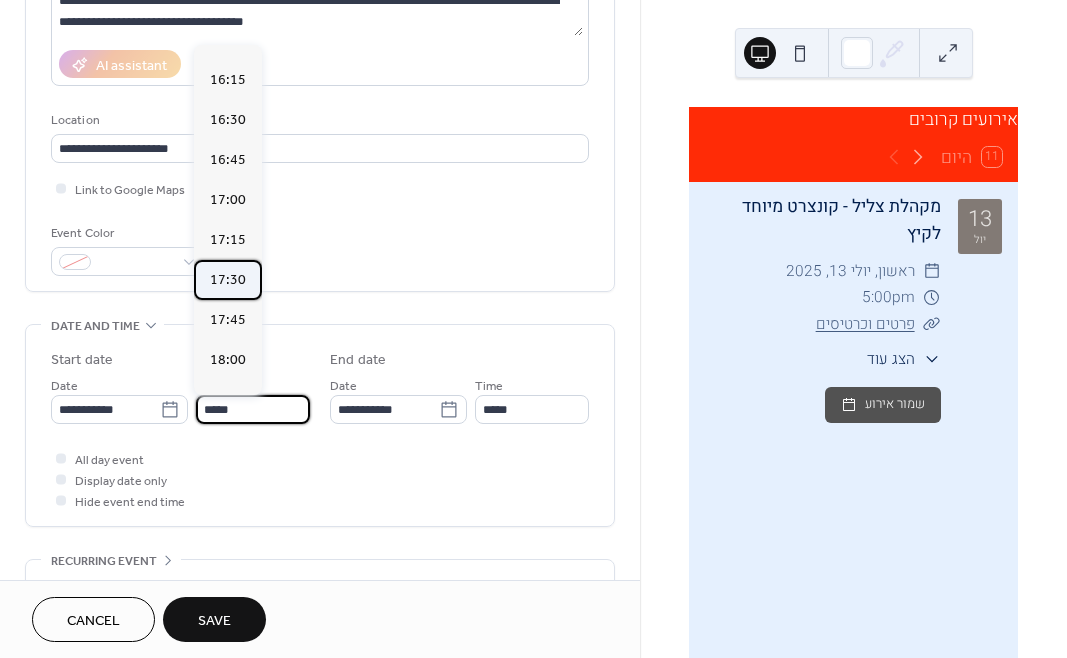 click on "17:30" at bounding box center [228, 280] 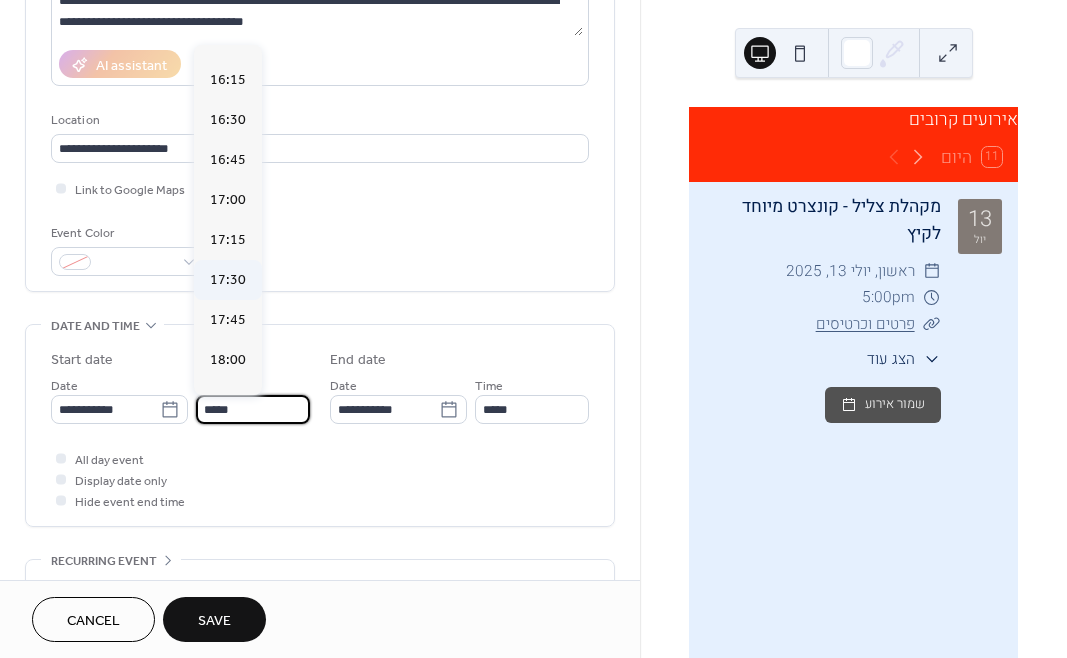 type on "*****" 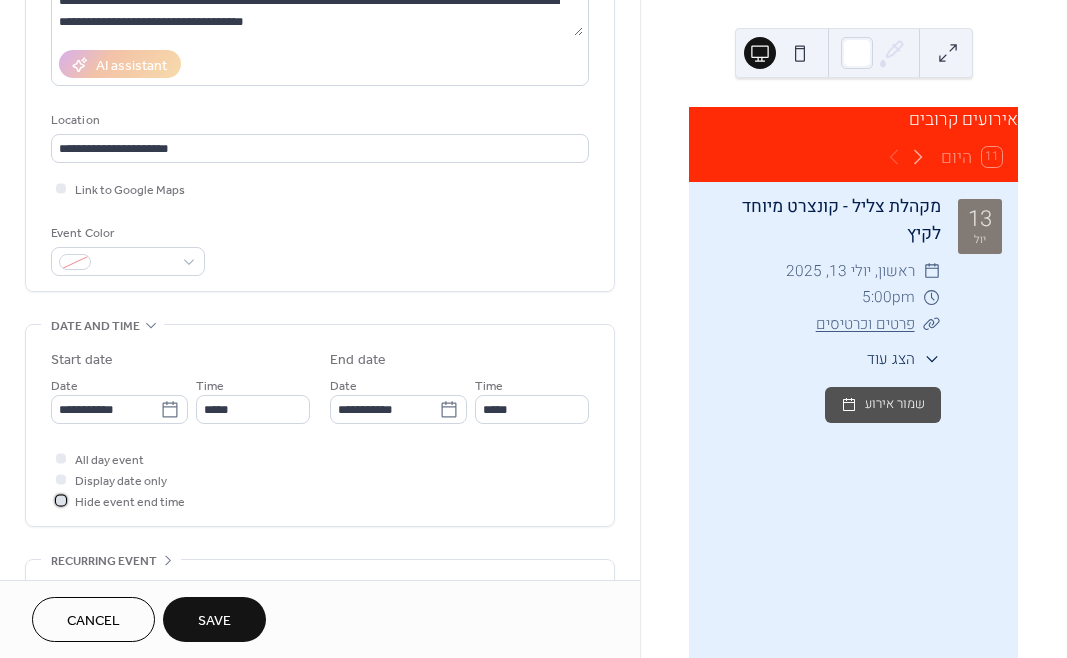 click on "Hide event end time" at bounding box center [130, 502] 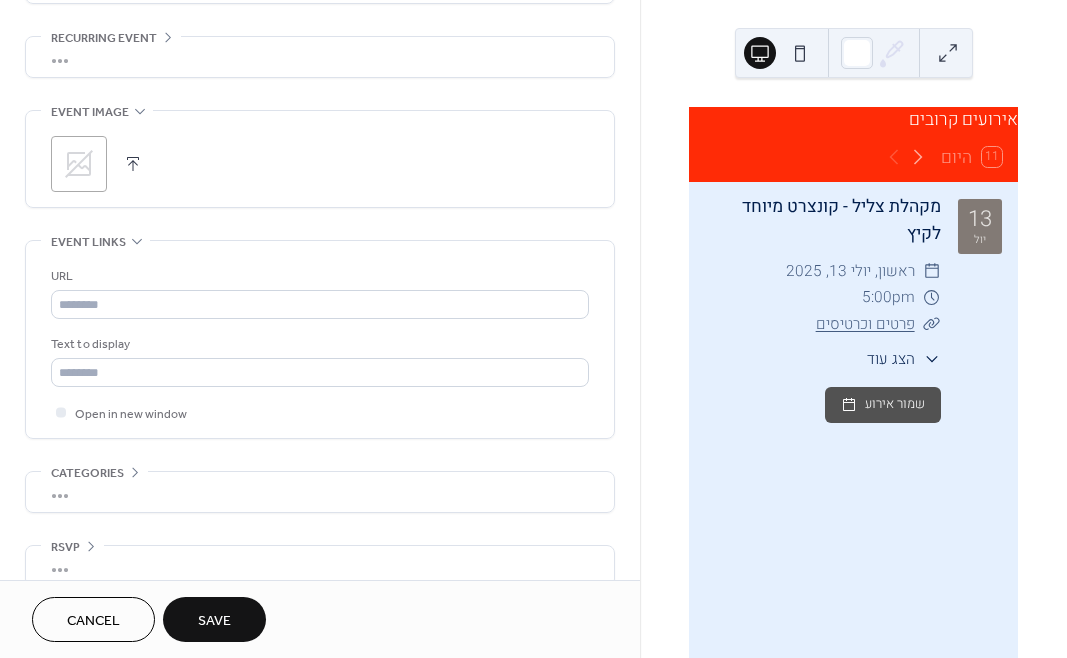 scroll, scrollTop: 859, scrollLeft: 0, axis: vertical 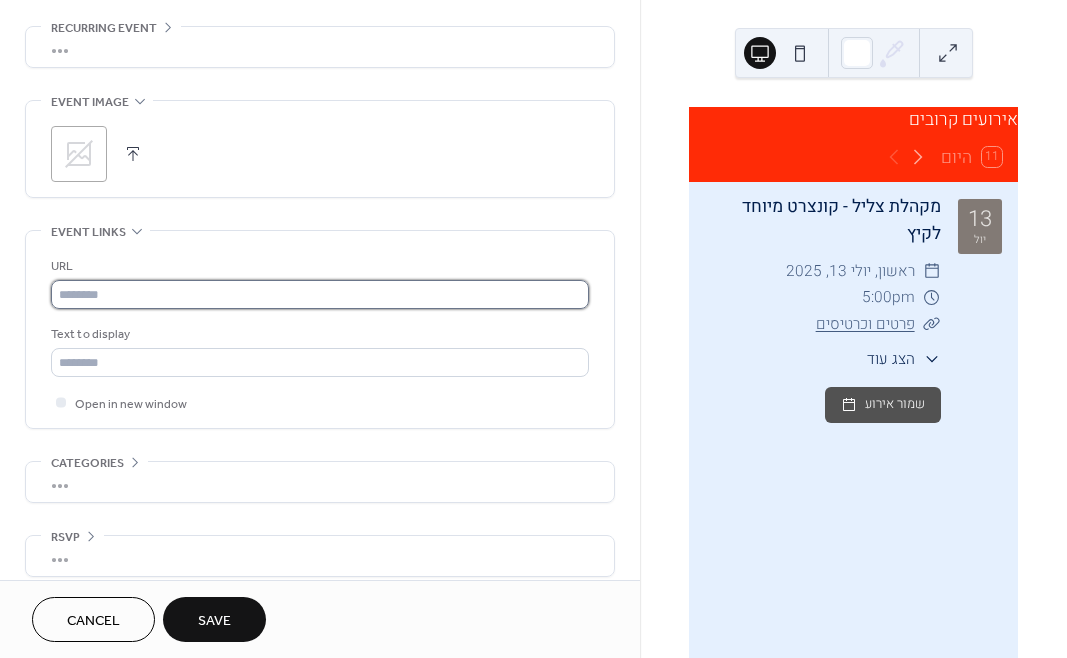click at bounding box center [320, 294] 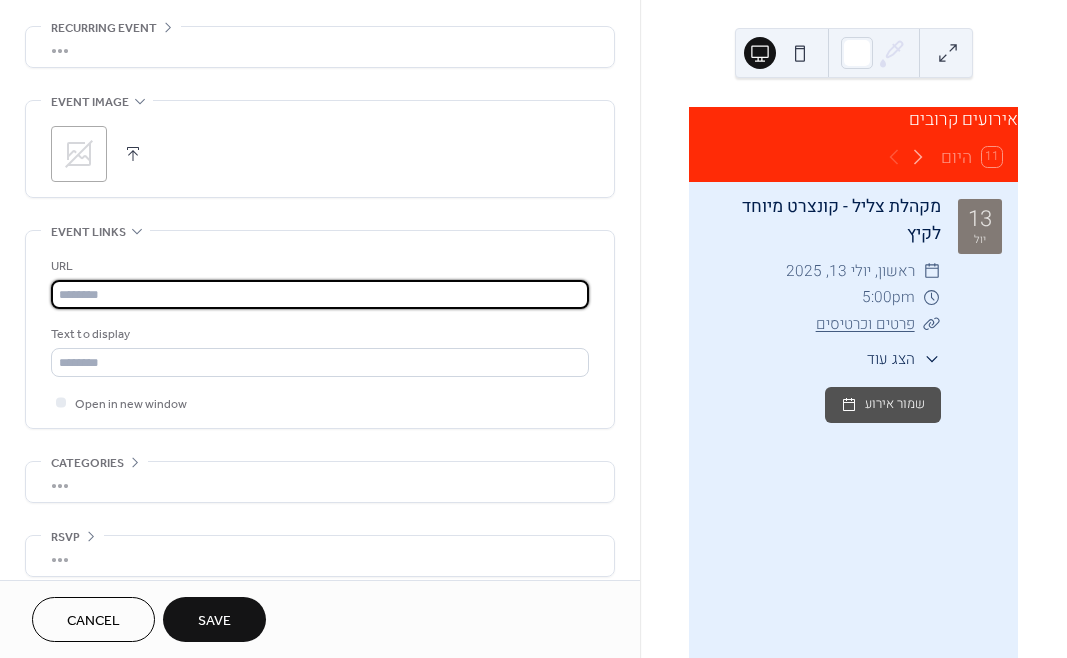 paste on "**********" 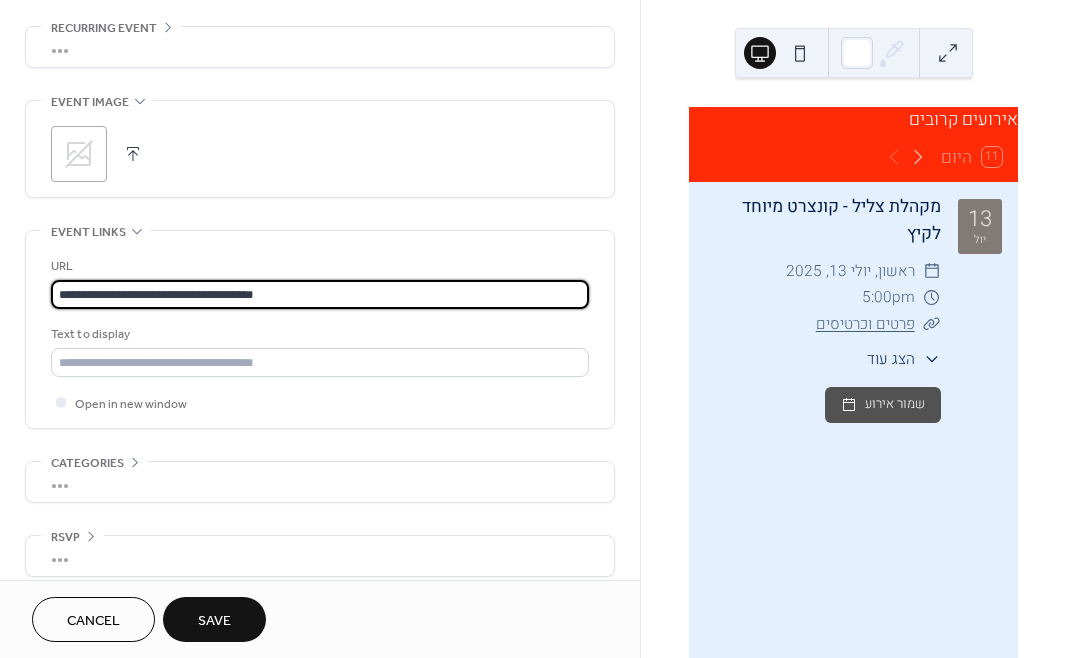 click on "**********" at bounding box center (320, 294) 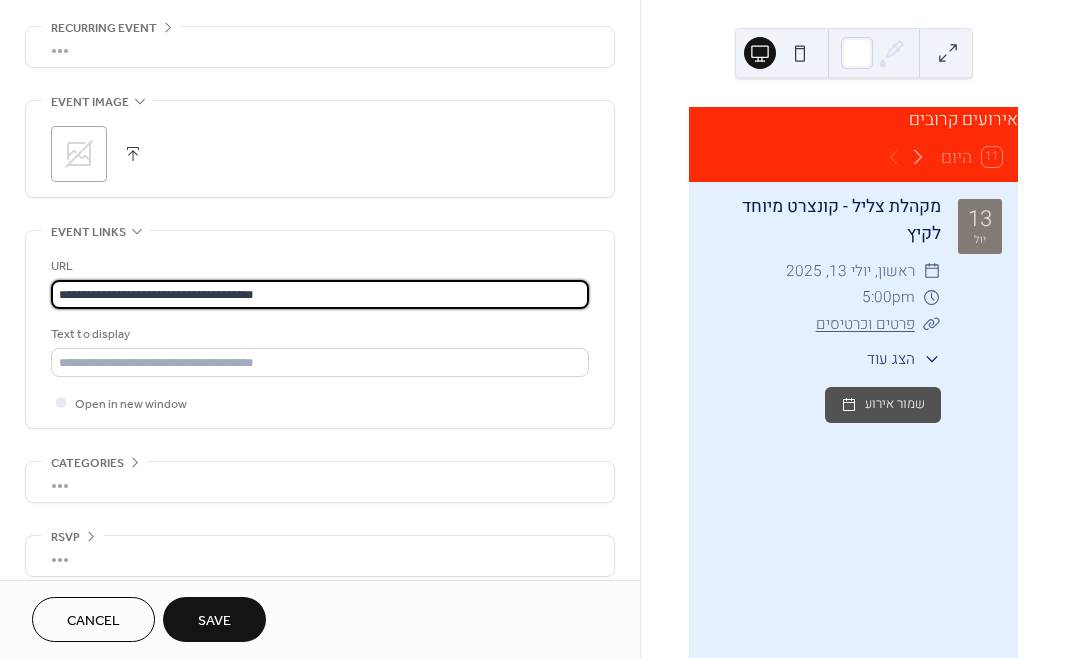 drag, startPoint x: 80, startPoint y: 294, endPoint x: 26, endPoint y: 302, distance: 54.589375 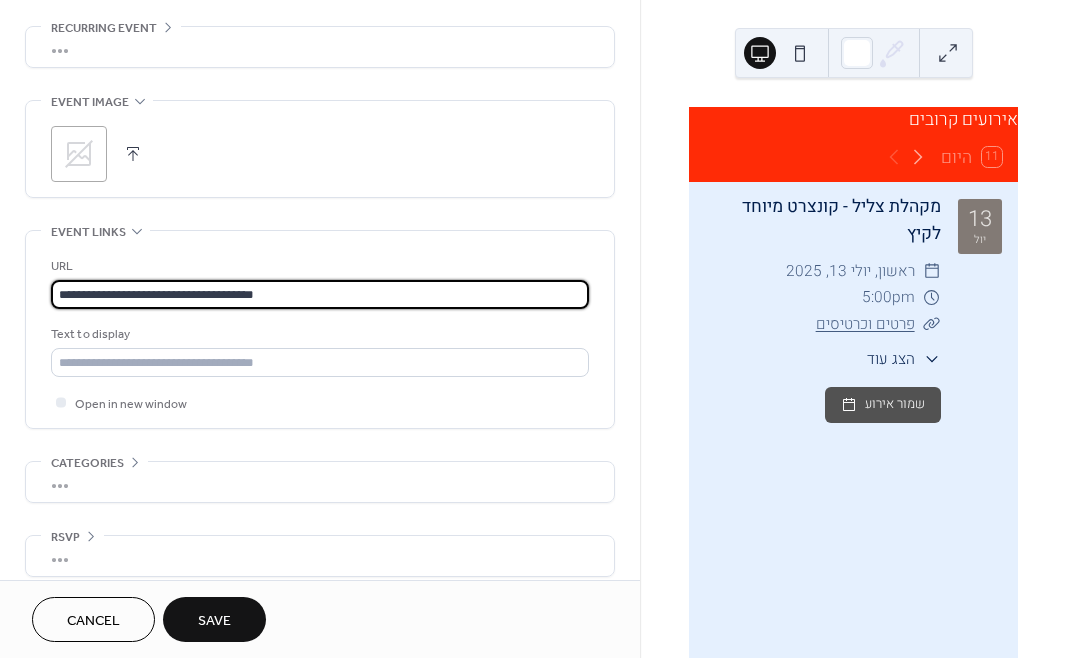 click on "**********" at bounding box center (320, 329) 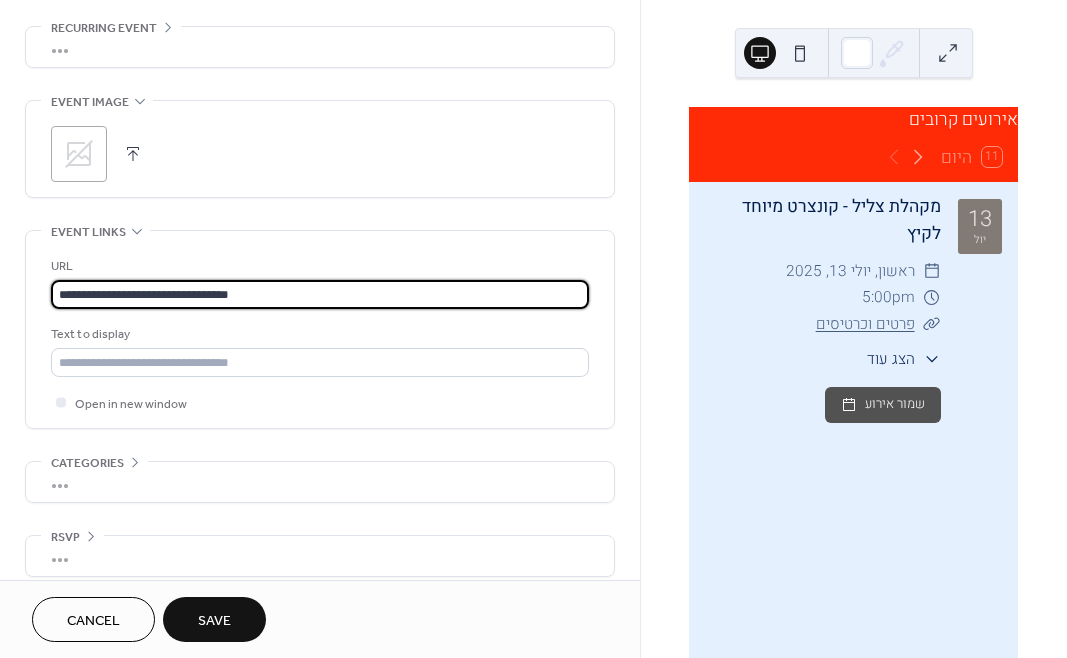 click on "**********" at bounding box center (317, 294) 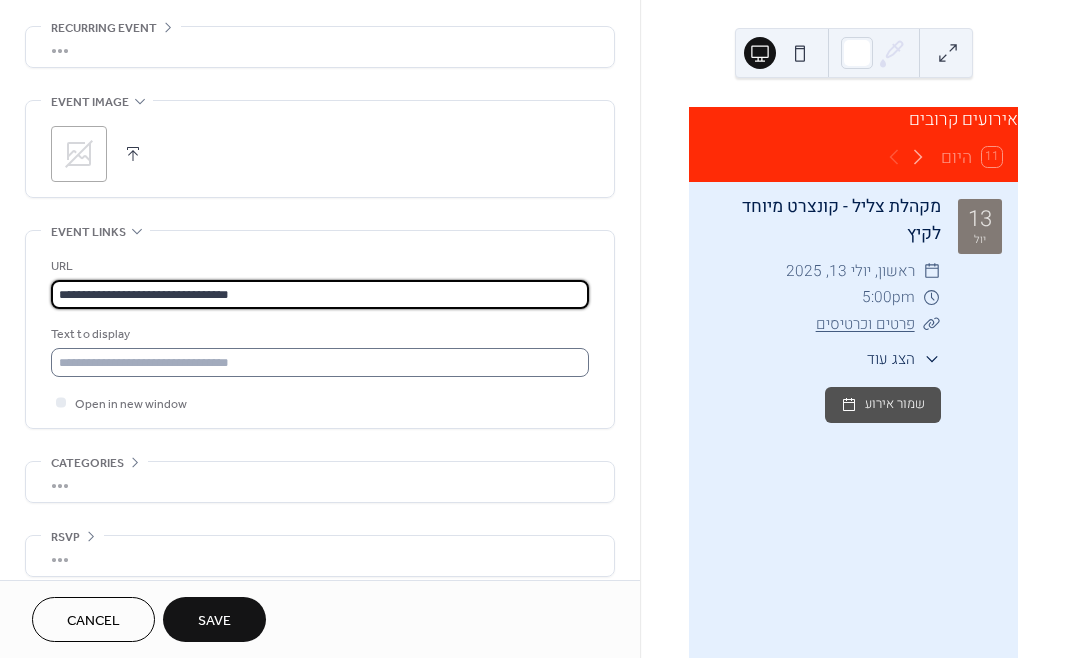 type on "**********" 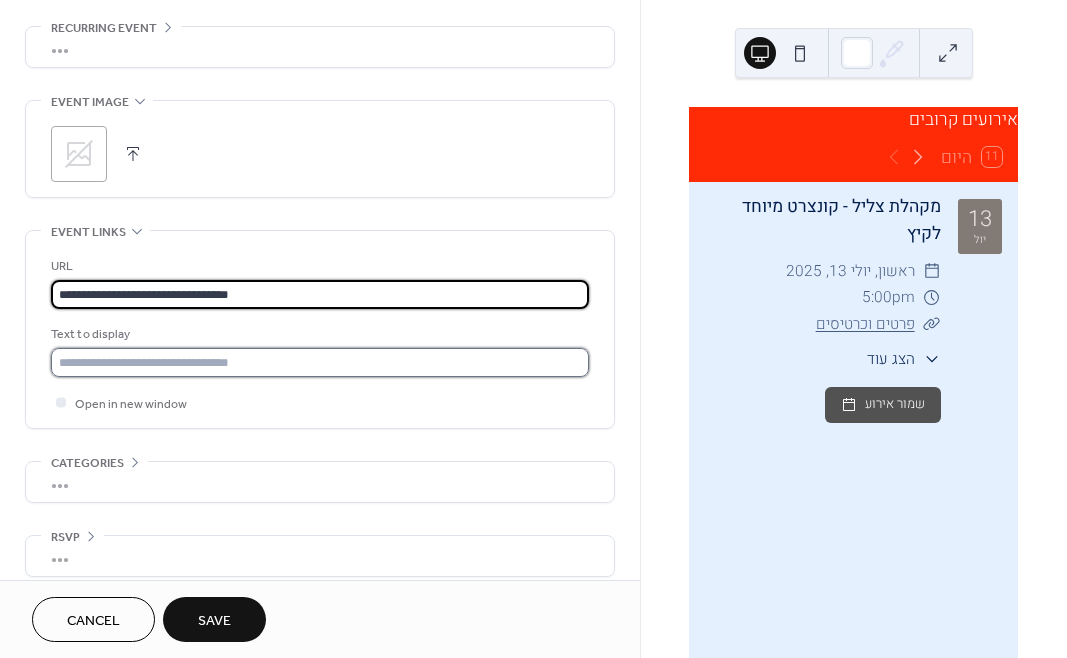 scroll, scrollTop: 0, scrollLeft: 0, axis: both 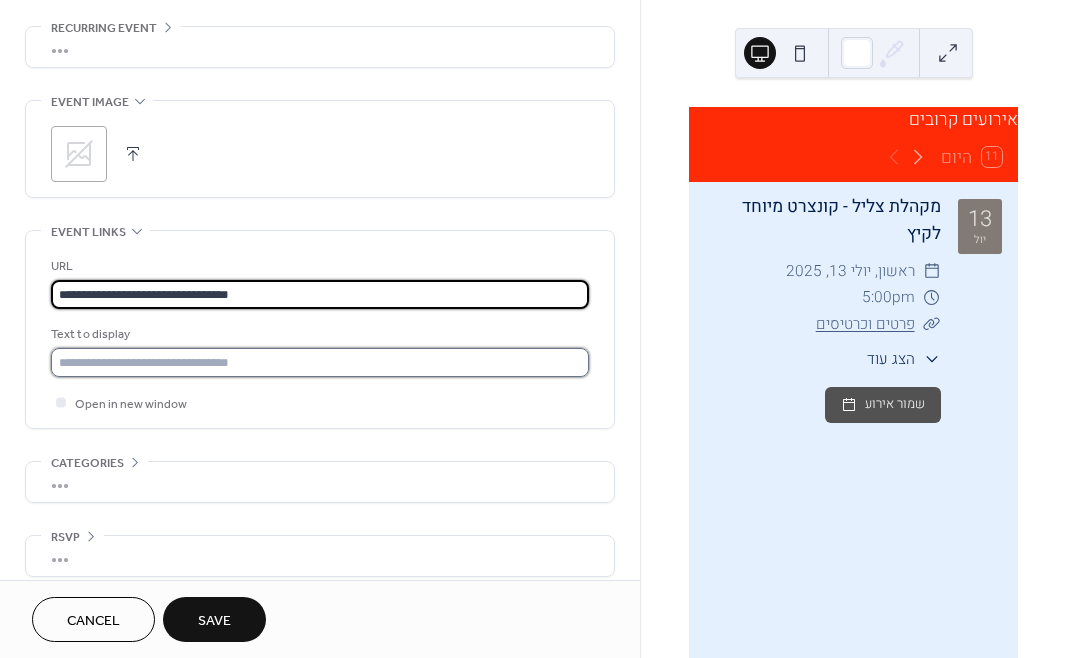 click at bounding box center [320, 362] 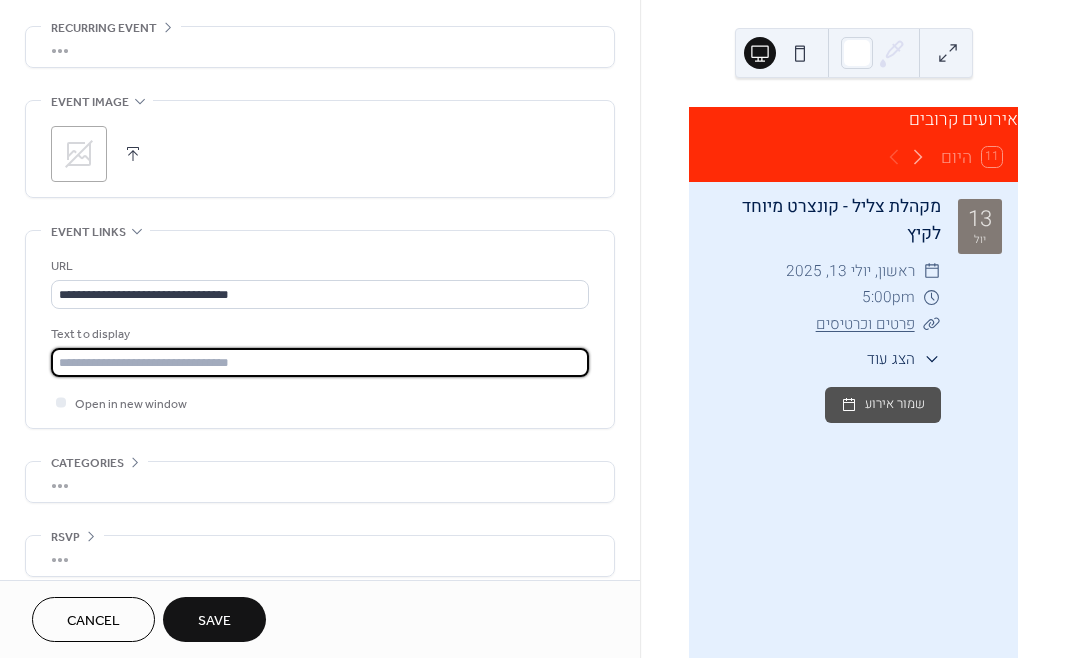 type on "**********" 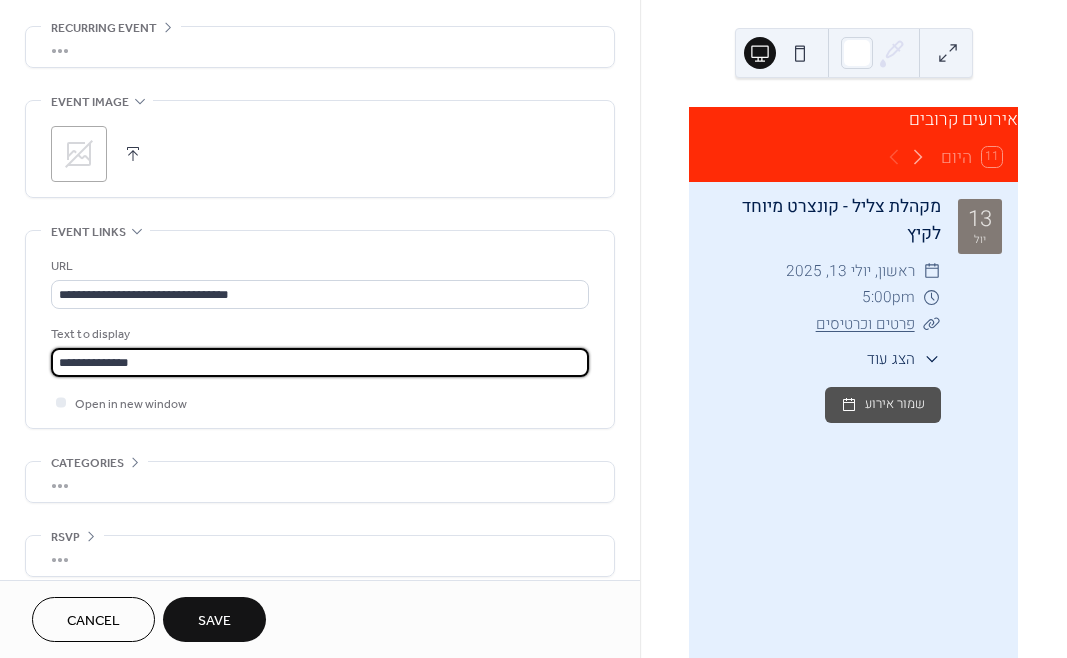 click on "**********" at bounding box center [320, 362] 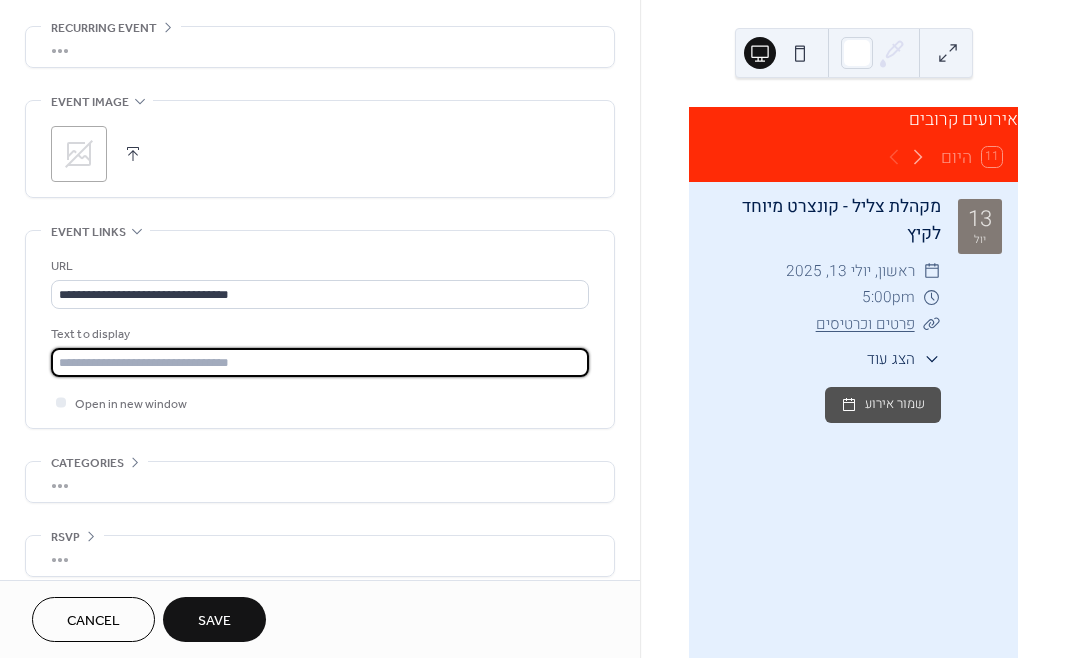 click at bounding box center (320, 362) 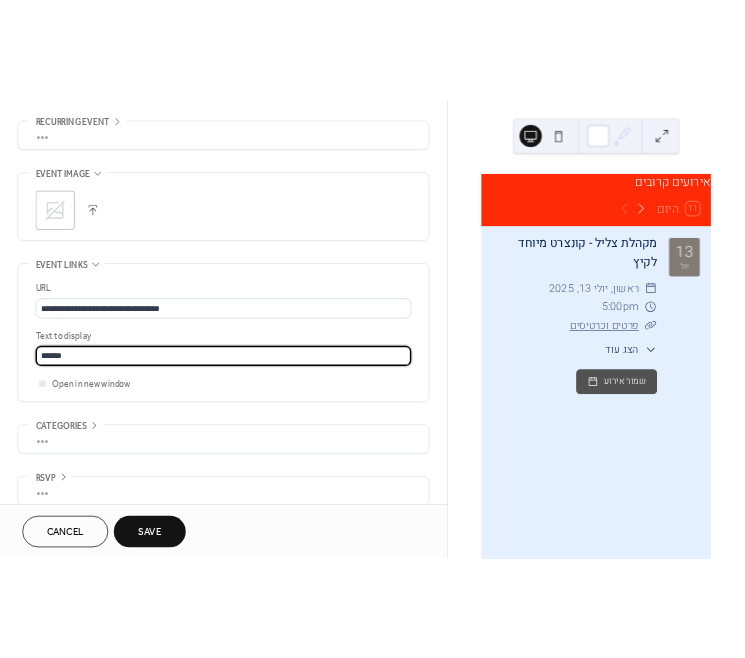 scroll, scrollTop: 842, scrollLeft: 0, axis: vertical 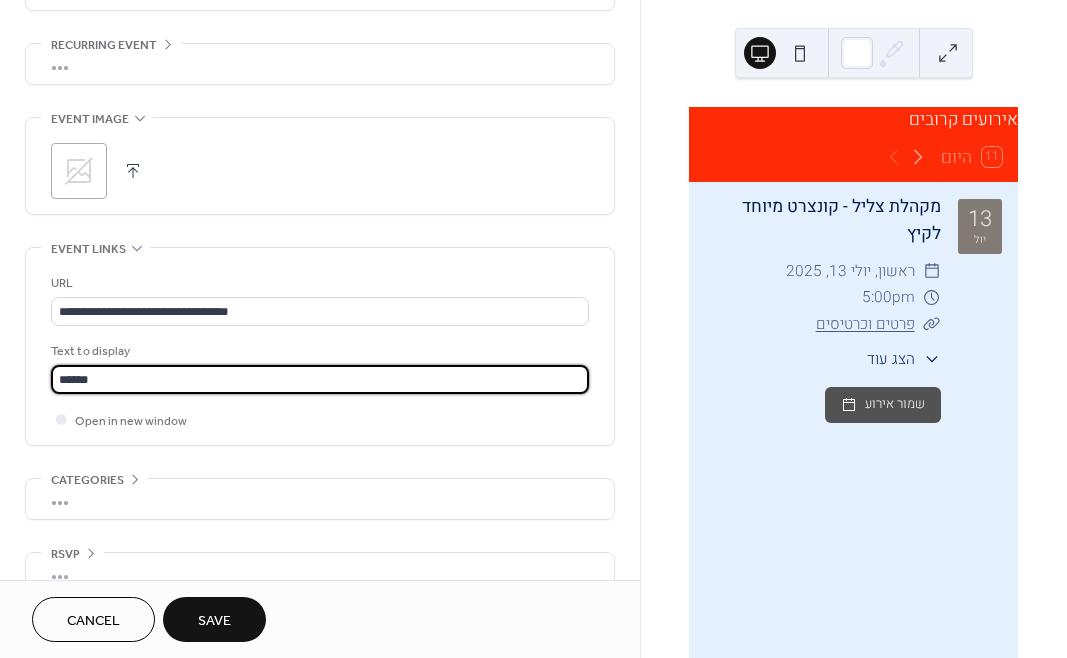 click on "Save" at bounding box center (214, 621) 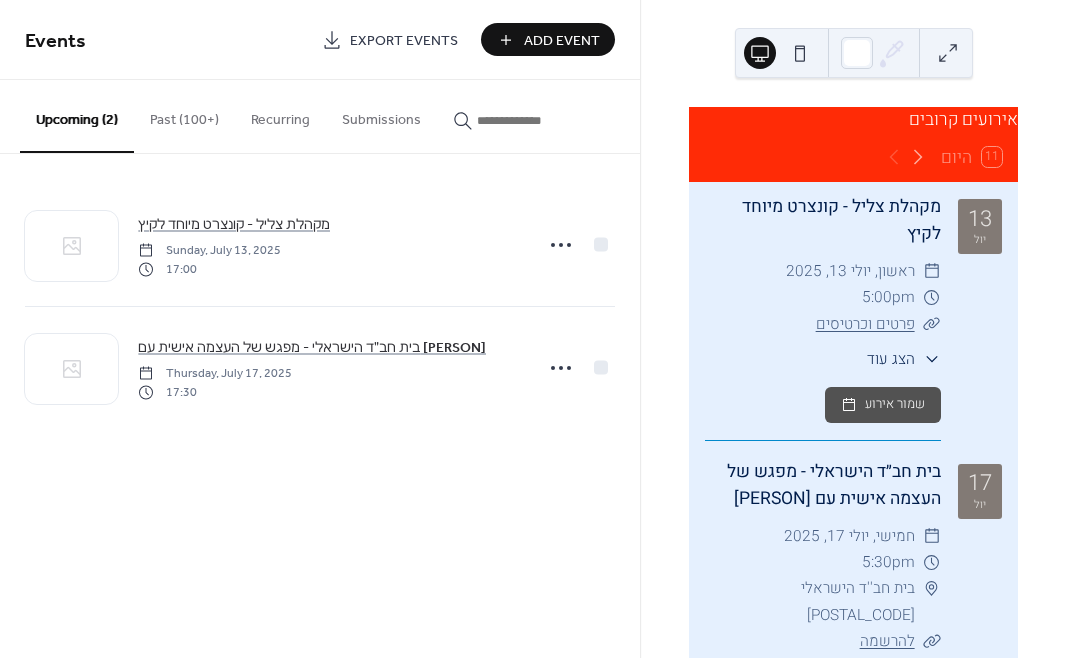 click on "Add Event" at bounding box center [562, 41] 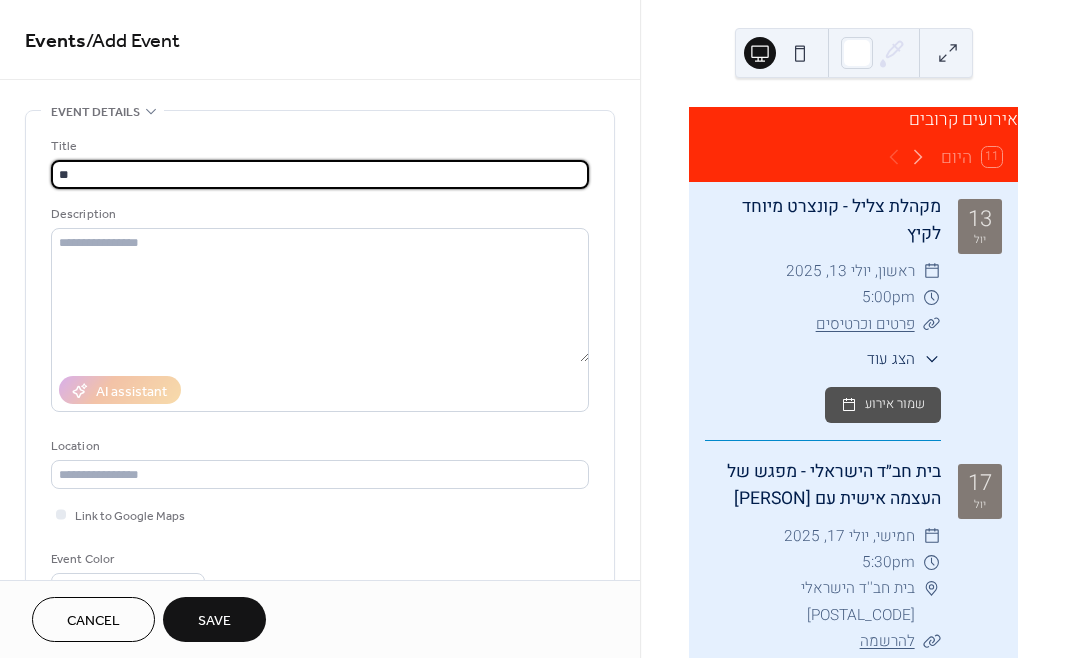 type on "*" 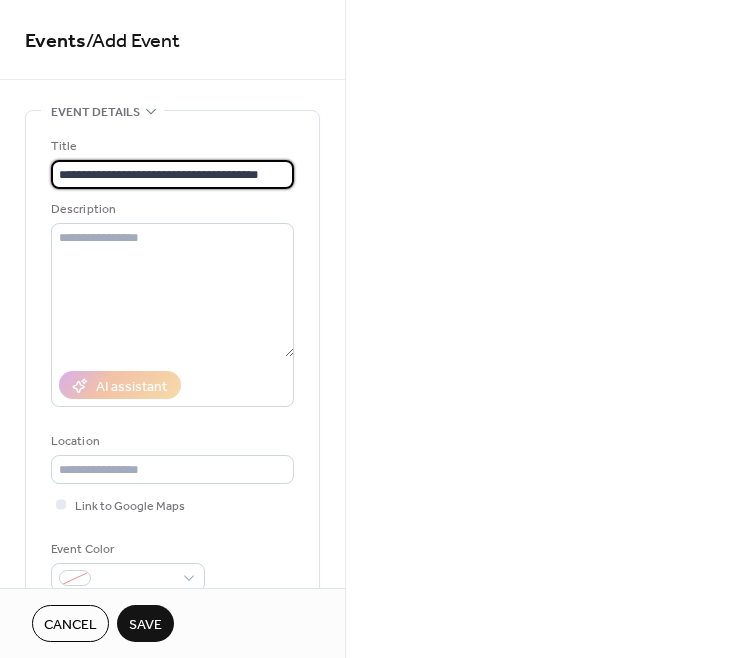 scroll, scrollTop: 0, scrollLeft: 0, axis: both 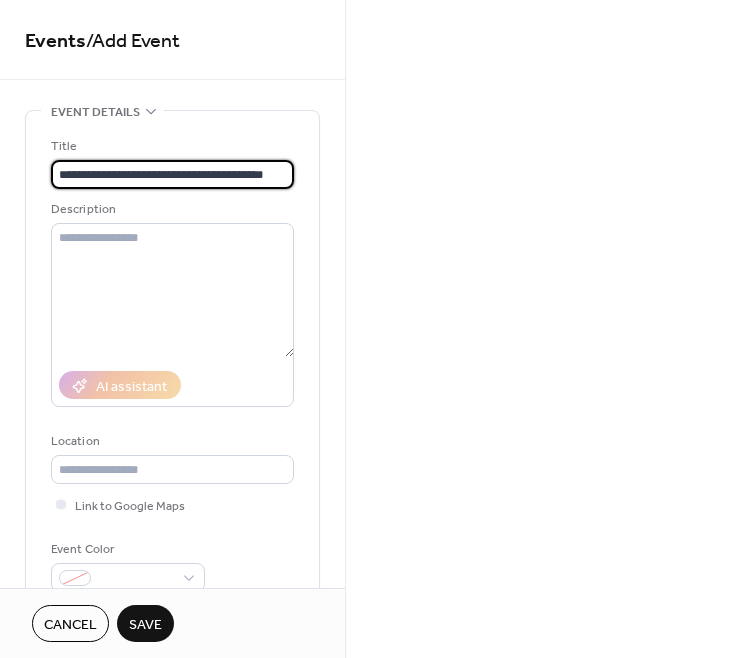 click on "**********" at bounding box center (169, 174) 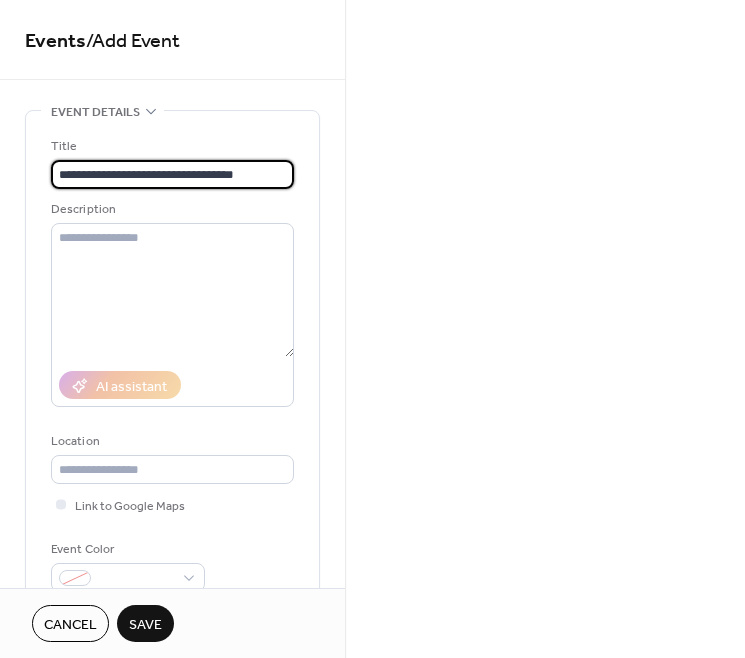 scroll, scrollTop: 0, scrollLeft: 0, axis: both 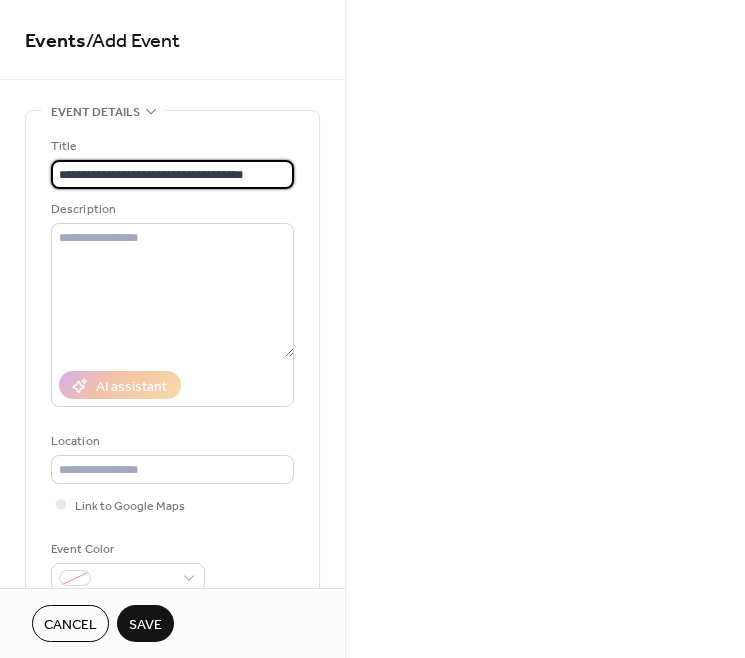 drag, startPoint x: 78, startPoint y: 172, endPoint x: 21, endPoint y: 172, distance: 57 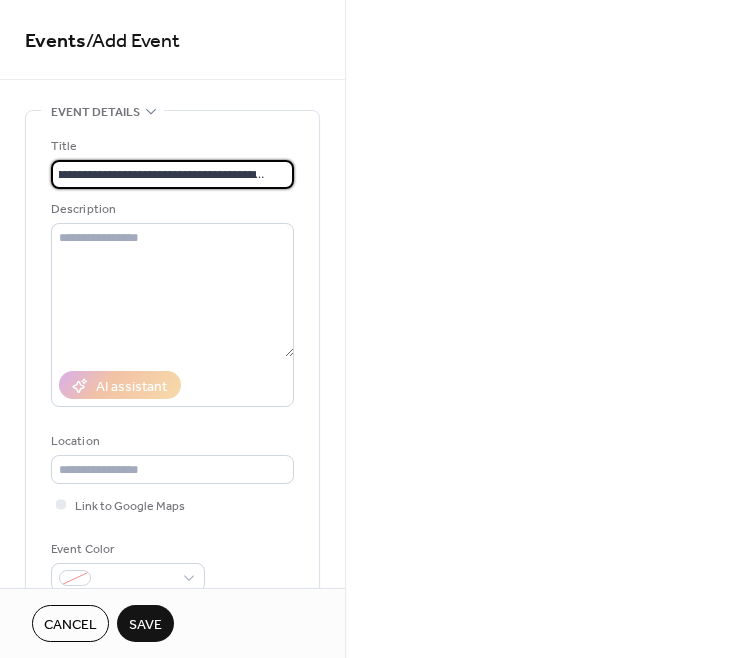scroll, scrollTop: 0, scrollLeft: 0, axis: both 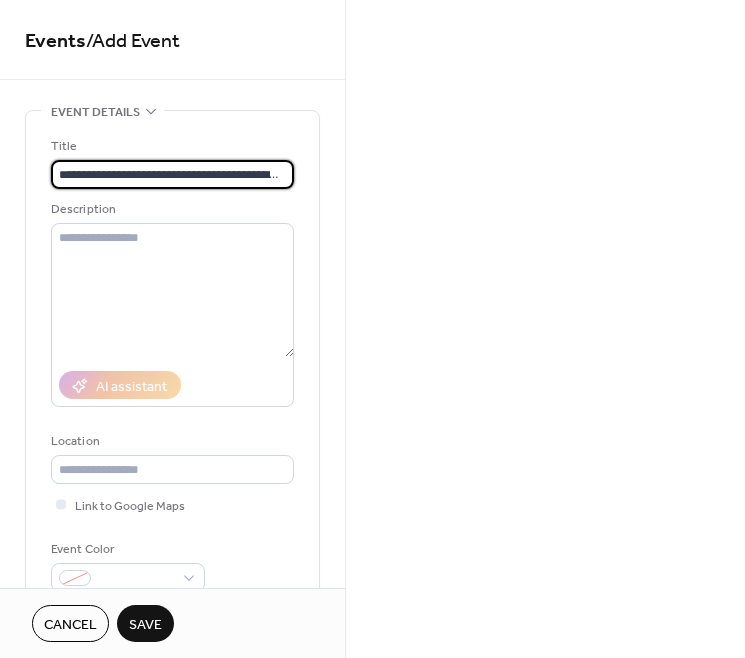 click on "**********" at bounding box center [169, 174] 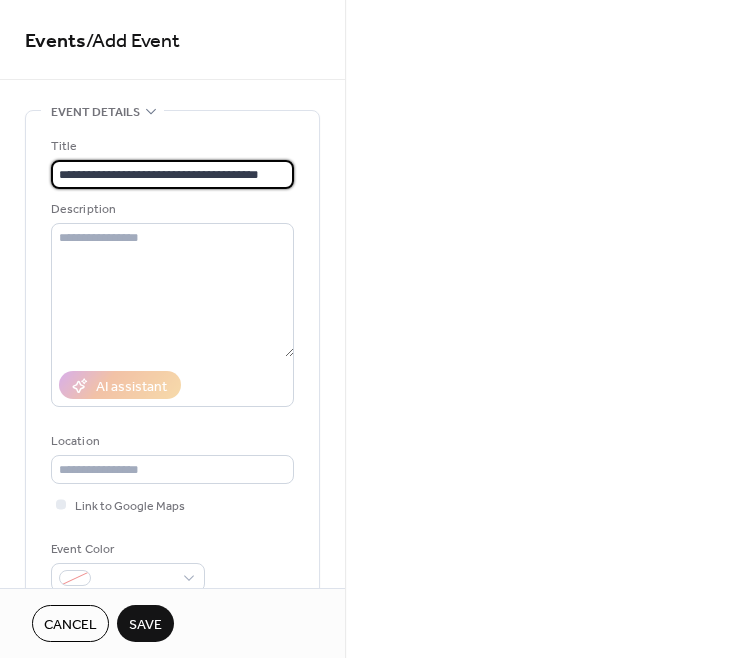 scroll, scrollTop: 0, scrollLeft: 8, axis: horizontal 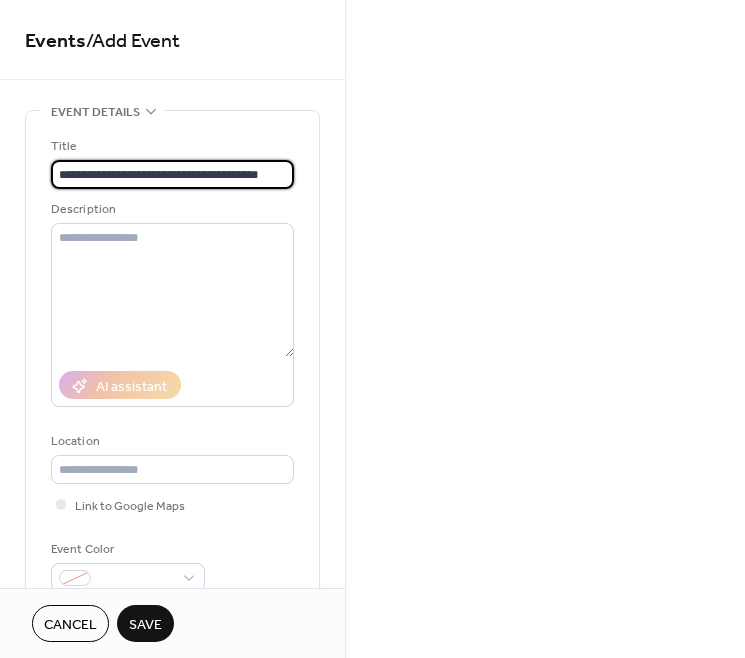 click on "**********" at bounding box center (169, 174) 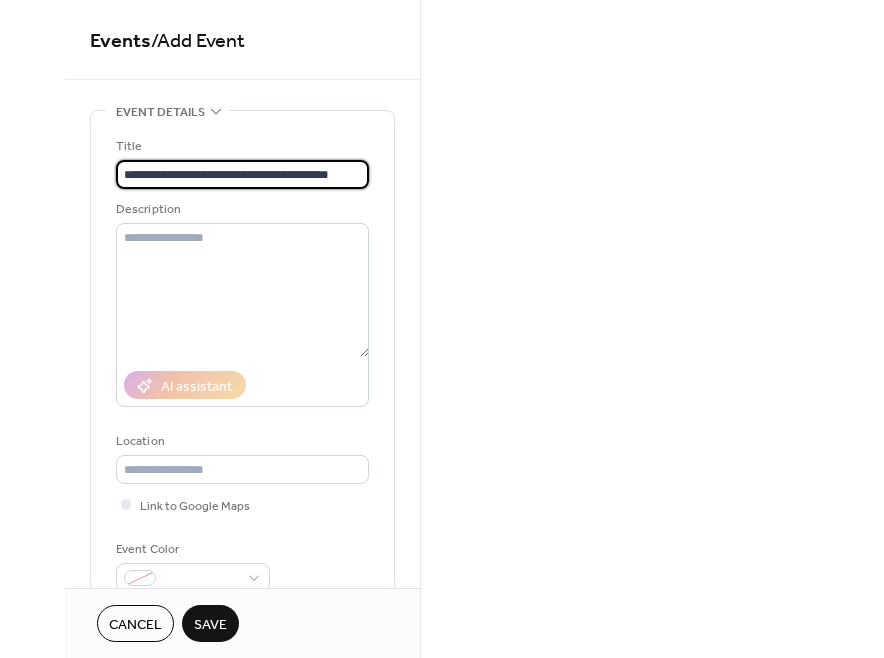 scroll, scrollTop: 0, scrollLeft: 0, axis: both 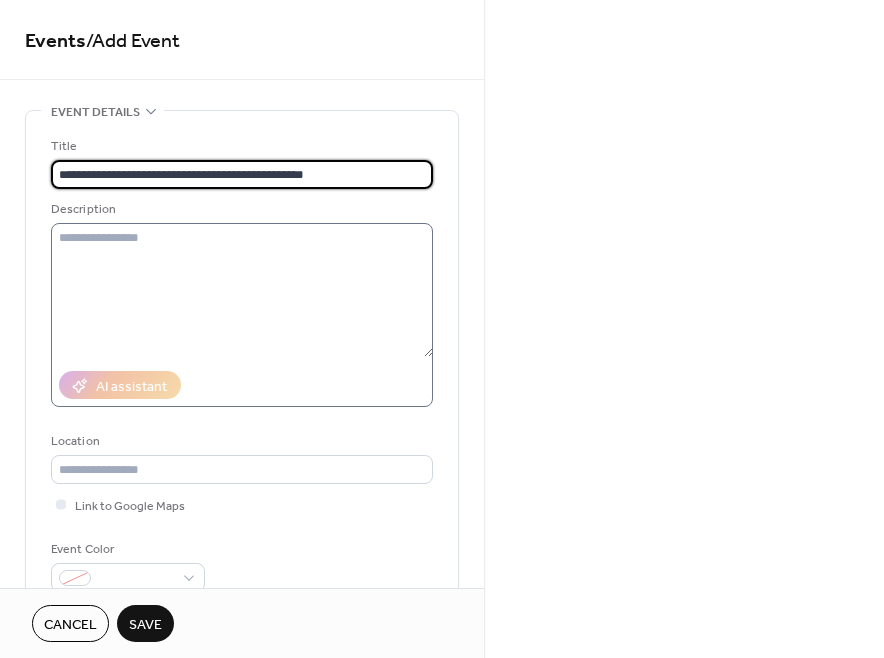 type on "**********" 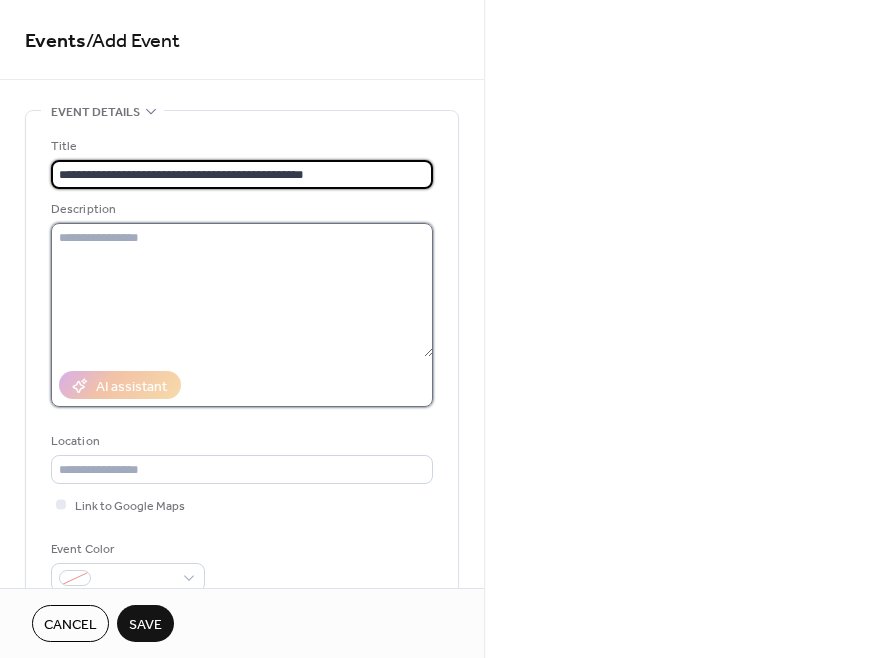 click at bounding box center (242, 290) 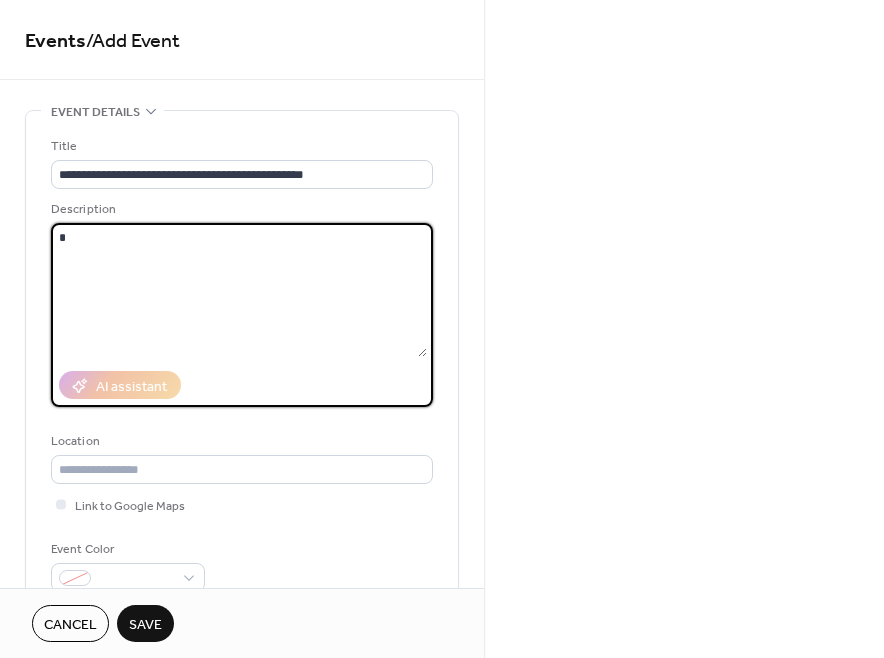 type on "**********" 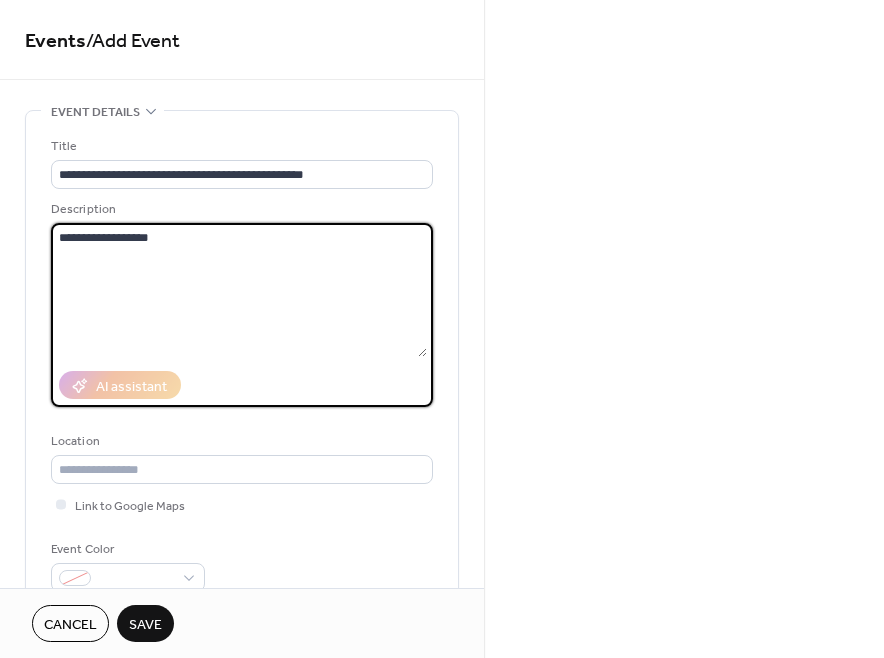 click on "**********" at bounding box center (239, 290) 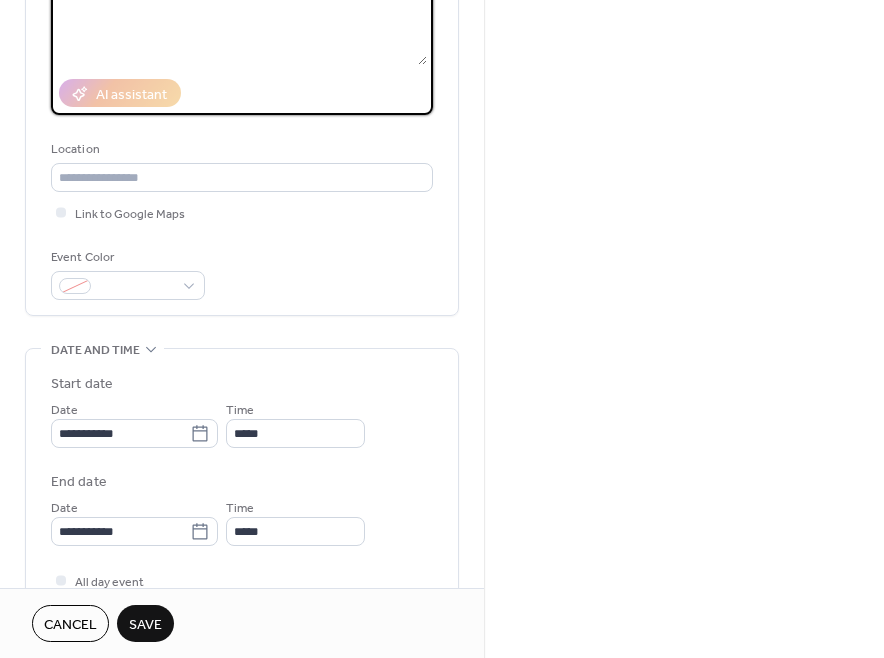 scroll, scrollTop: 309, scrollLeft: 0, axis: vertical 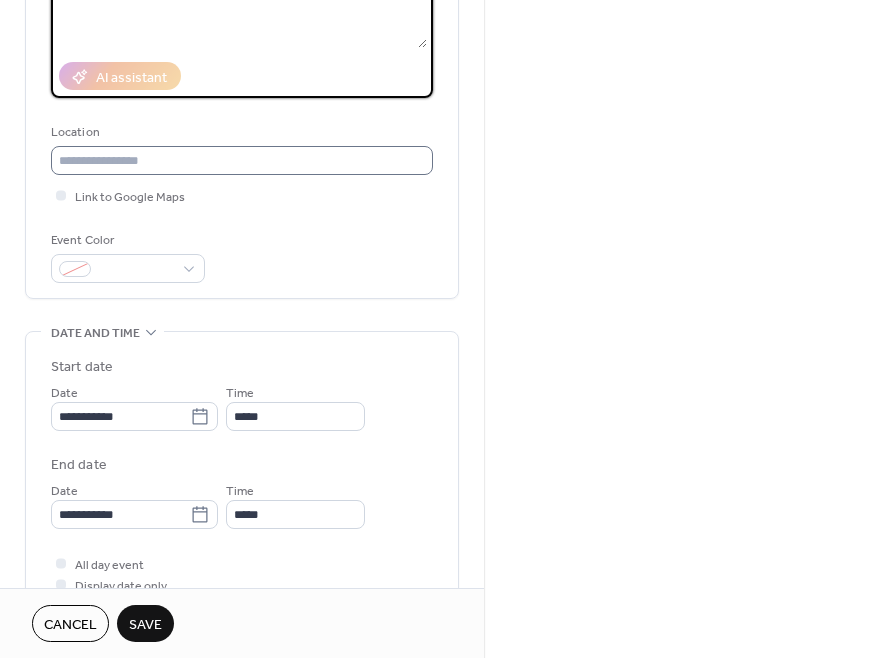 type on "**********" 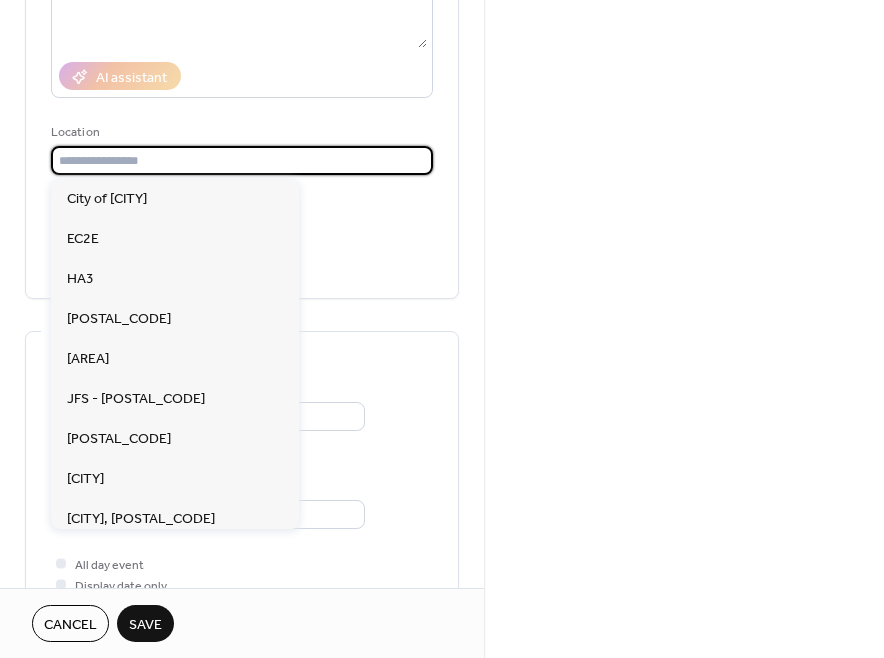 click at bounding box center [242, 160] 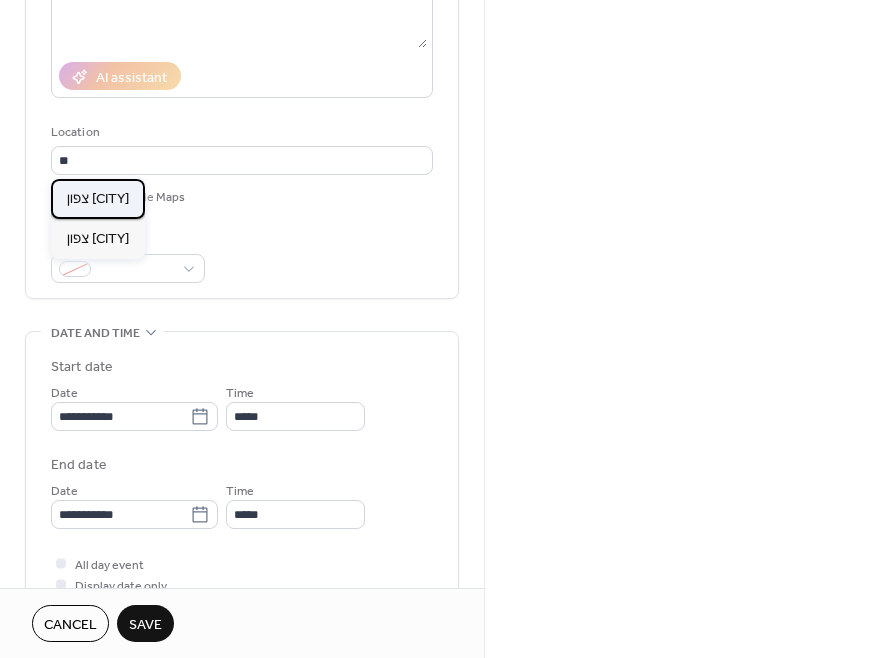 click on "צפון לודון" at bounding box center [98, 199] 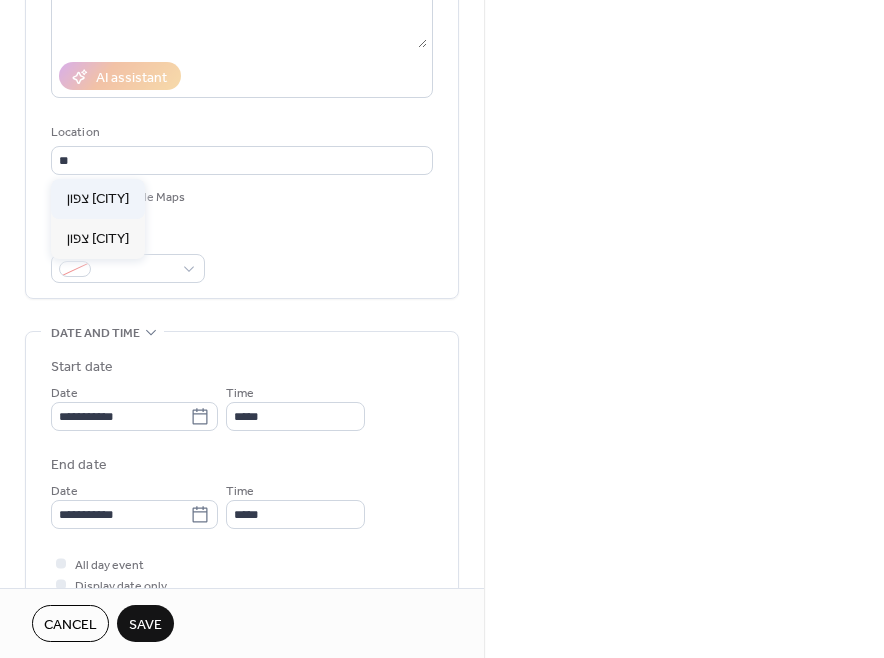 type on "**********" 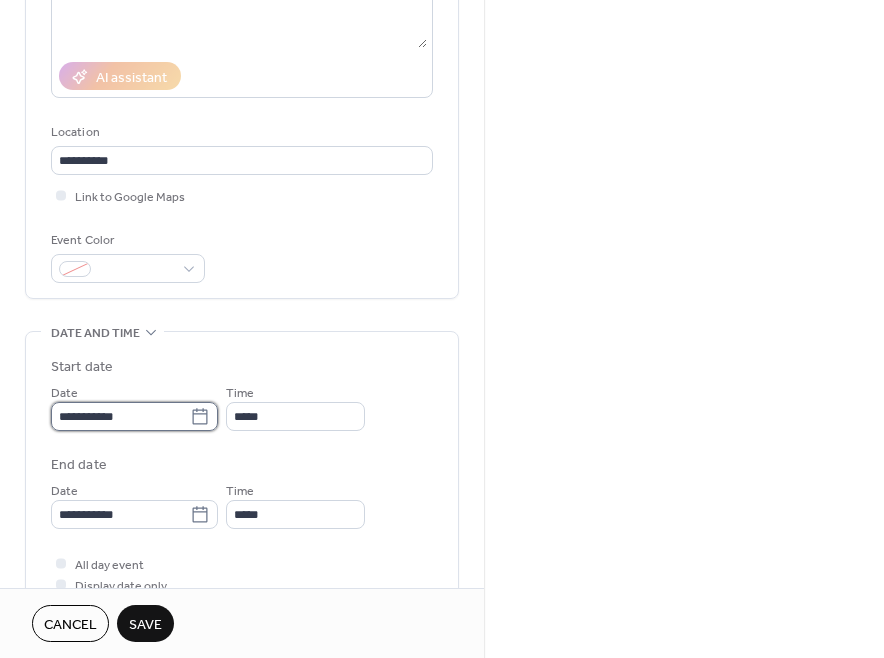 click on "**********" at bounding box center (120, 416) 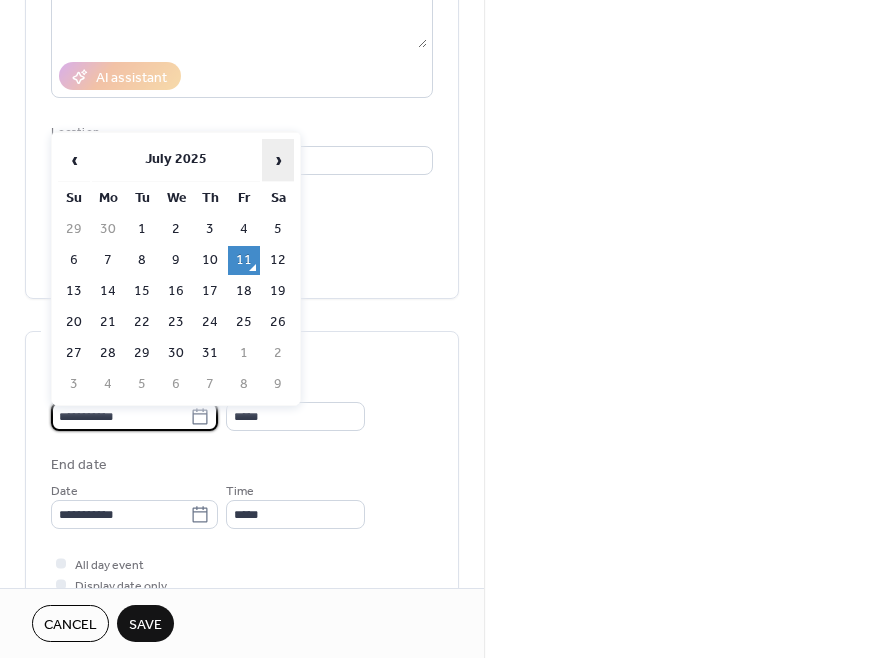 click on "›" at bounding box center [278, 160] 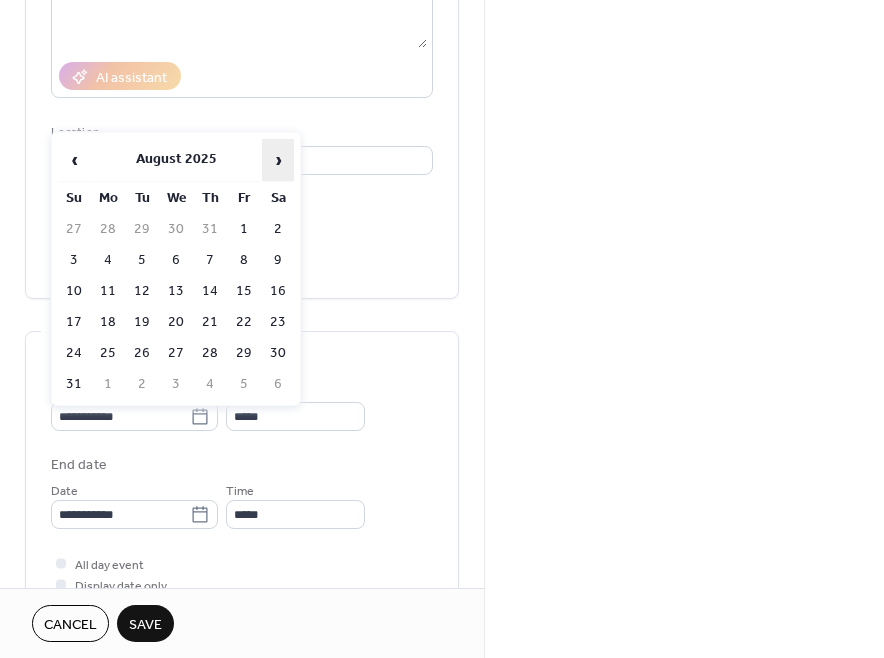 click on "›" at bounding box center (278, 160) 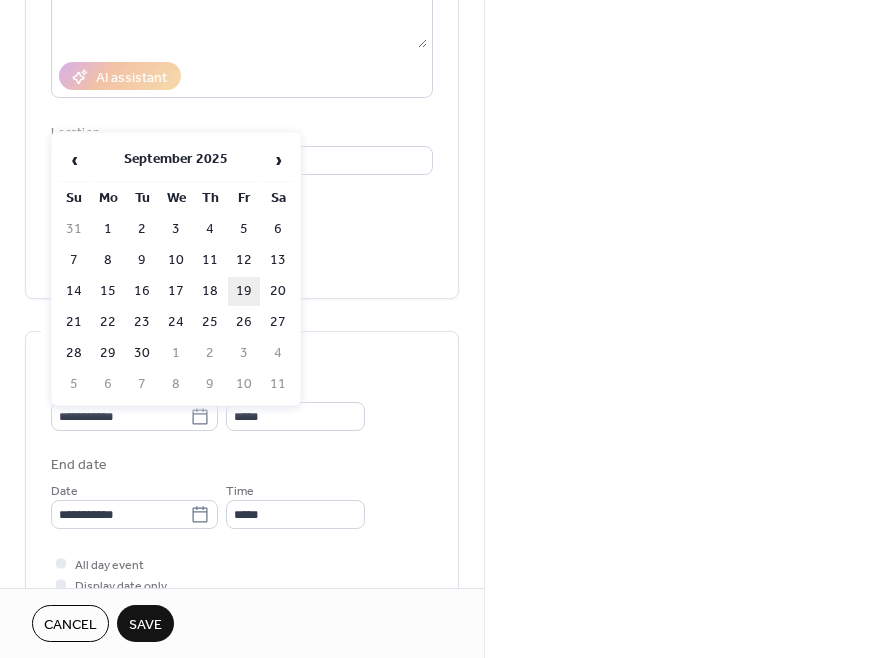 click on "19" at bounding box center (244, 291) 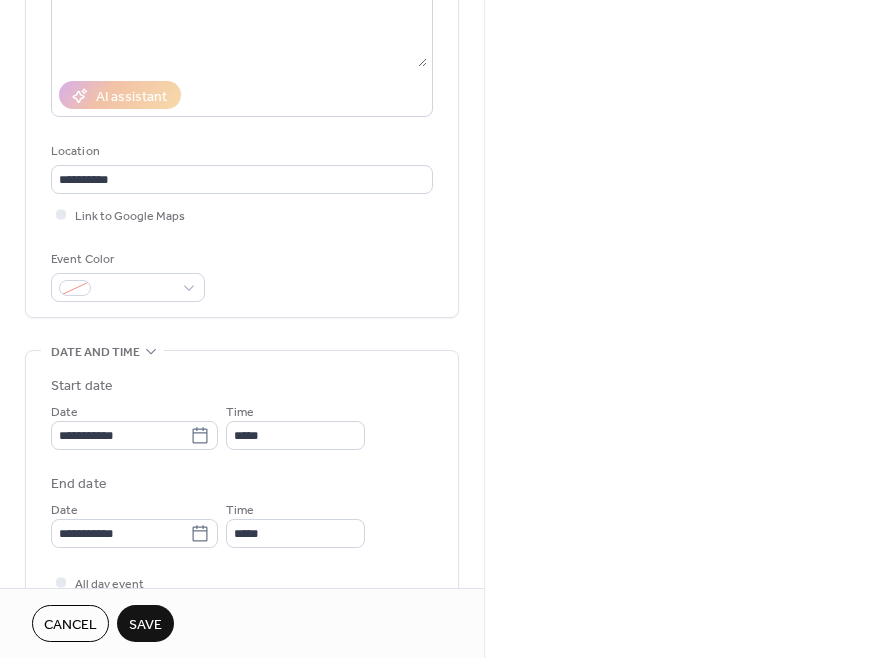 scroll, scrollTop: 292, scrollLeft: 0, axis: vertical 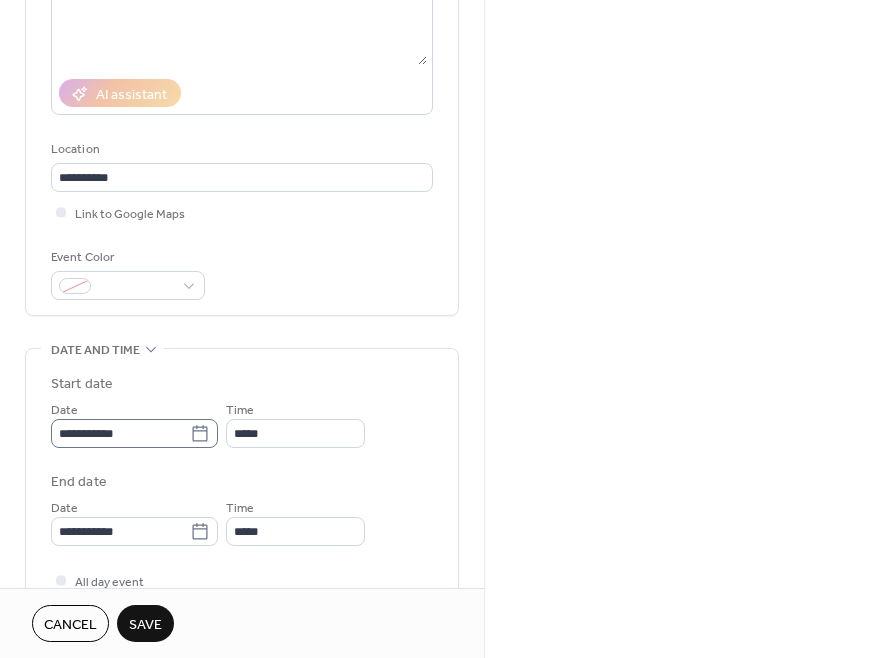 click 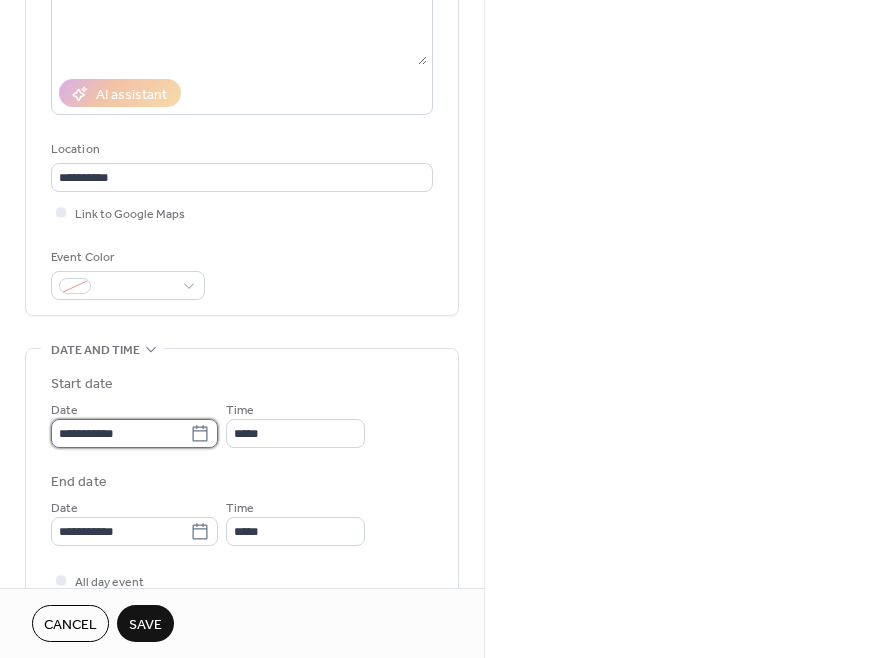 click on "**********" at bounding box center [120, 433] 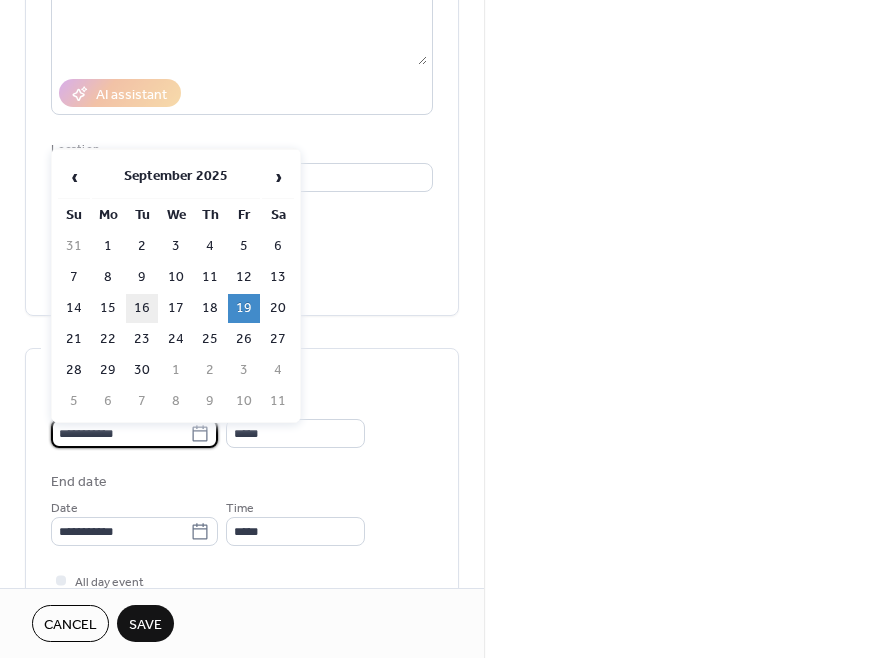 click on "16" at bounding box center [142, 308] 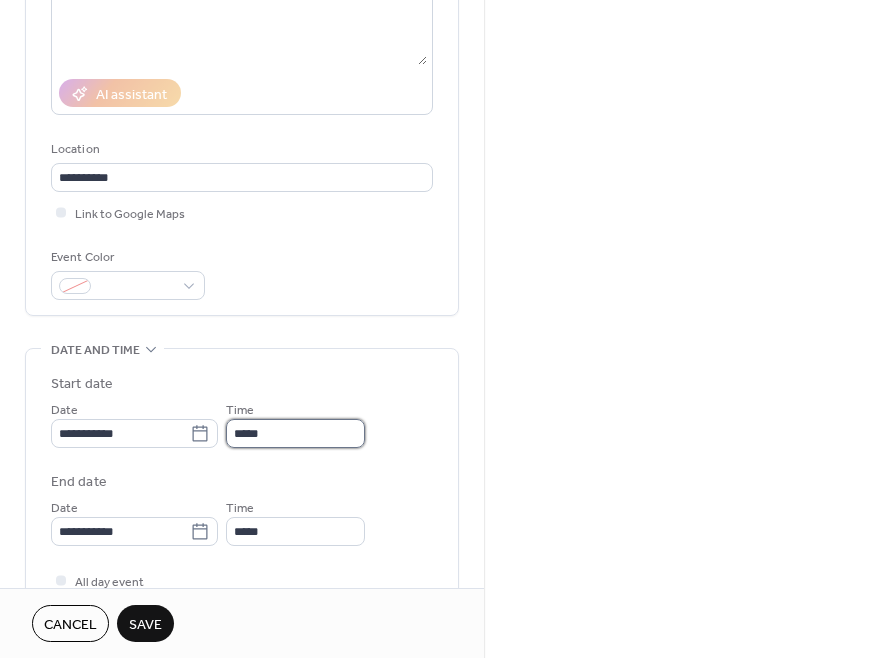 click on "*****" at bounding box center (295, 433) 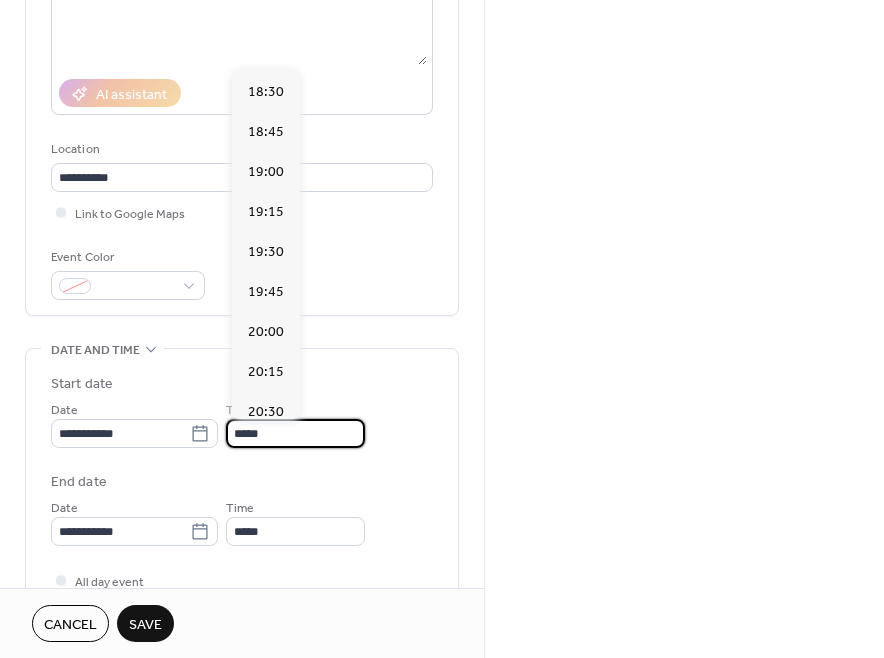 scroll, scrollTop: 2971, scrollLeft: 0, axis: vertical 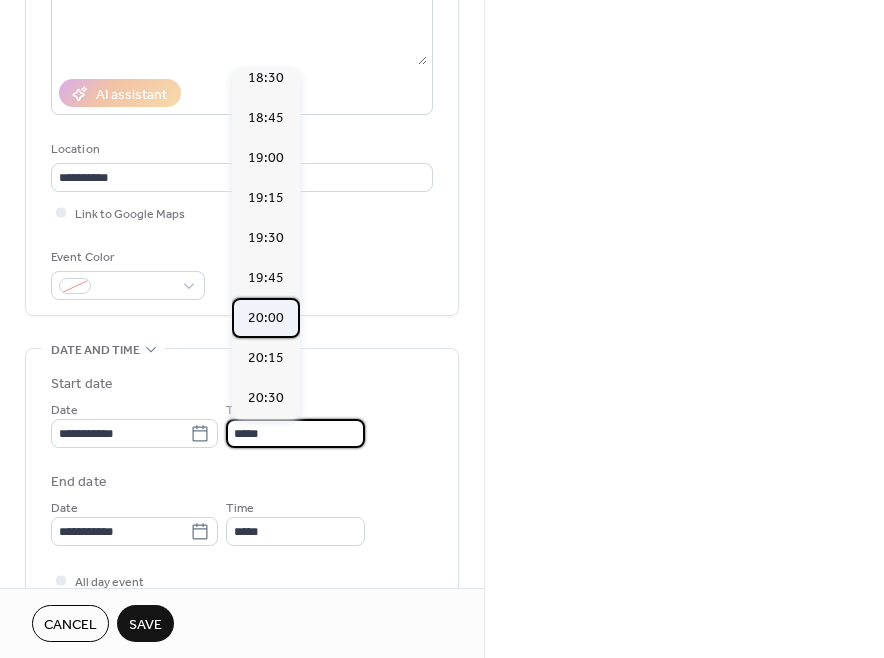 click on "20:00" at bounding box center [266, 318] 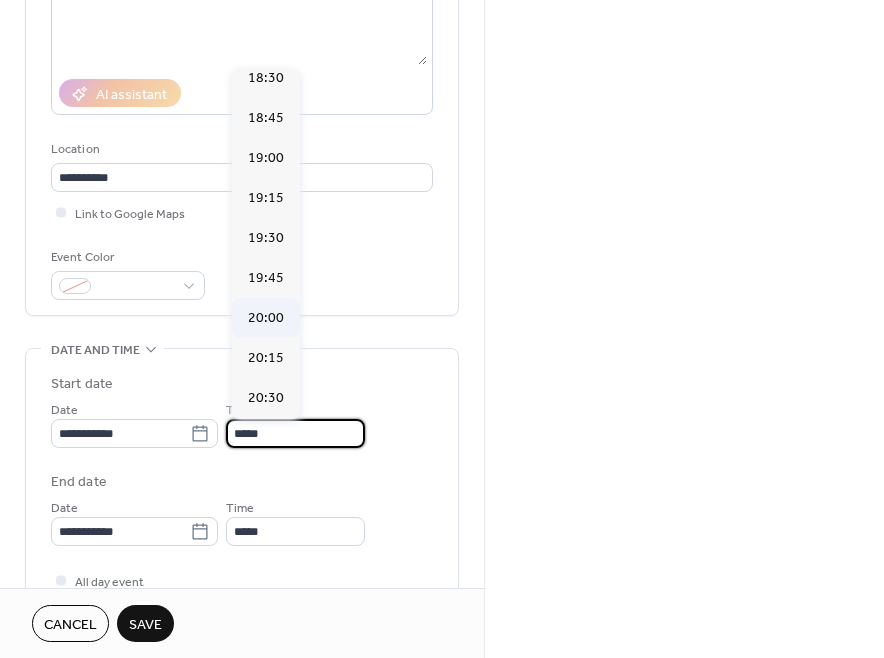 type on "*****" 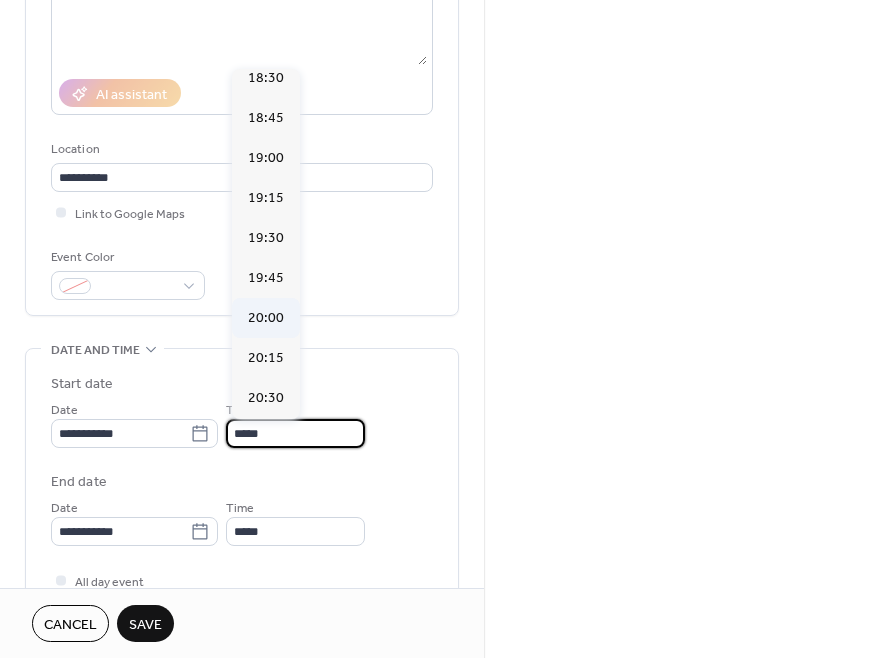 type on "*****" 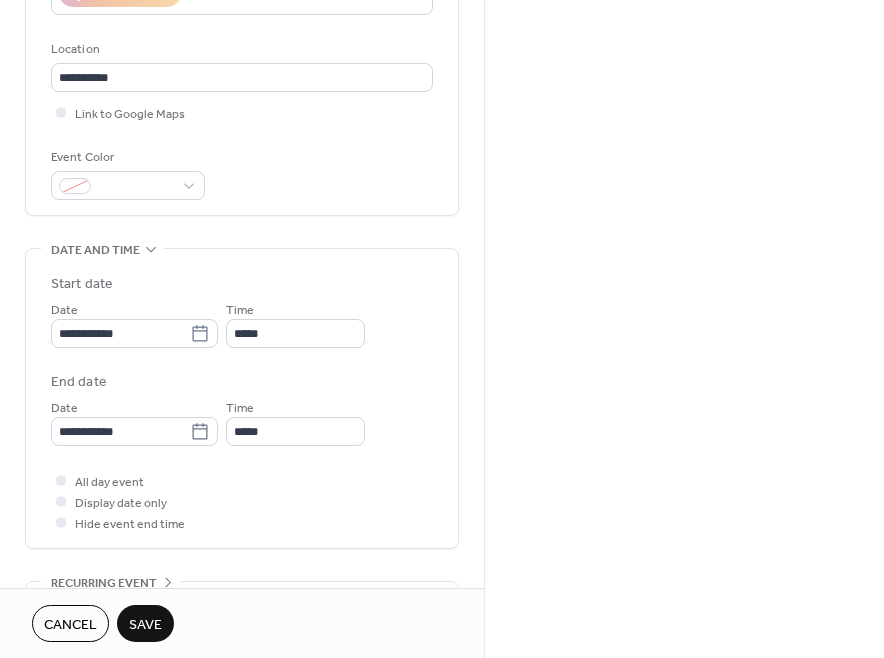 scroll, scrollTop: 445, scrollLeft: 0, axis: vertical 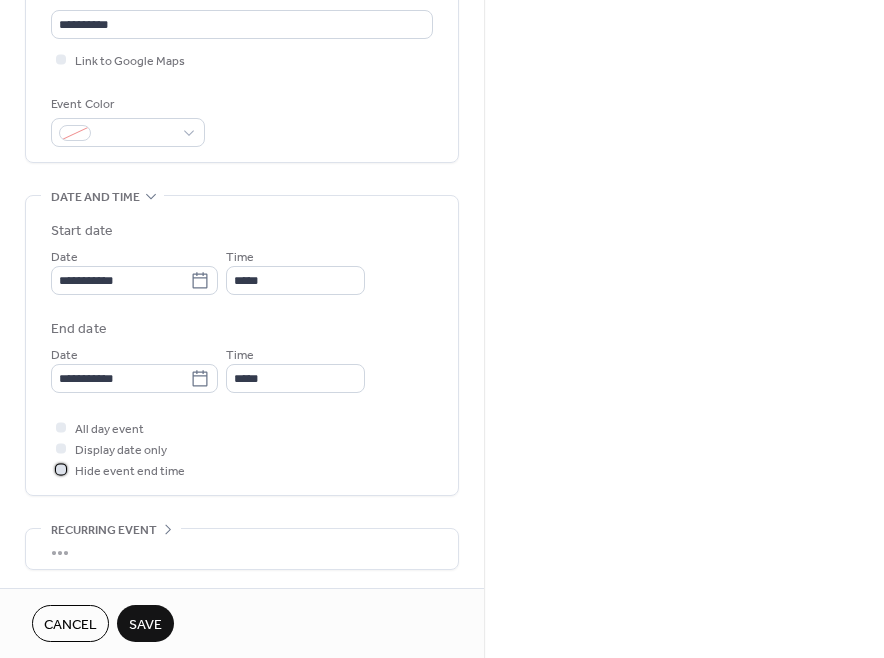 click on "Hide event end time" at bounding box center (130, 471) 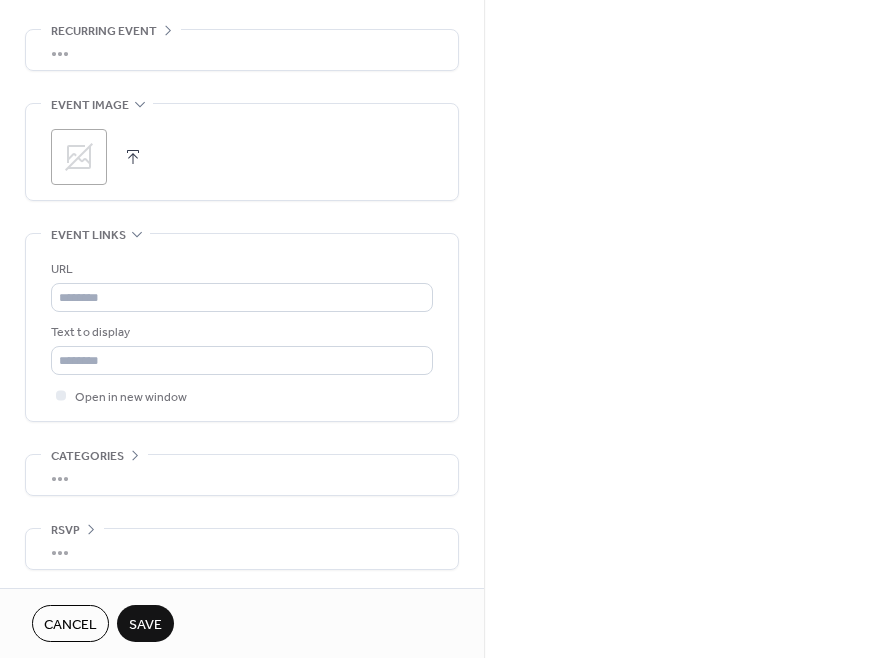 scroll, scrollTop: 946, scrollLeft: 0, axis: vertical 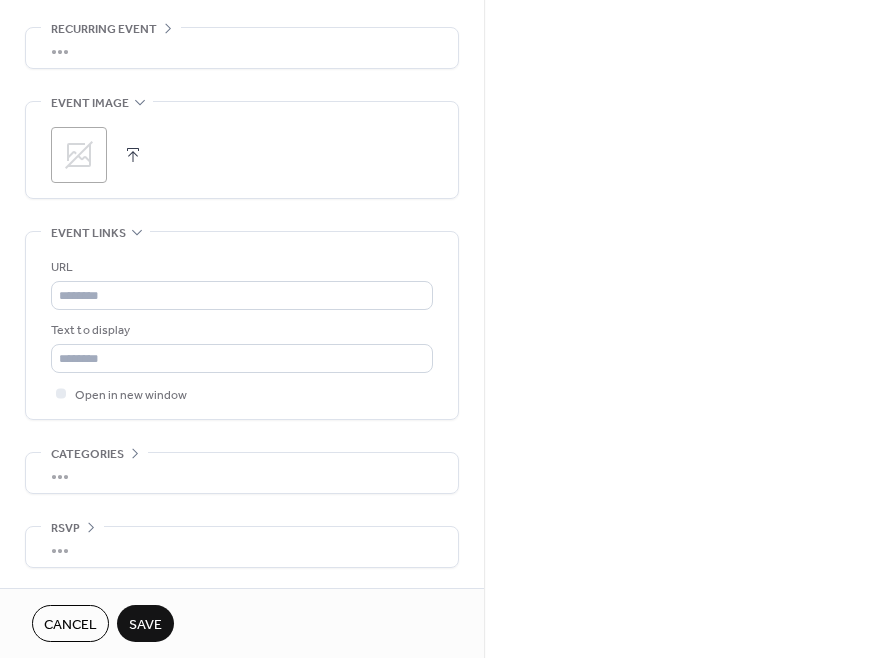 click on "Save" at bounding box center (145, 625) 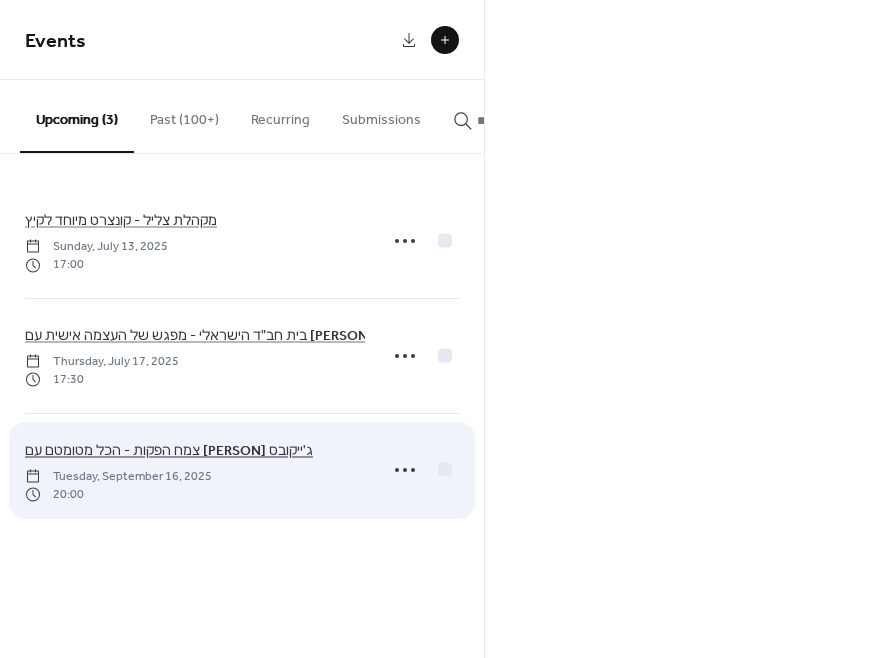 click on "צמח הפקות - הכל מטומטם עם רויטל ויטלזון  ג׳ייקובס" at bounding box center [169, 450] 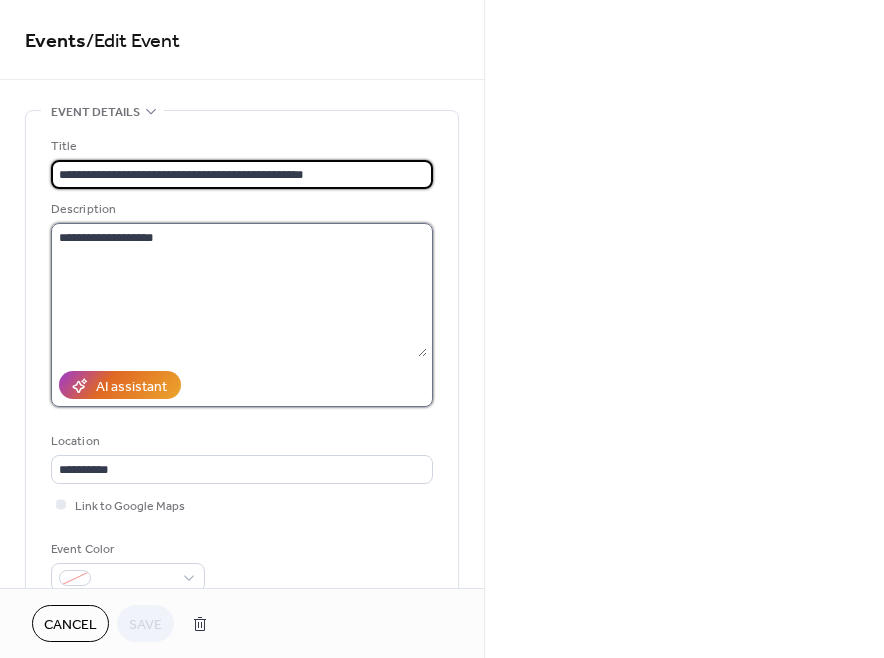 click on "**********" at bounding box center (239, 290) 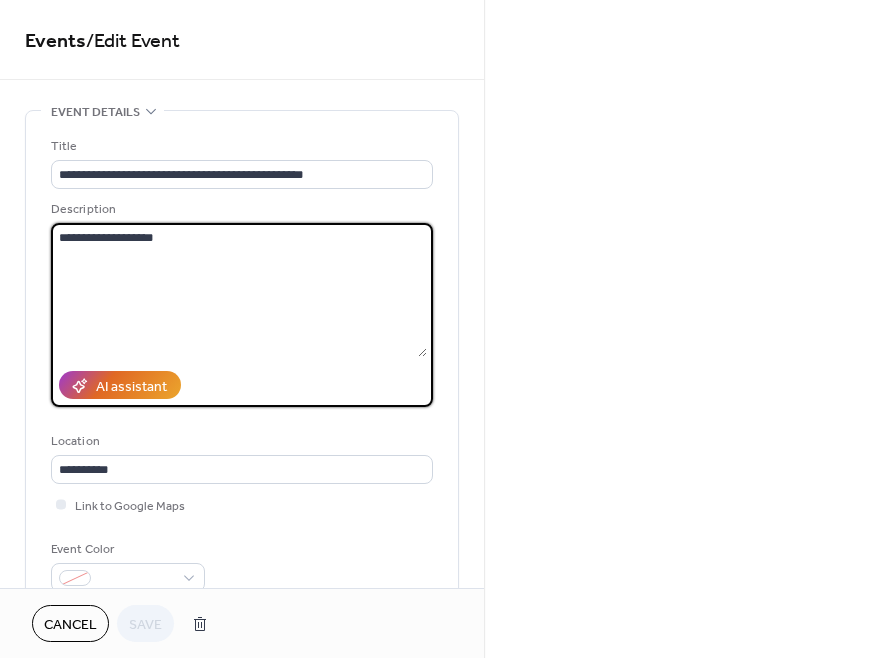 click on "**********" at bounding box center [239, 290] 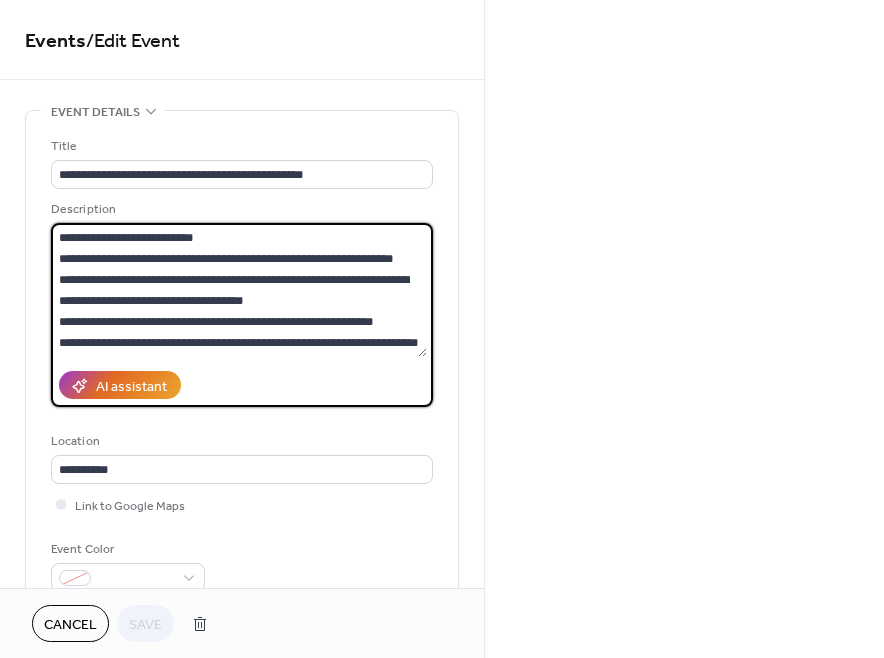 scroll, scrollTop: 102, scrollLeft: 0, axis: vertical 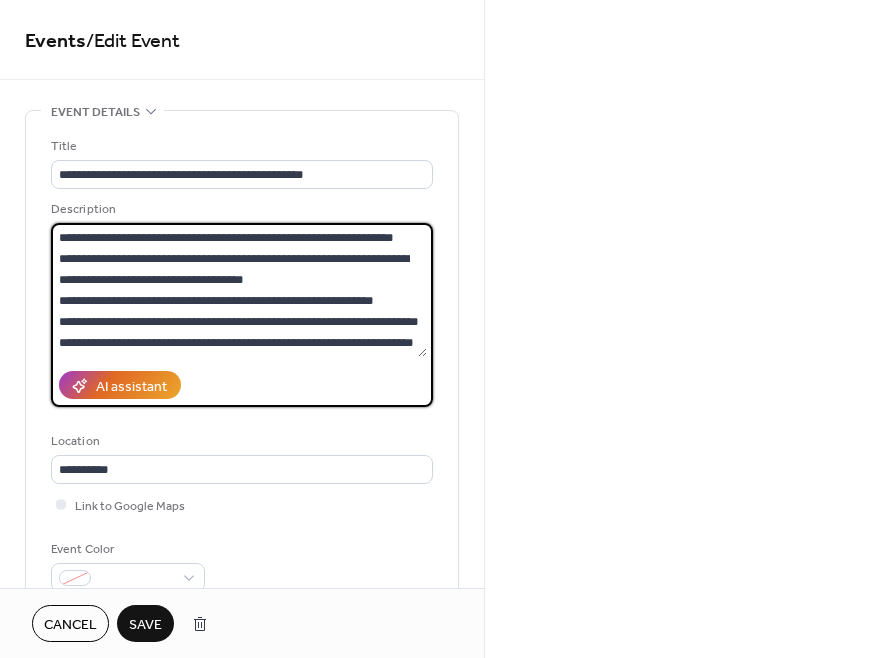 type on "**********" 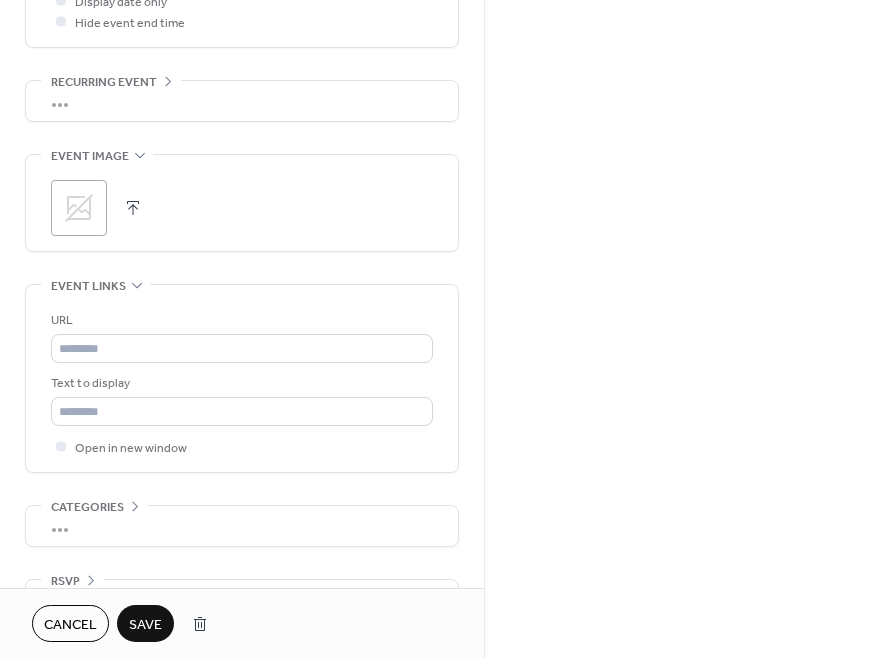 scroll, scrollTop: 895, scrollLeft: 0, axis: vertical 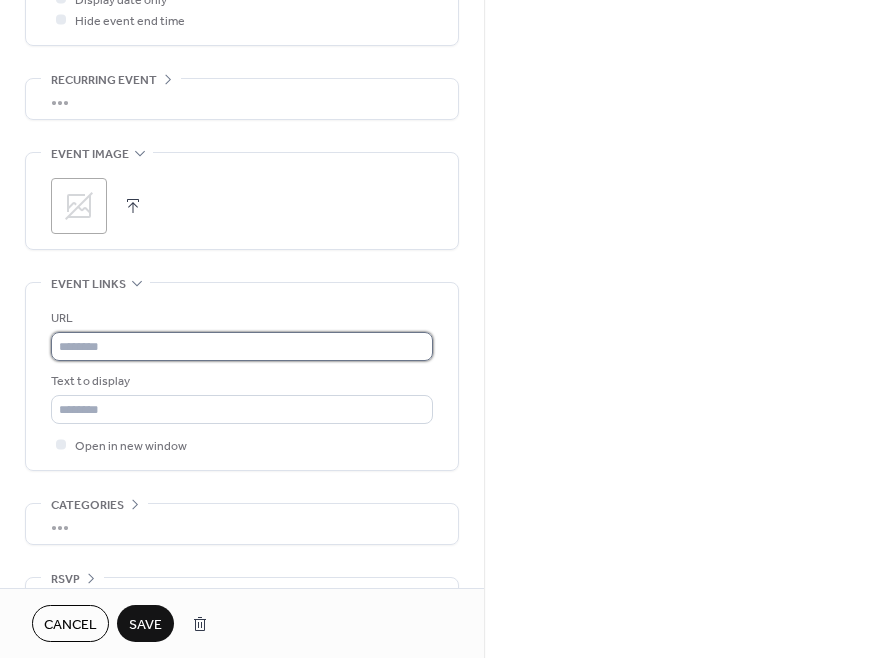 click at bounding box center (242, 346) 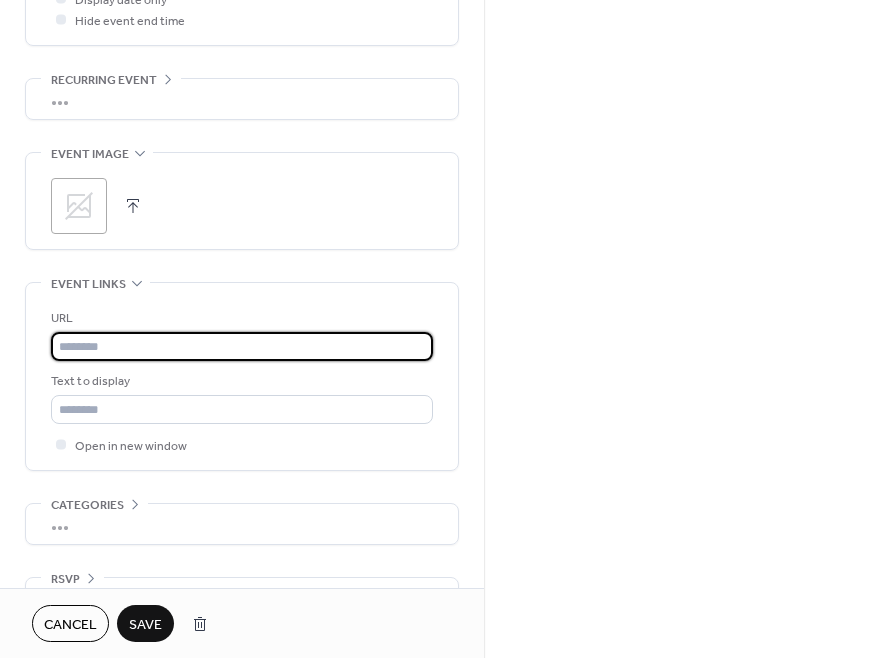 paste on "**********" 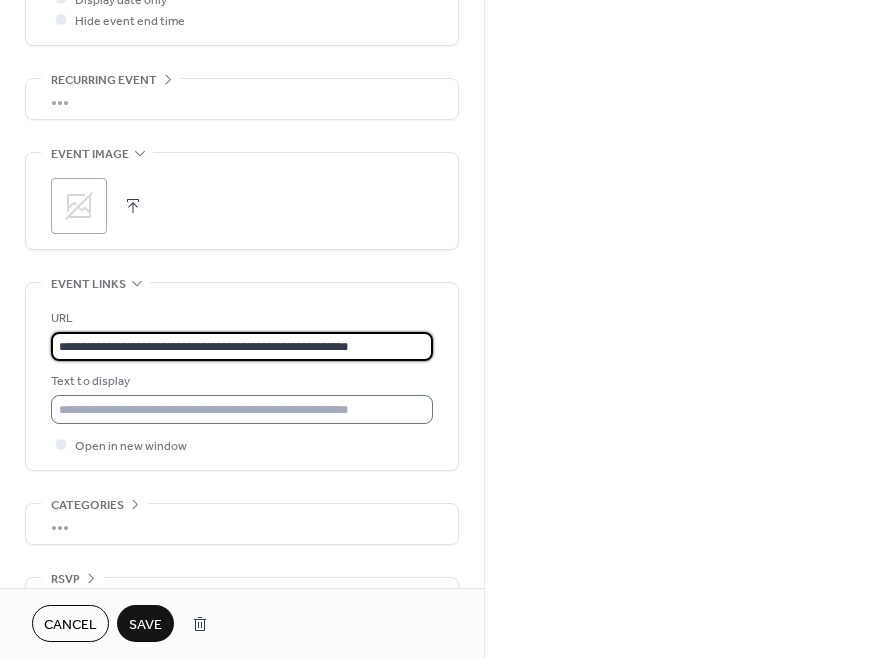 type on "**********" 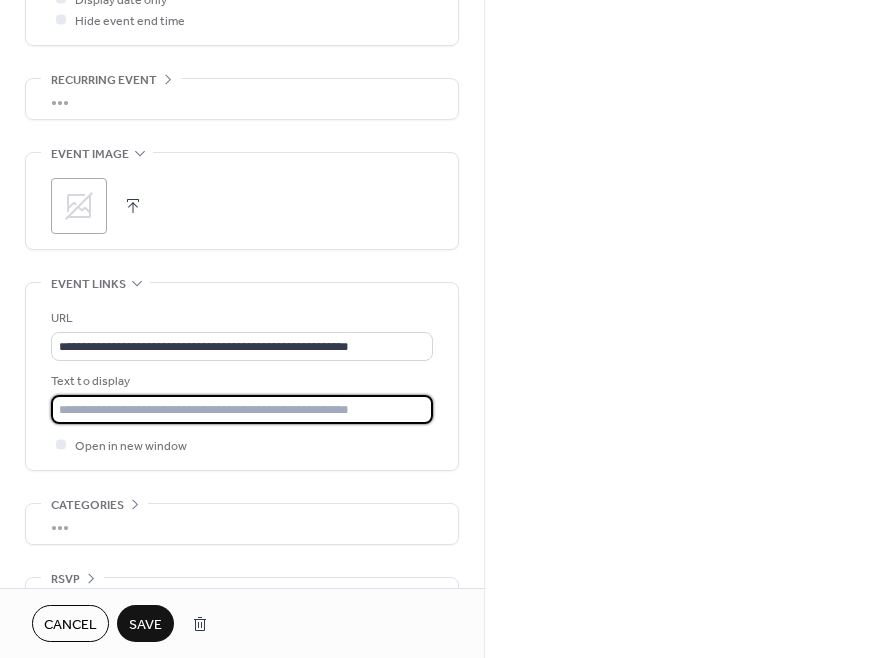 click at bounding box center [242, 409] 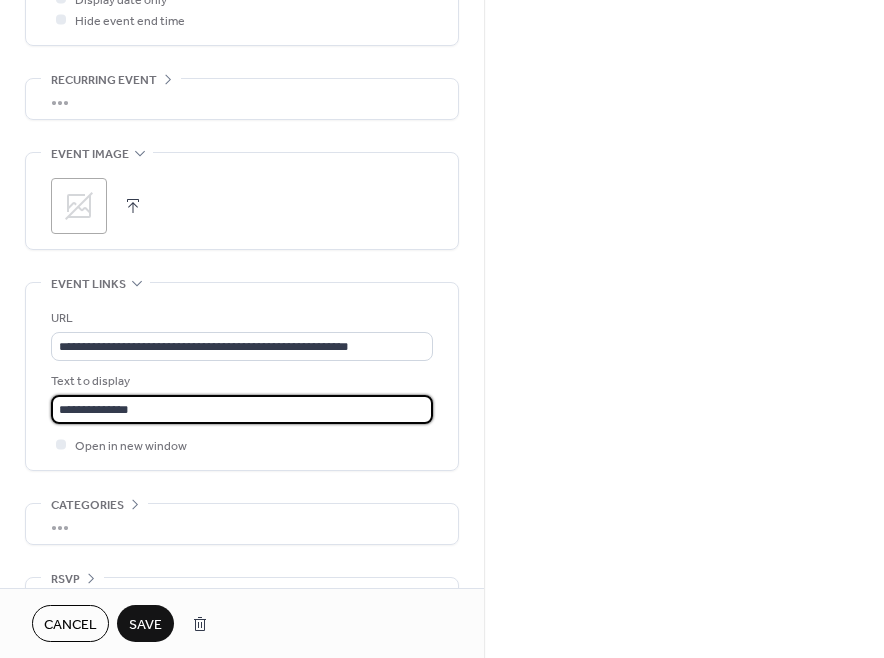 click on "**********" at bounding box center (442, 329) 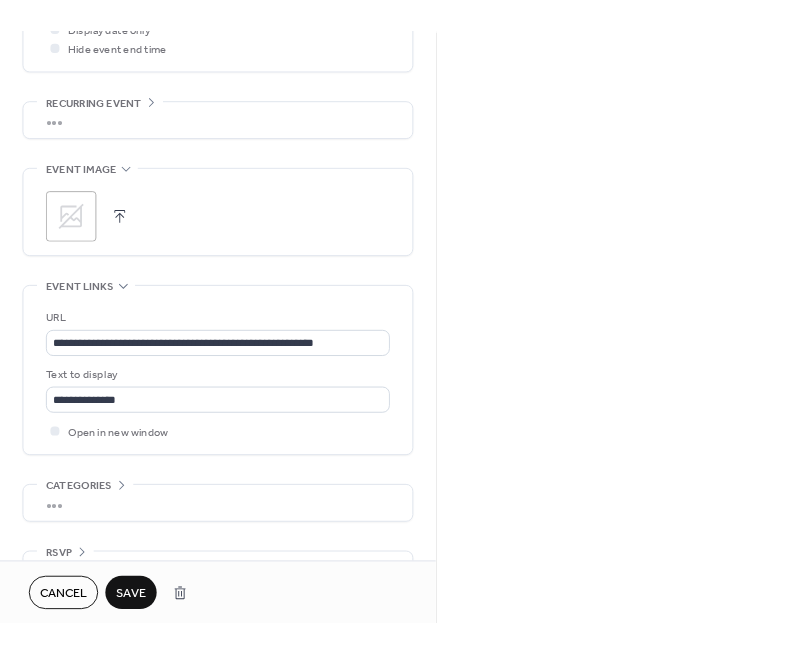scroll, scrollTop: 946, scrollLeft: 0, axis: vertical 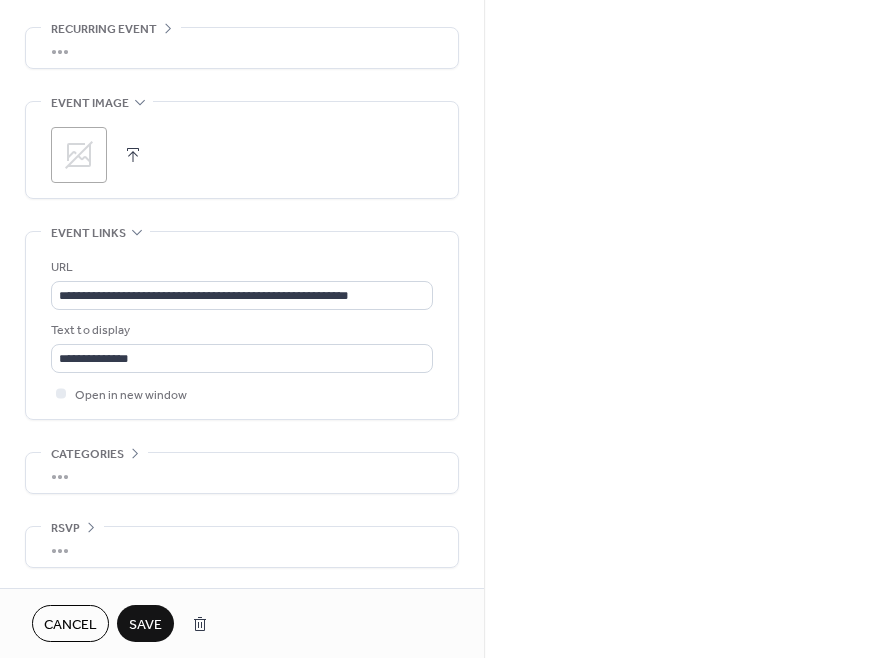click on "Save" at bounding box center [145, 625] 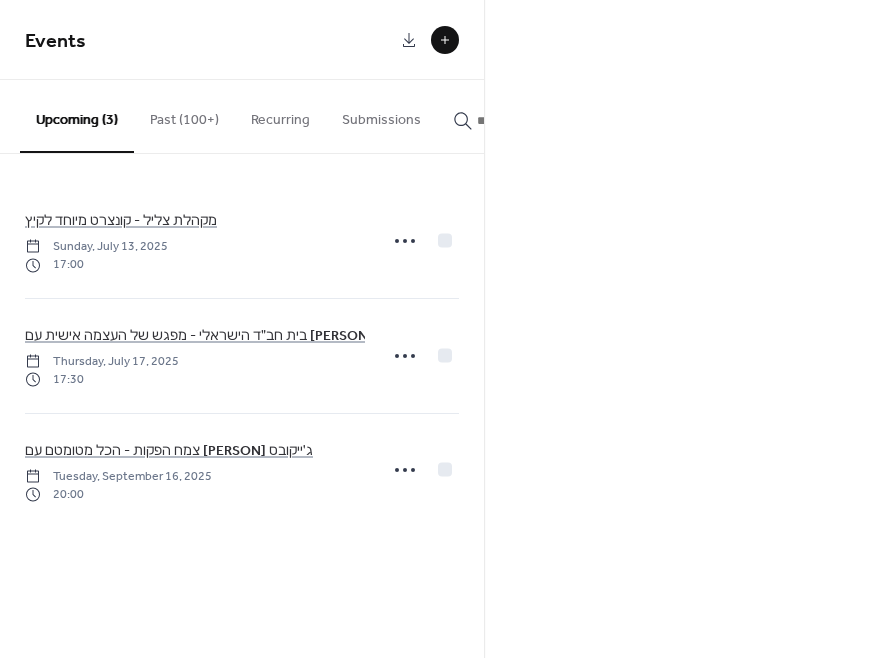 click on "Events Upcoming  (3) Past  (100+) Recurring  Submissions  מקהלת צליל - קונצרט מיוחד לקיץ Sunday, July 13, 2025 17:00 בית חב״ד הישראלי - מפגש של העצמה אישית עם סיוון רהב-מאיר Thursday, July 17, 2025 17:30 צמח הפקות - הכל מטומטם עם רויטל ויטלזון  ג׳ייקובס Tuesday, September 16, 2025 20:00 Cancel אירועים קרובים 11 היום 13 יול מקהלת צליל - קונצרט מיוחד לקיץ ​ ראשון, יולי 13, 2025 ​ 5:00pm ​ פרטים וכרטיסים ​ הצג עוד ערב שירים אהובים בביצוע מקהלת צליל בניצוחה של אירה קלכמן שמור אירוע 17 יול בית חב״ד הישראלי - מפגש של העצמה אישית עם סיוון רהב-מאיר ​ חמישי, יולי 17, 2025 ​ 5:30pm ​ בית חב''ד הישראלי NW11 ​ להרשמה ​ הצג עוד מפגש ראשון בסדרה    שמור אירוע 16 ספט ​" at bounding box center [442, 329] 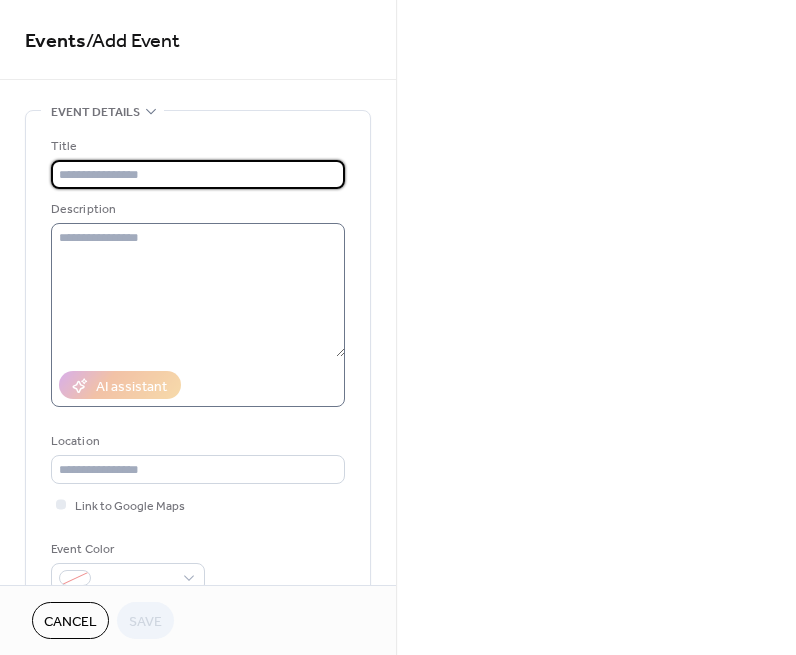 scroll, scrollTop: 0, scrollLeft: 0, axis: both 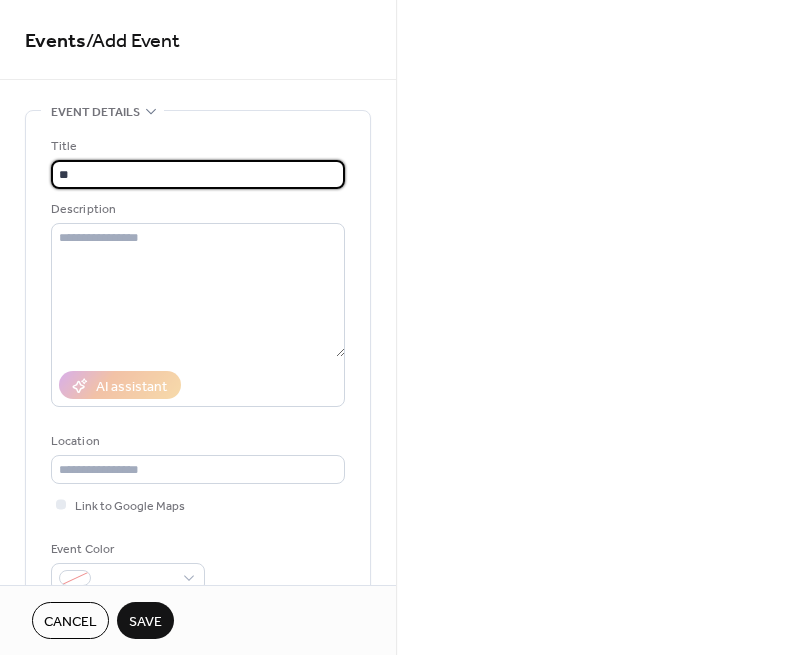 type on "*" 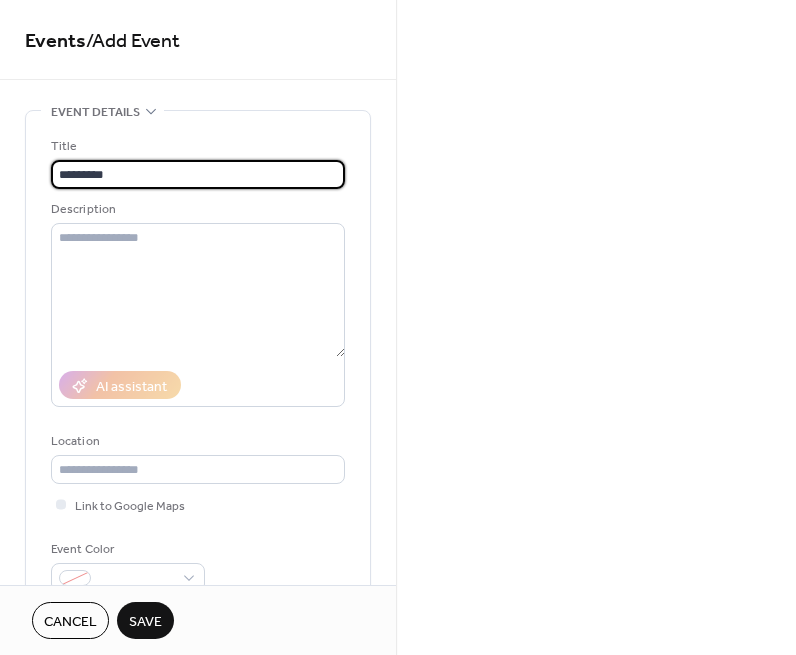 paste on "**********" 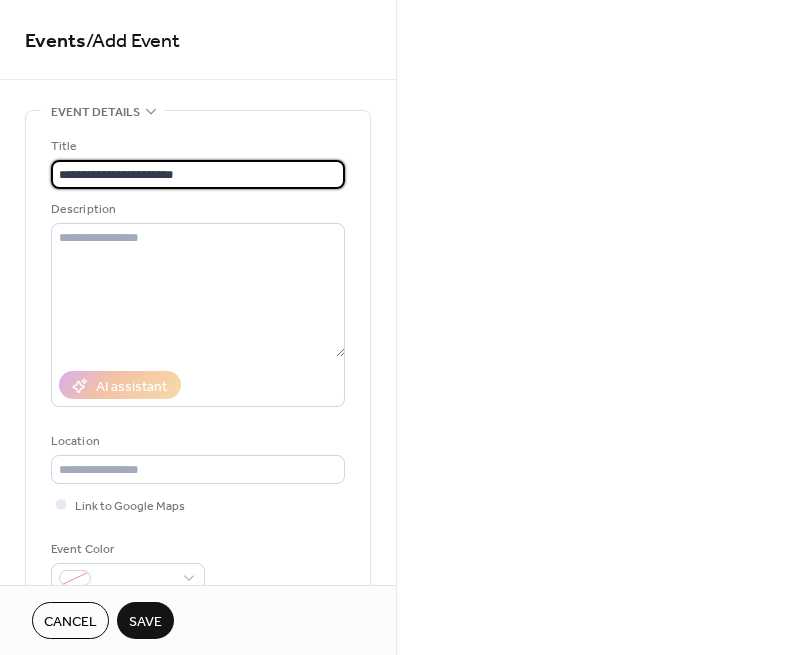 type on "**********" 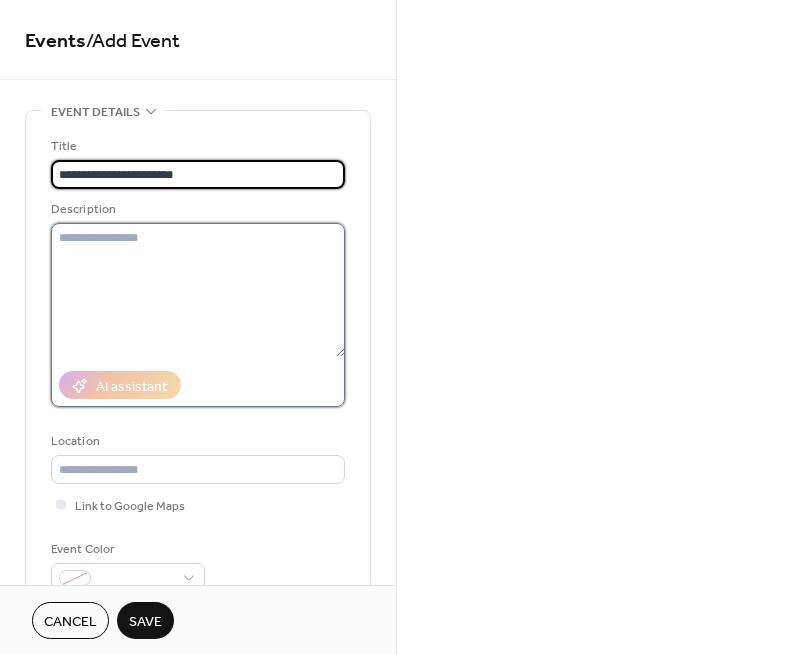 click at bounding box center (198, 290) 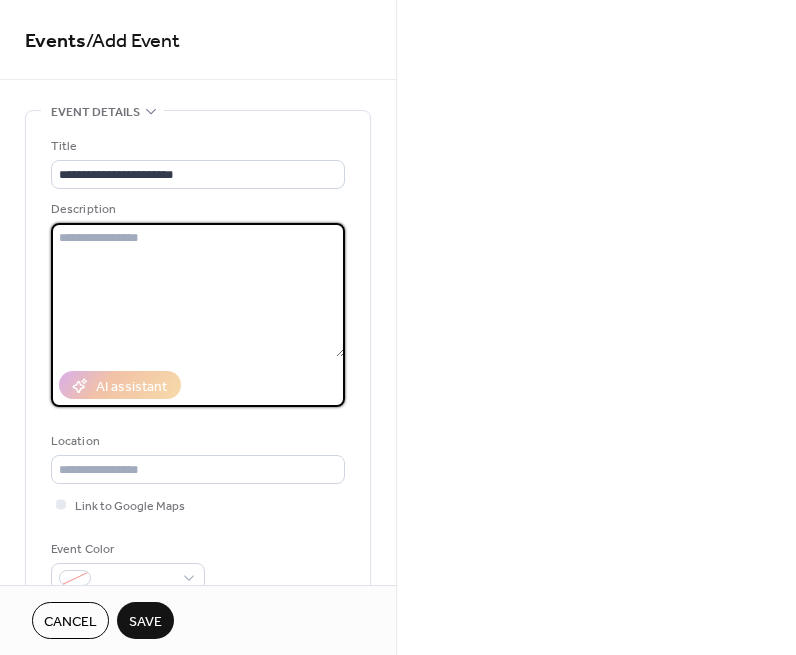 paste on "**********" 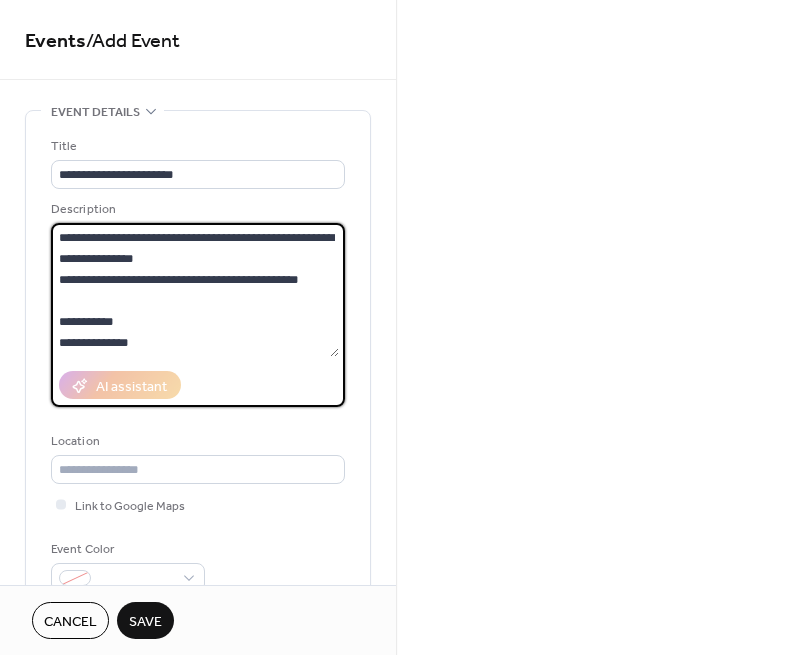 scroll, scrollTop: 123, scrollLeft: 0, axis: vertical 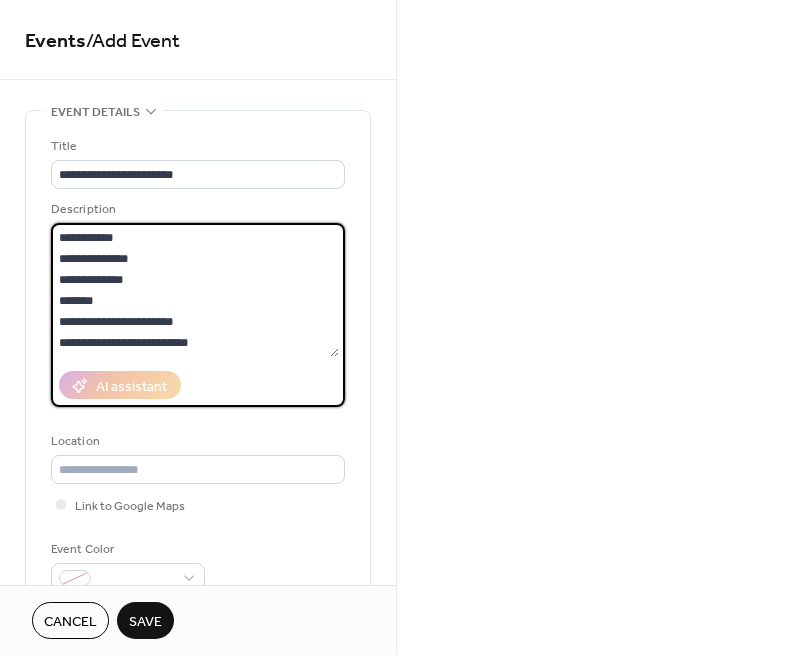 type on "**********" 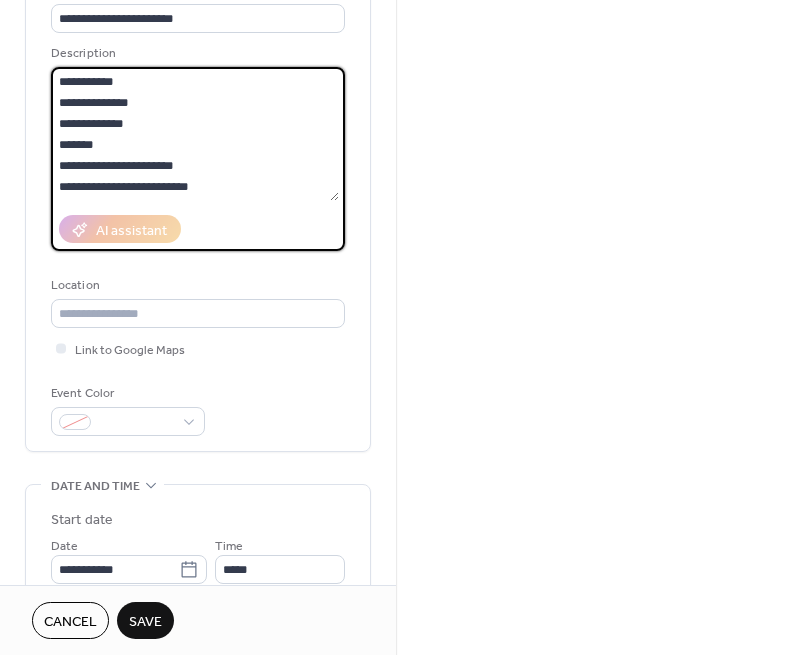 scroll, scrollTop: 169, scrollLeft: 0, axis: vertical 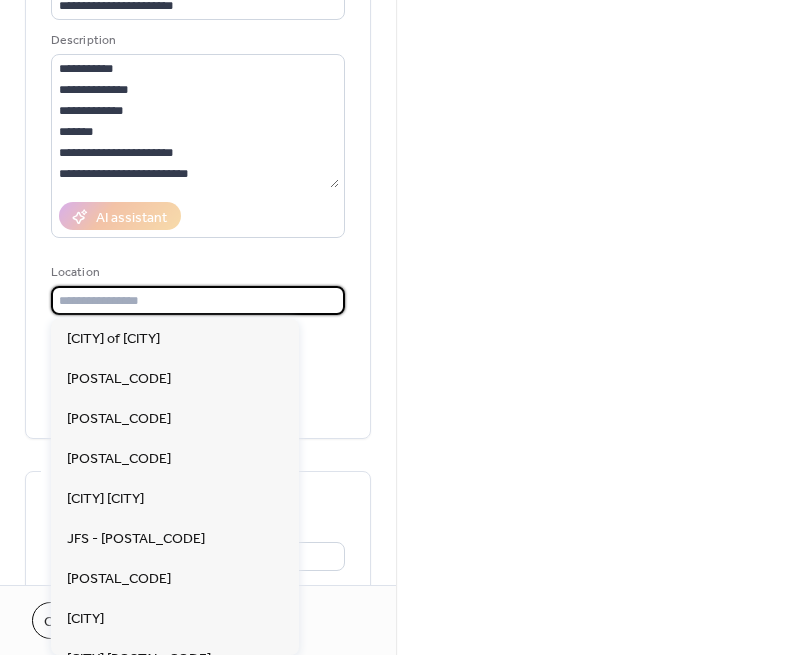 click at bounding box center [198, 300] 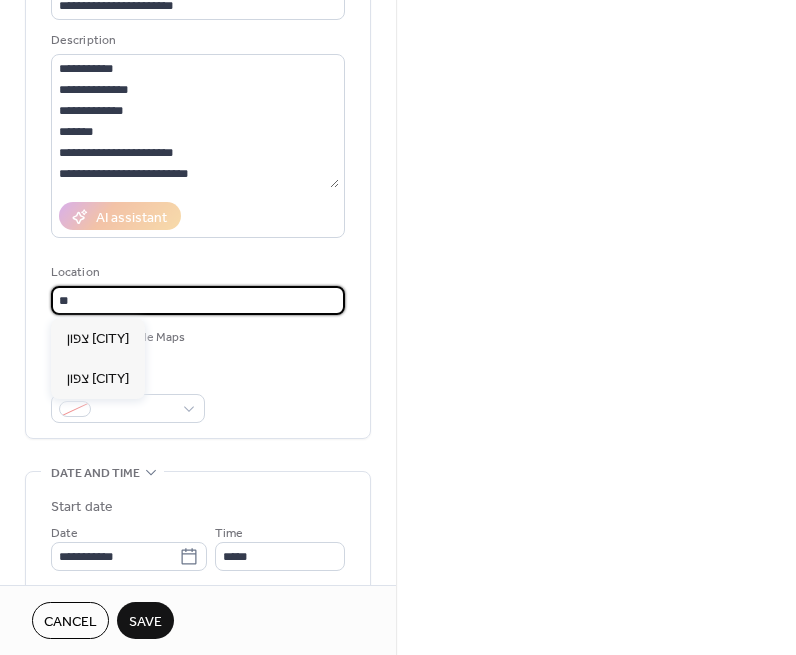 click on "**" at bounding box center (198, 300) 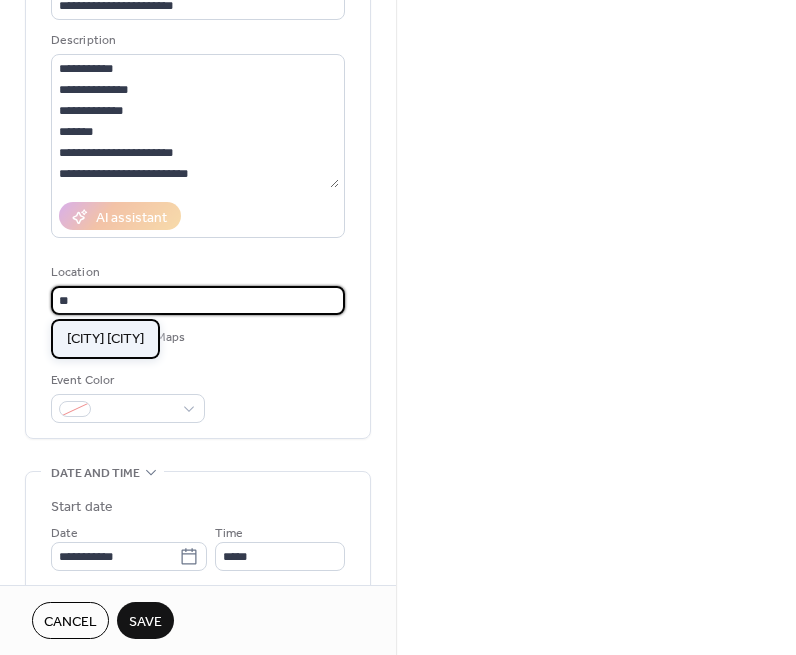 click on "קמדן טאון" at bounding box center [105, 339] 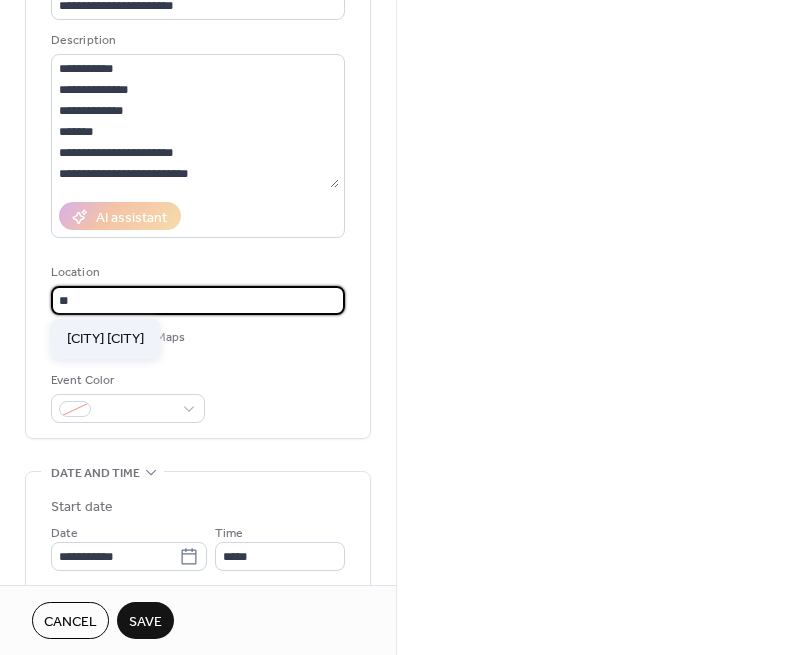 type on "*********" 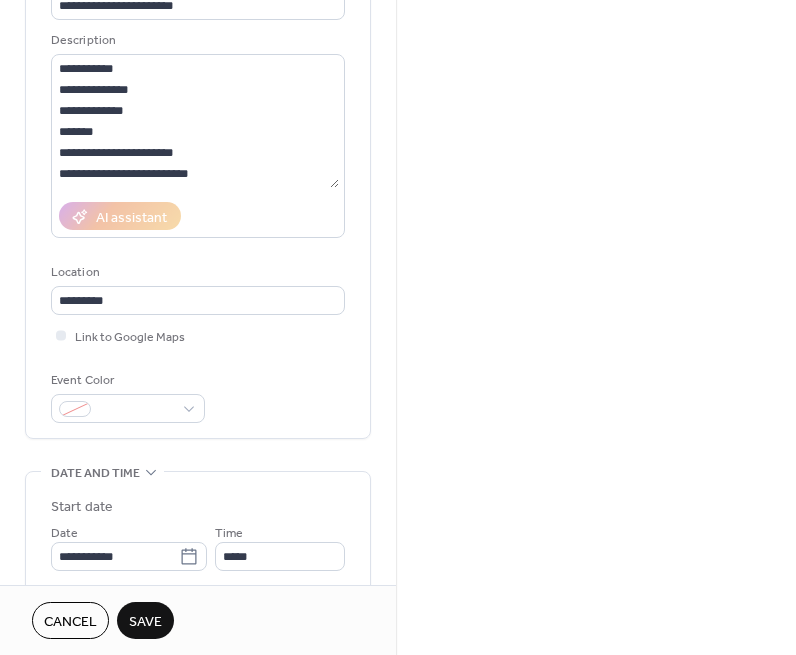 click on "**********" at bounding box center [198, 195] 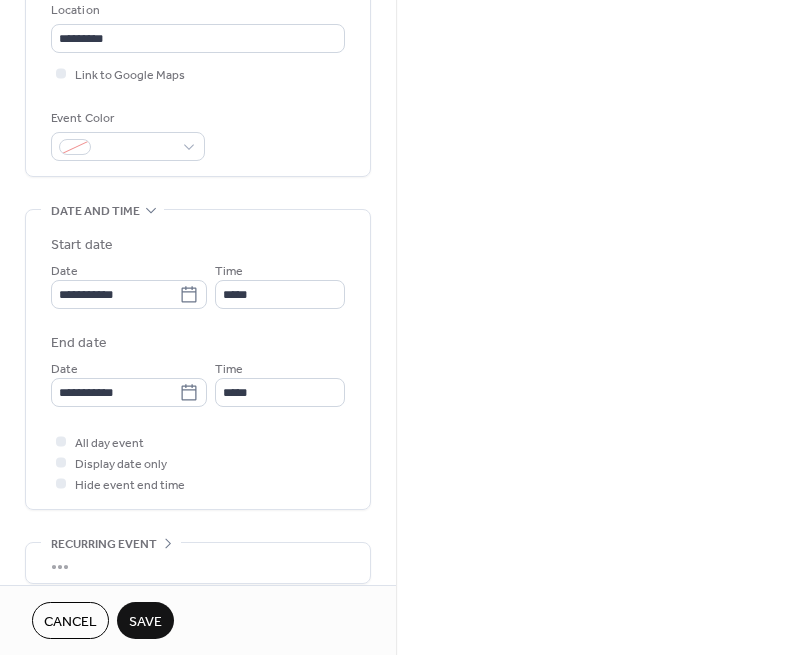 scroll, scrollTop: 434, scrollLeft: 0, axis: vertical 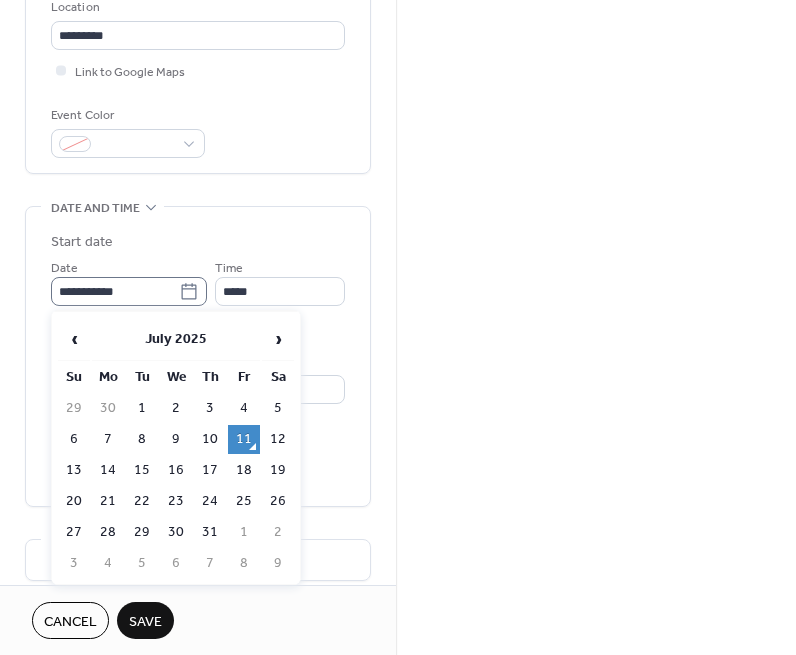 click 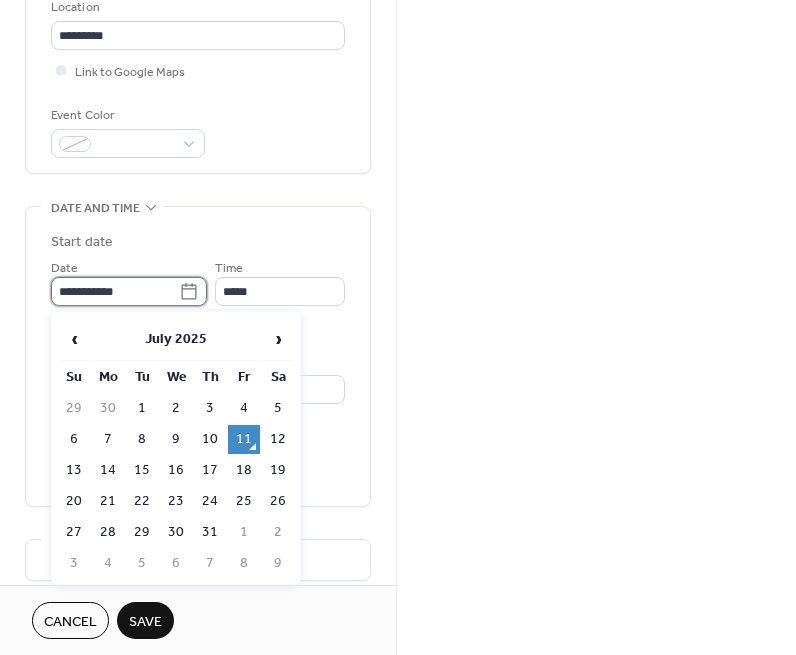 click on "**********" at bounding box center [115, 291] 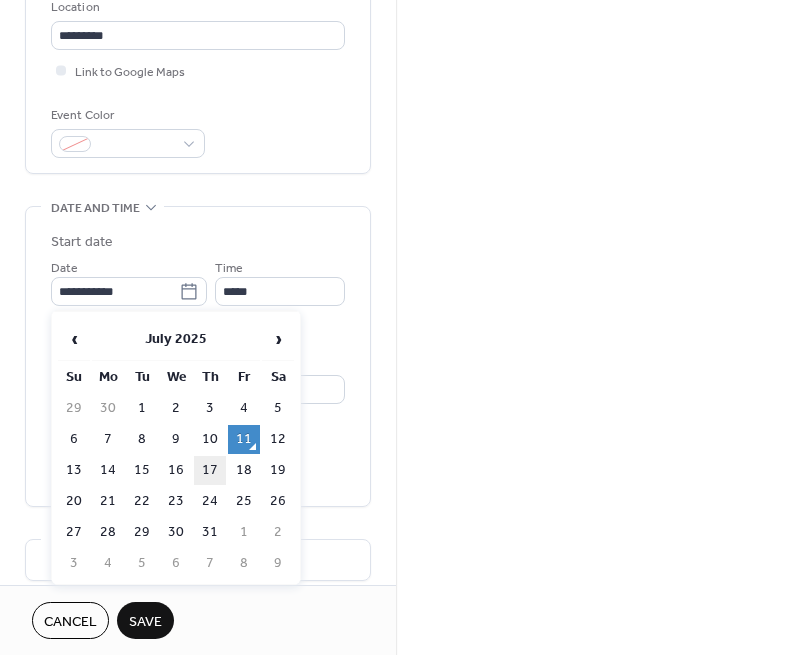 click on "17" at bounding box center [210, 470] 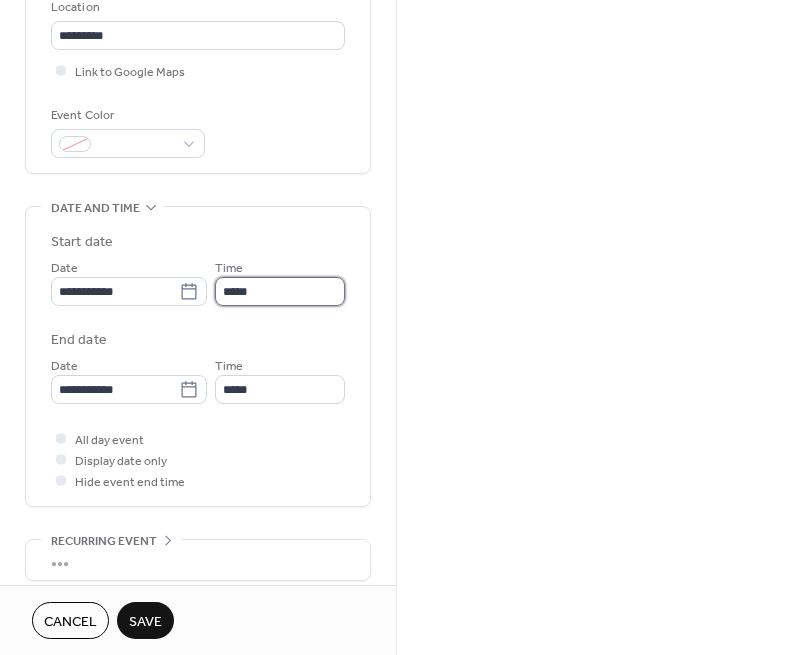 click on "*****" at bounding box center (280, 291) 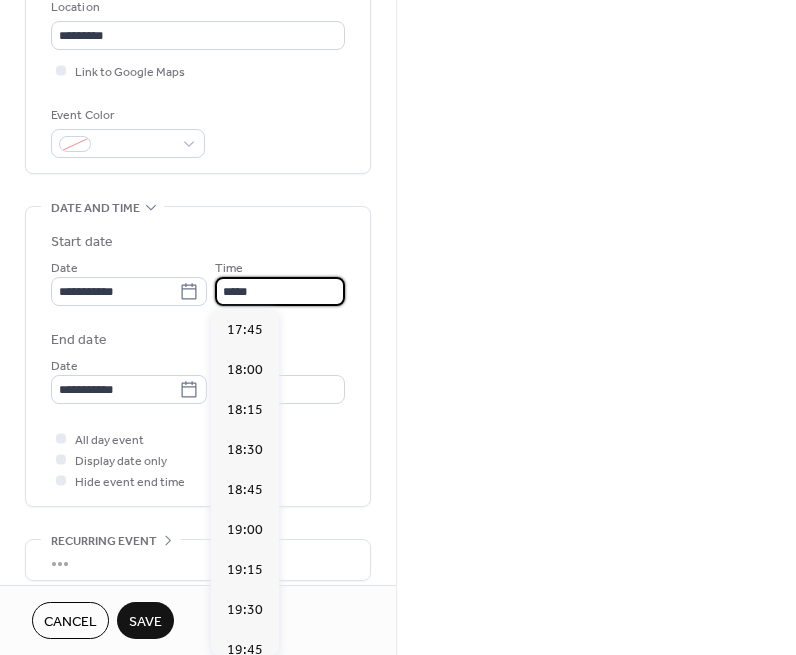 scroll, scrollTop: 2849, scrollLeft: 0, axis: vertical 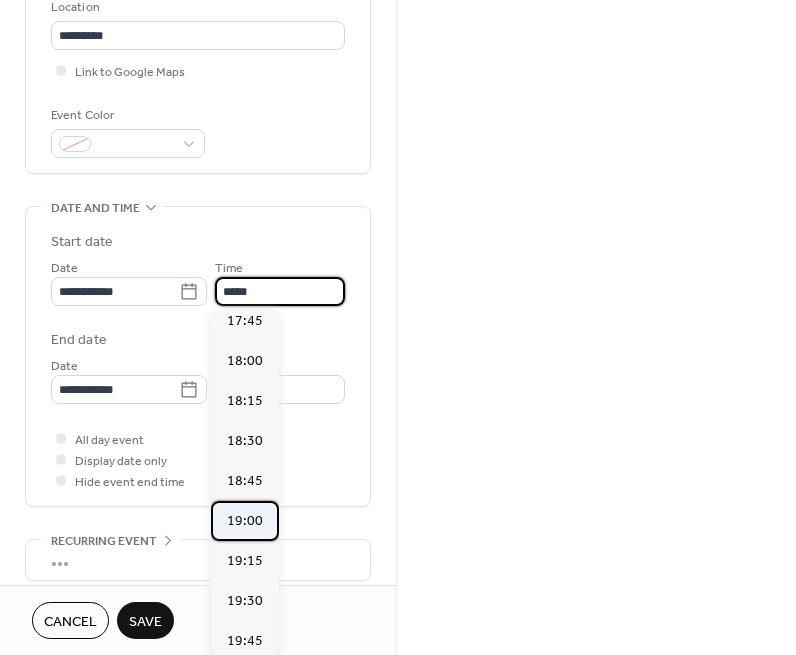 click on "19:00" at bounding box center [245, 521] 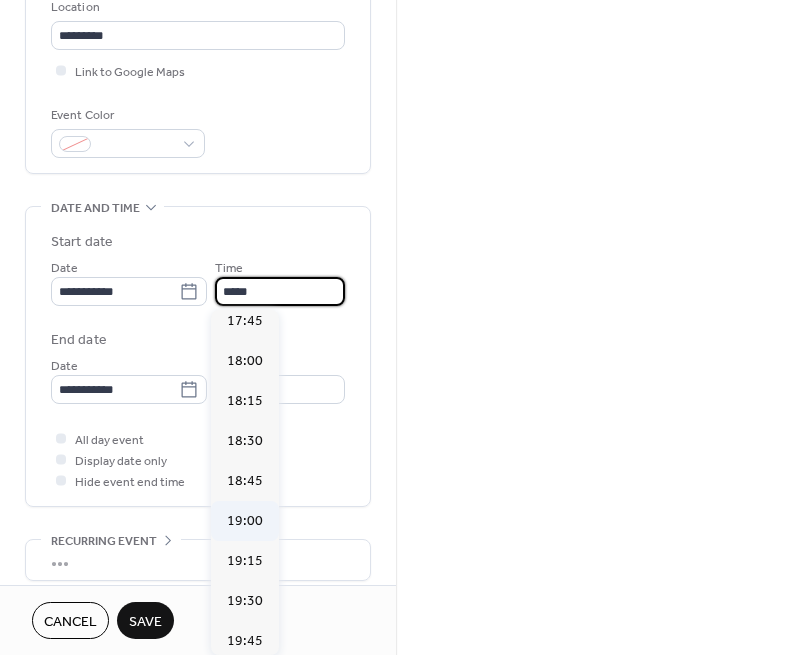 type on "*****" 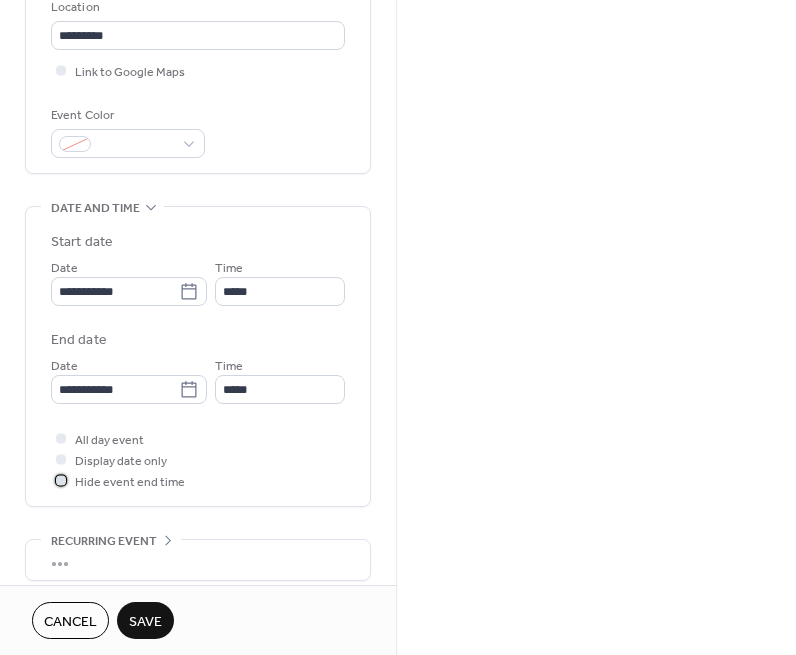 click on "Hide event end time" at bounding box center [130, 482] 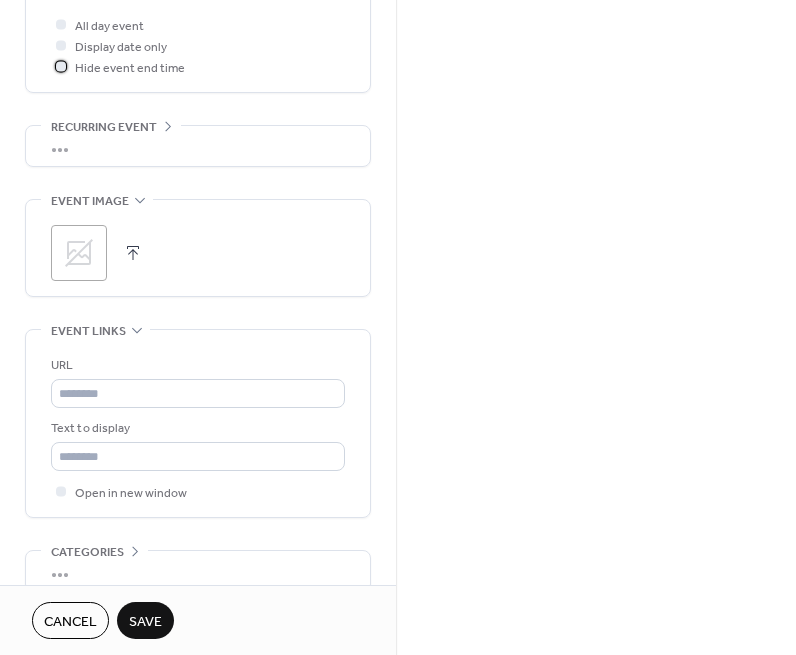 scroll, scrollTop: 860, scrollLeft: 0, axis: vertical 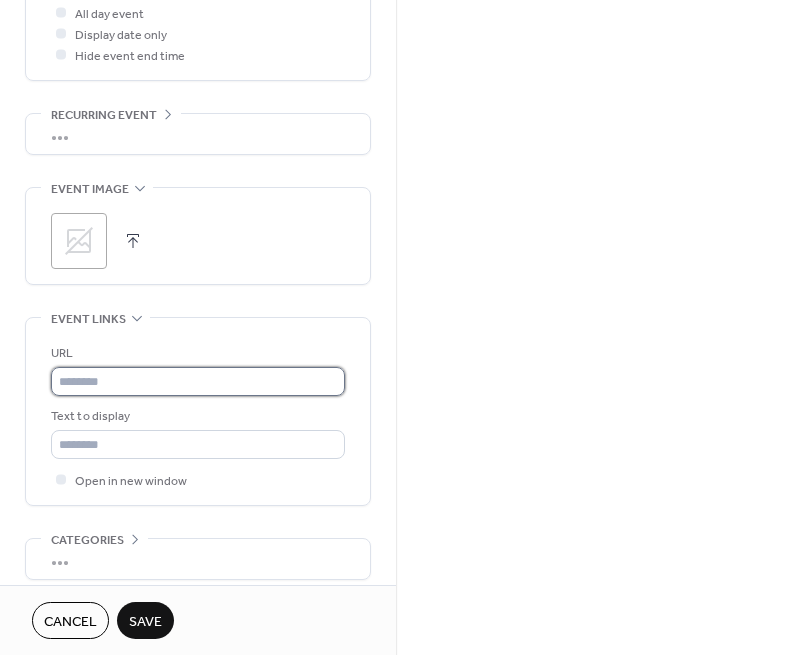 click at bounding box center (198, 381) 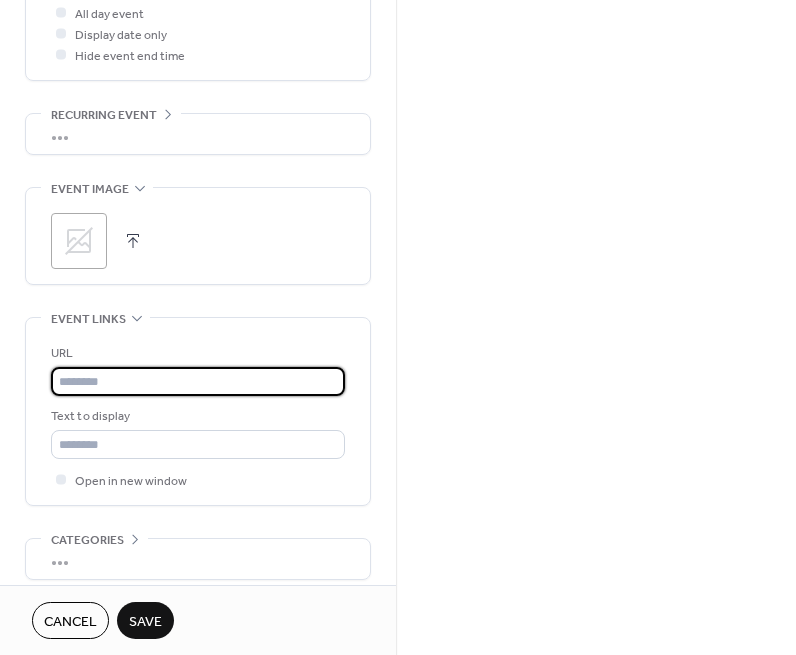 paste on "**********" 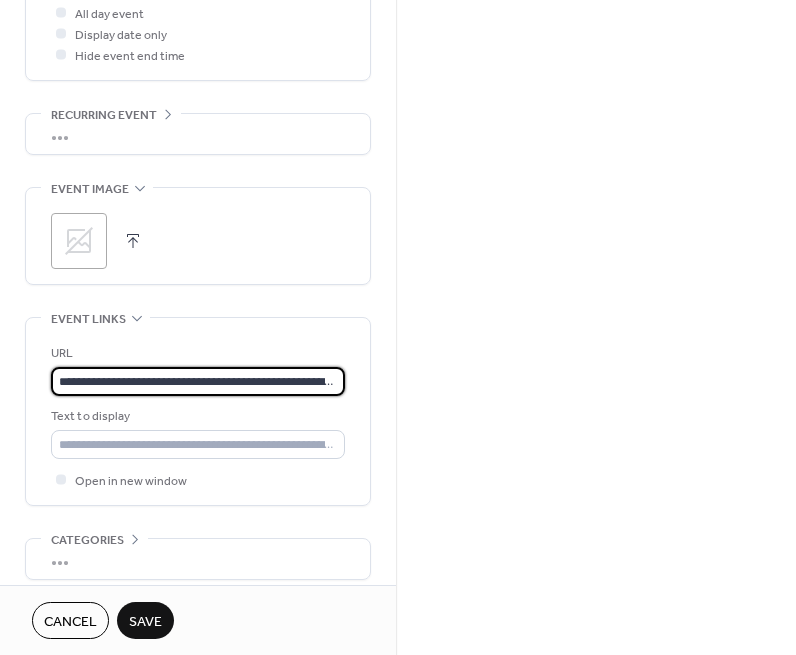 scroll, scrollTop: 0, scrollLeft: 71, axis: horizontal 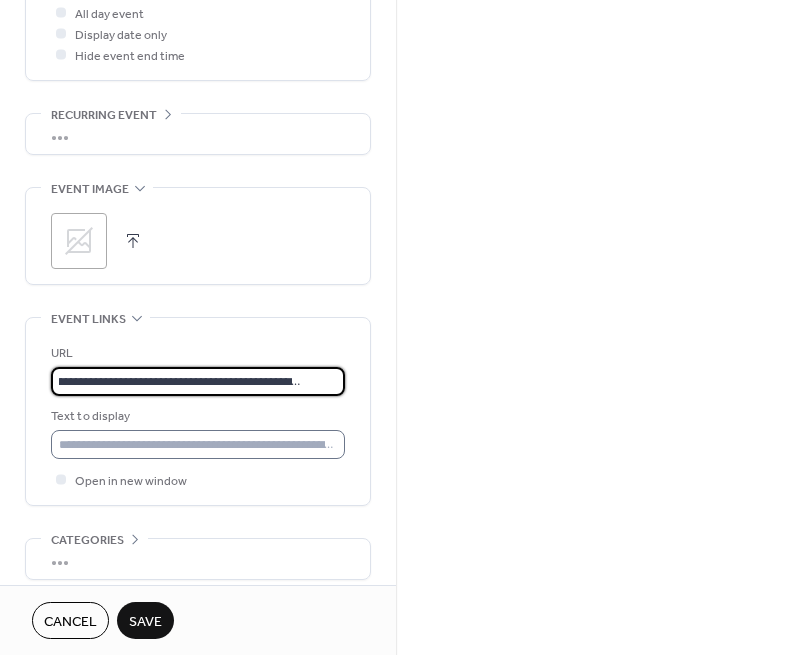 type on "**********" 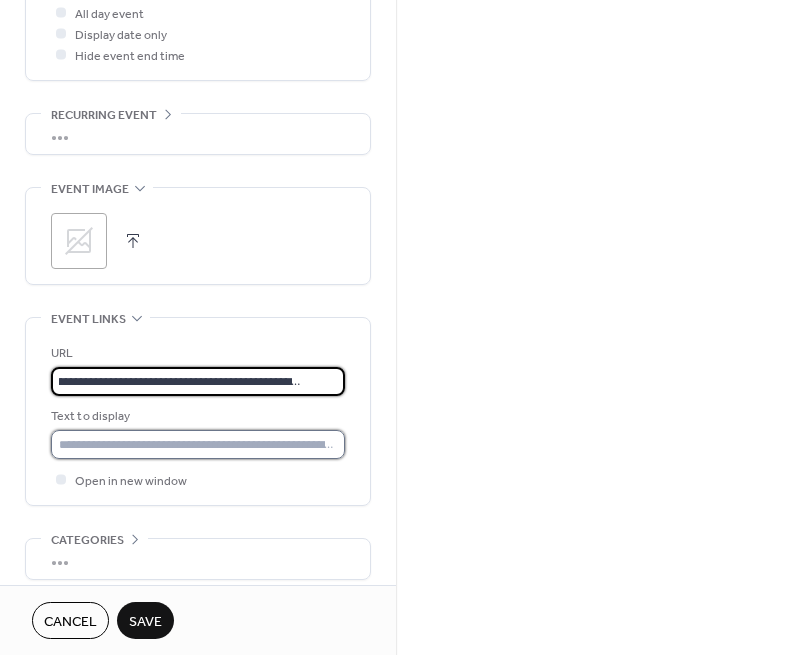 scroll, scrollTop: 0, scrollLeft: 0, axis: both 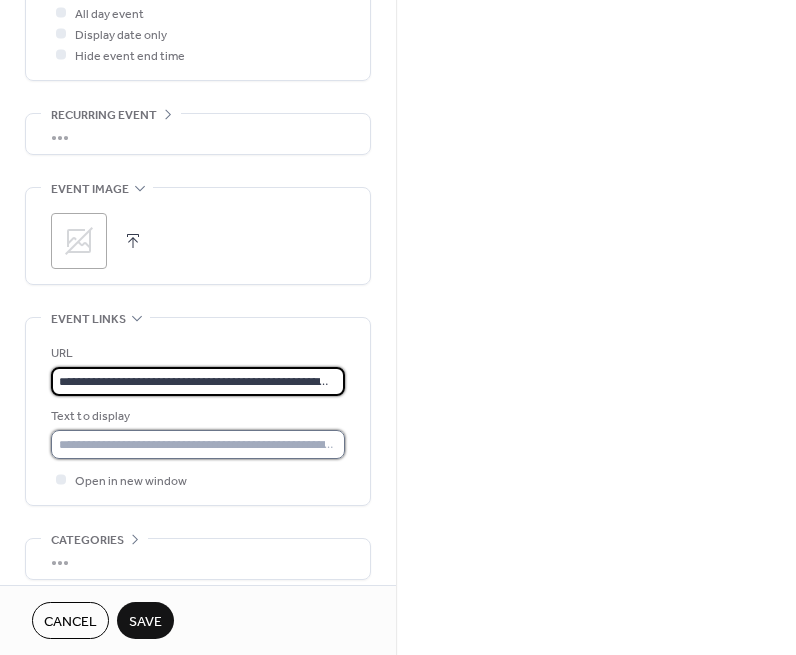 click at bounding box center [198, 444] 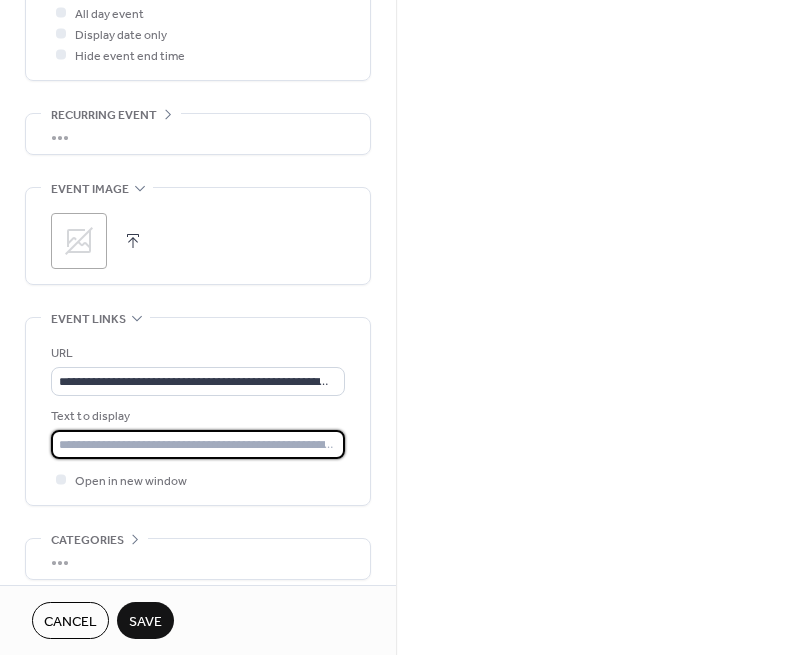 type on "**********" 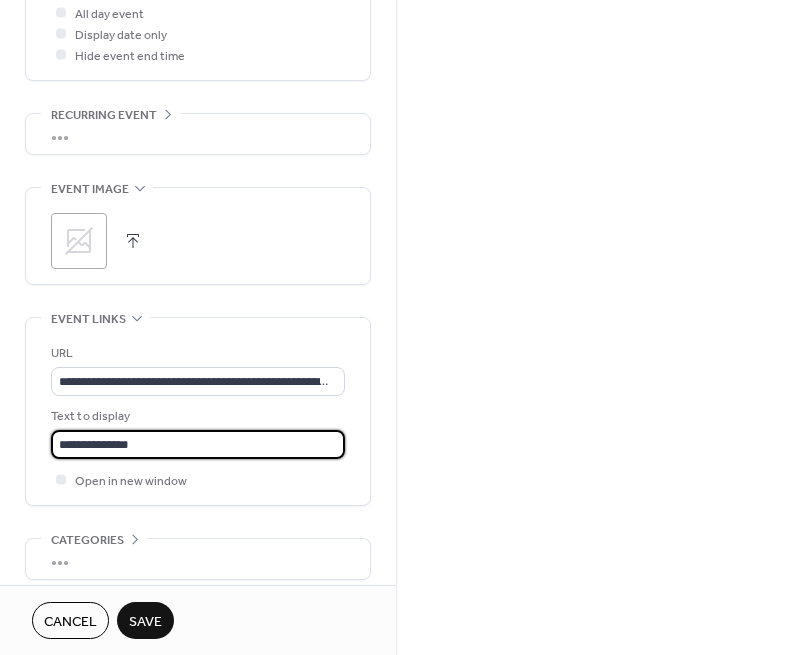scroll, scrollTop: 1, scrollLeft: 0, axis: vertical 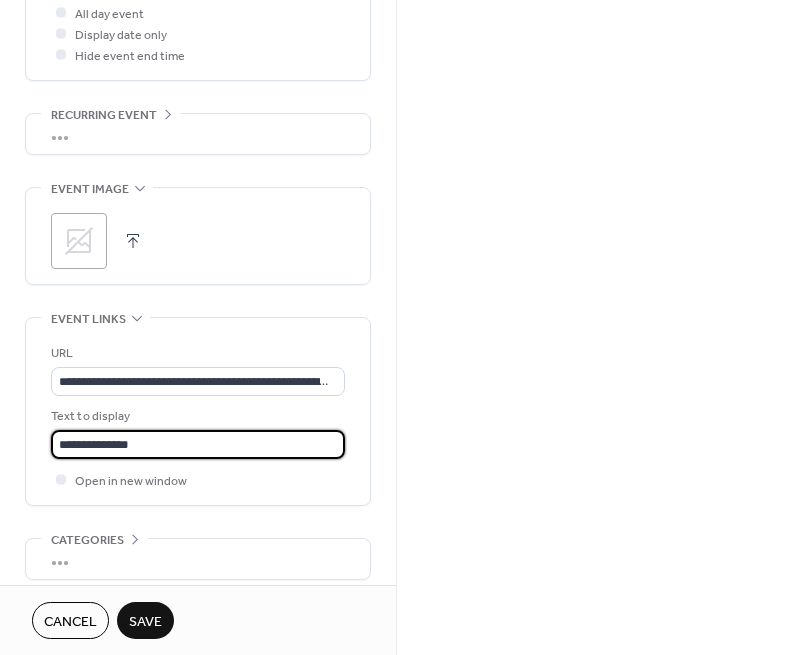 click on "Save" at bounding box center (145, 622) 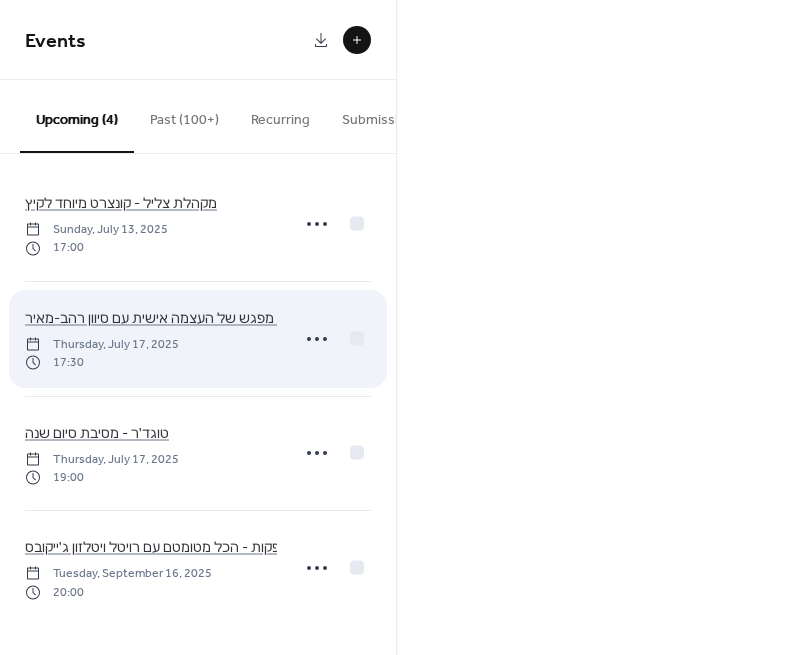 scroll, scrollTop: 0, scrollLeft: 0, axis: both 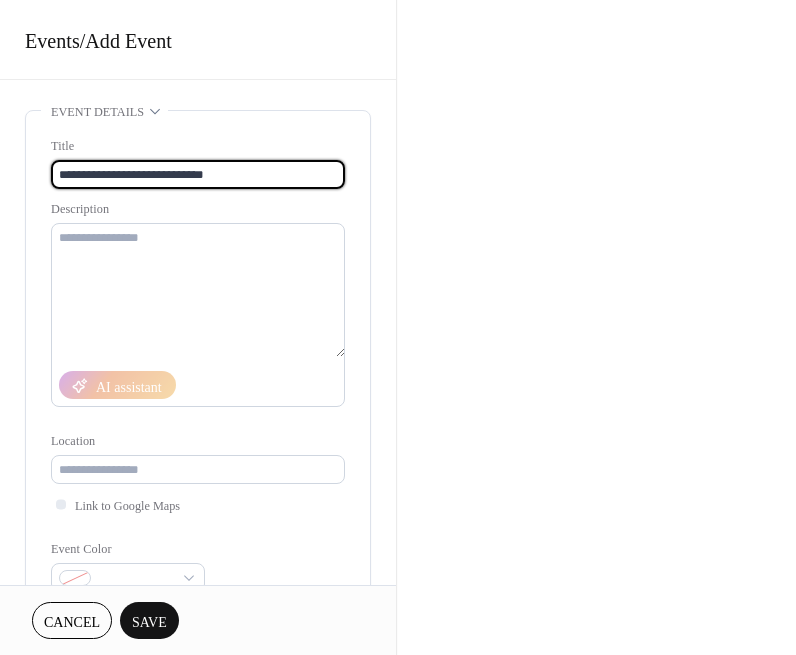type on "**********" 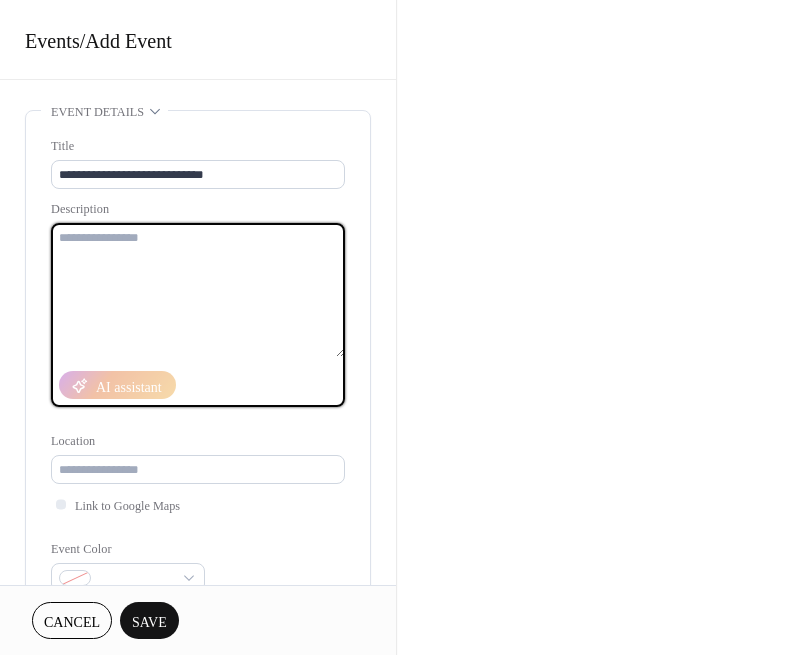 click at bounding box center [198, 290] 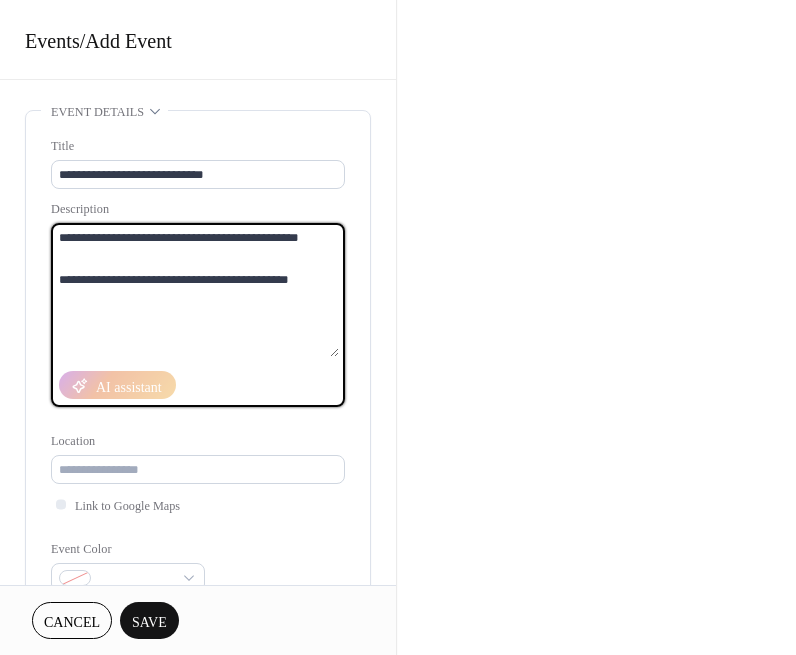 paste on "**********" 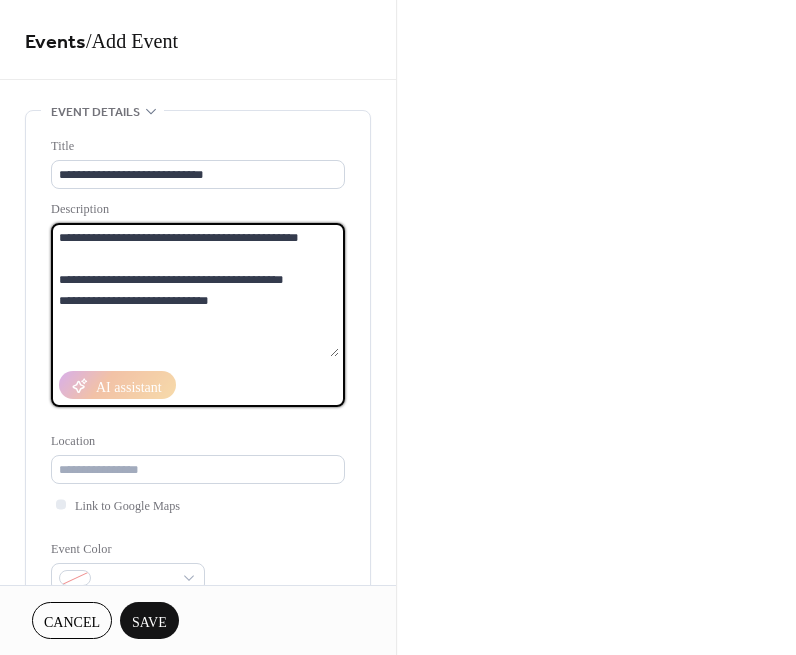 click on "**********" at bounding box center [195, 290] 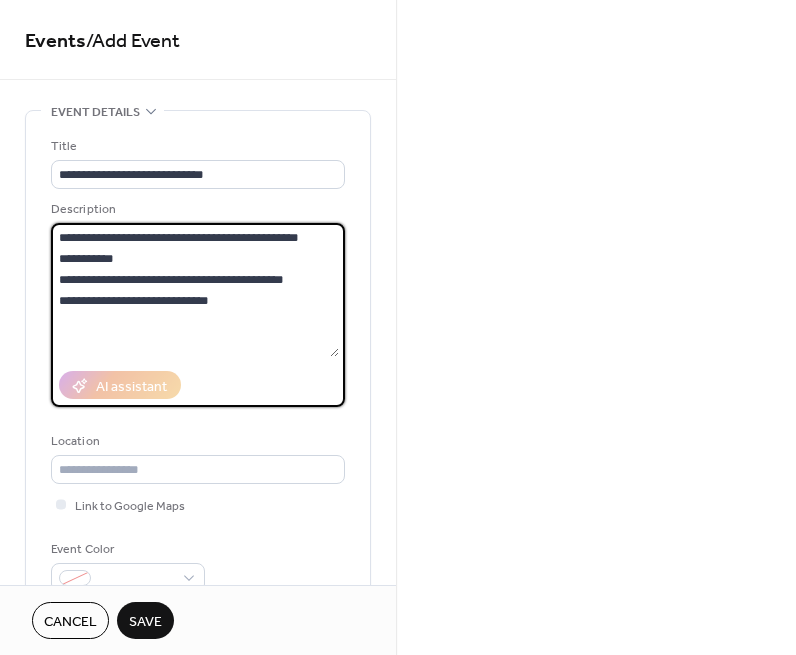 scroll, scrollTop: 42, scrollLeft: 0, axis: vertical 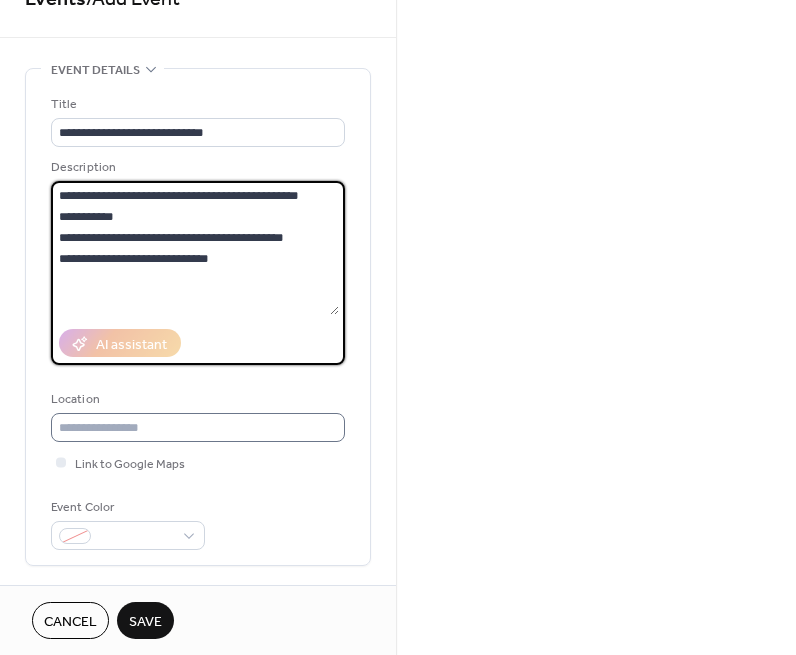 type on "**********" 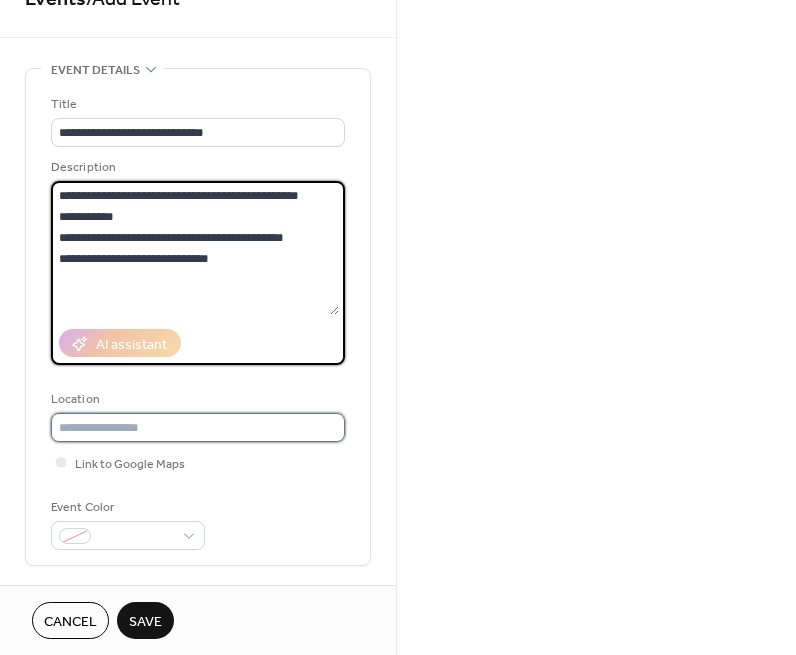 click at bounding box center [198, 427] 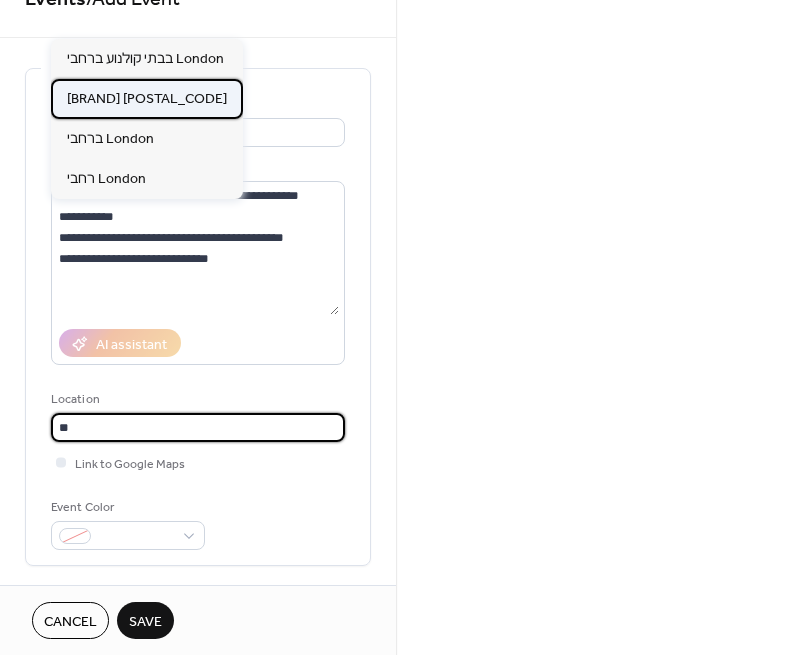 click on "בית חב''ד הישראלי NW11" at bounding box center [147, 99] 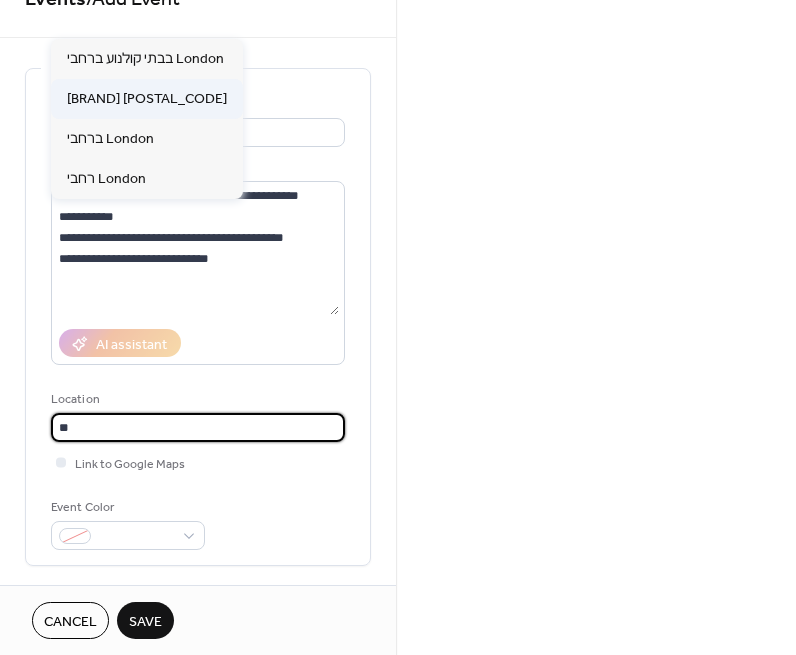 type on "**********" 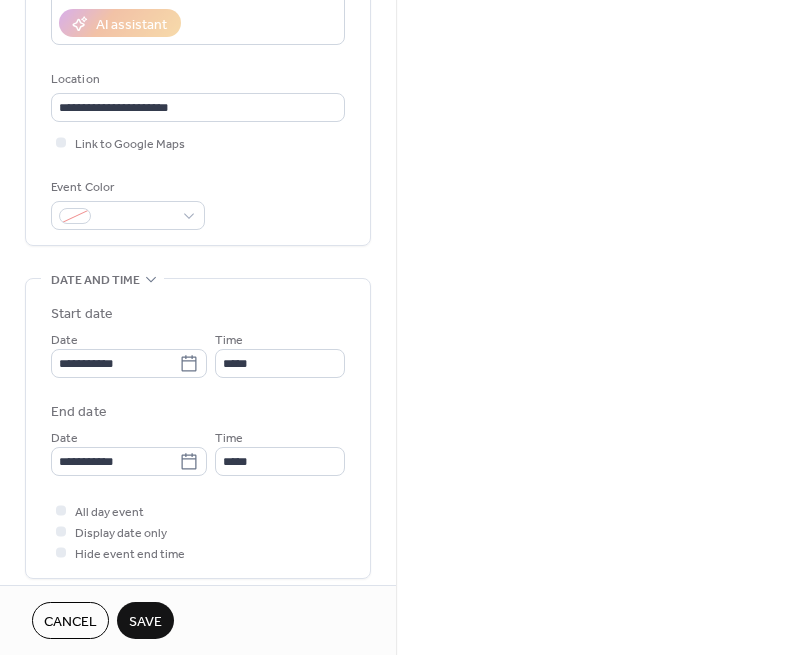 scroll, scrollTop: 389, scrollLeft: 0, axis: vertical 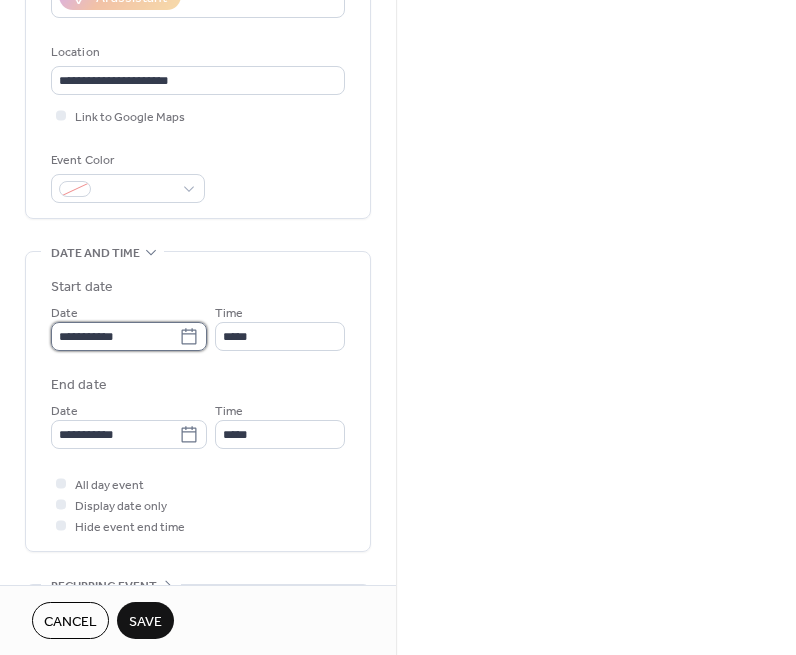 click on "**********" at bounding box center (115, 336) 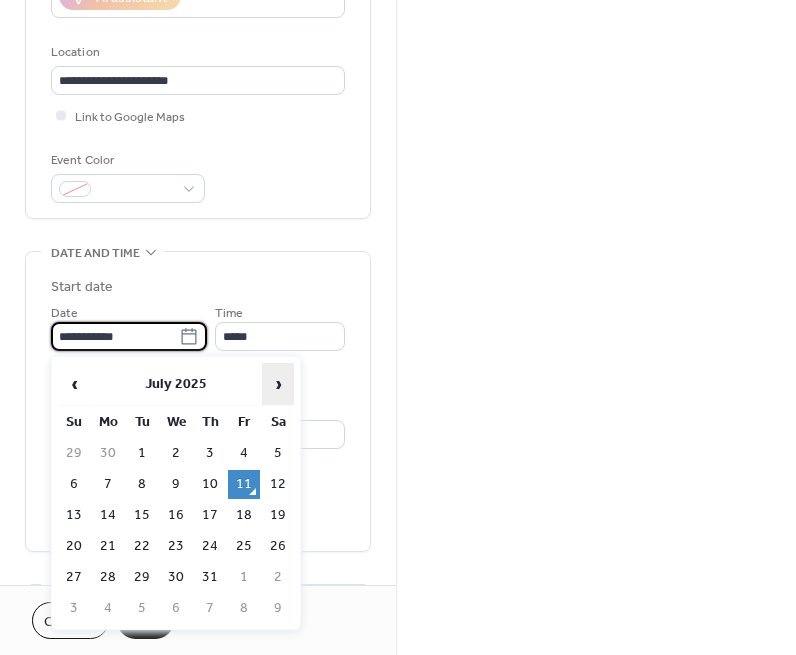 click on "›" at bounding box center [278, 384] 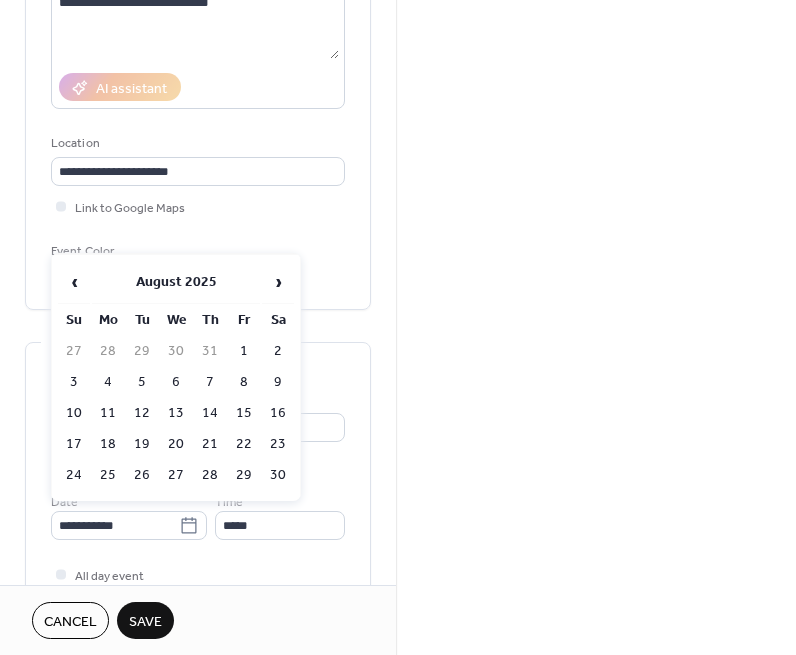 scroll, scrollTop: 326, scrollLeft: 0, axis: vertical 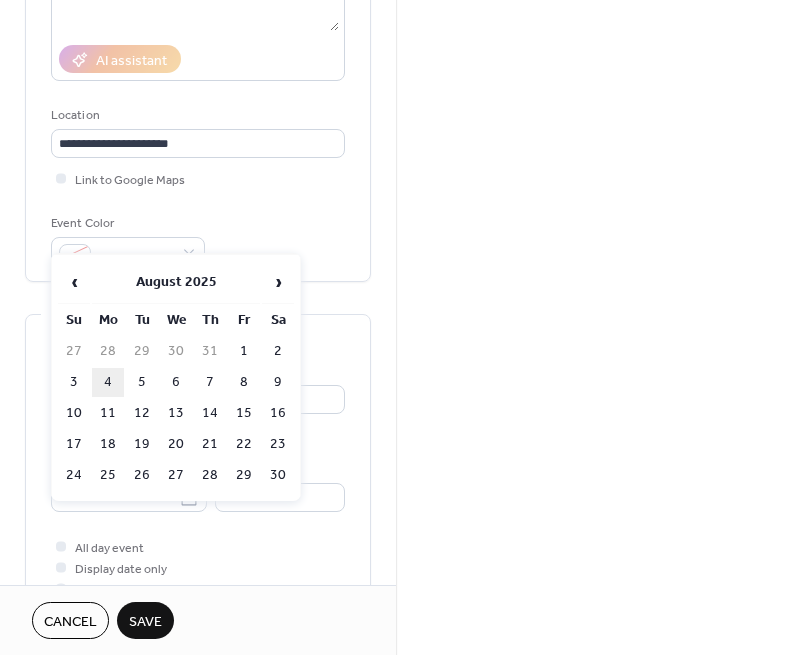 click on "4" at bounding box center (108, 382) 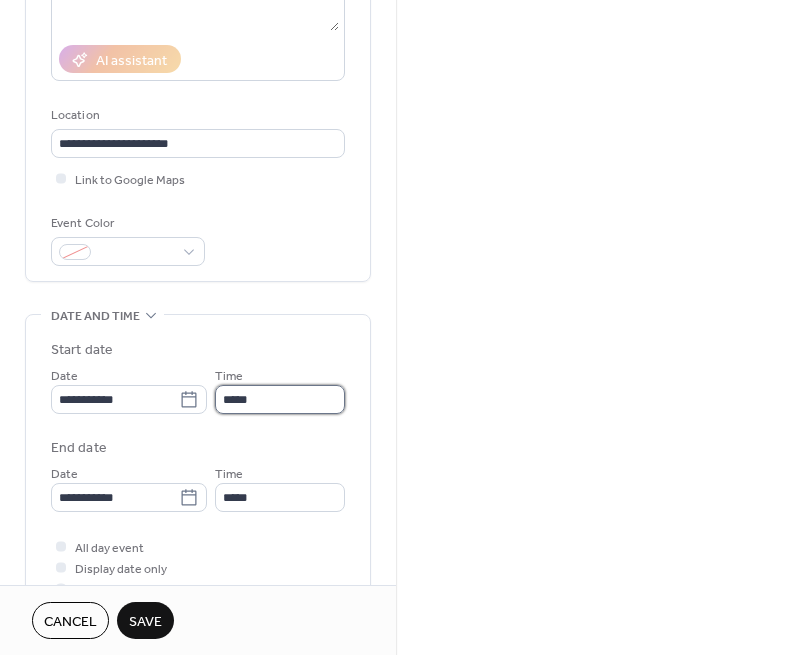 click on "*****" at bounding box center [280, 399] 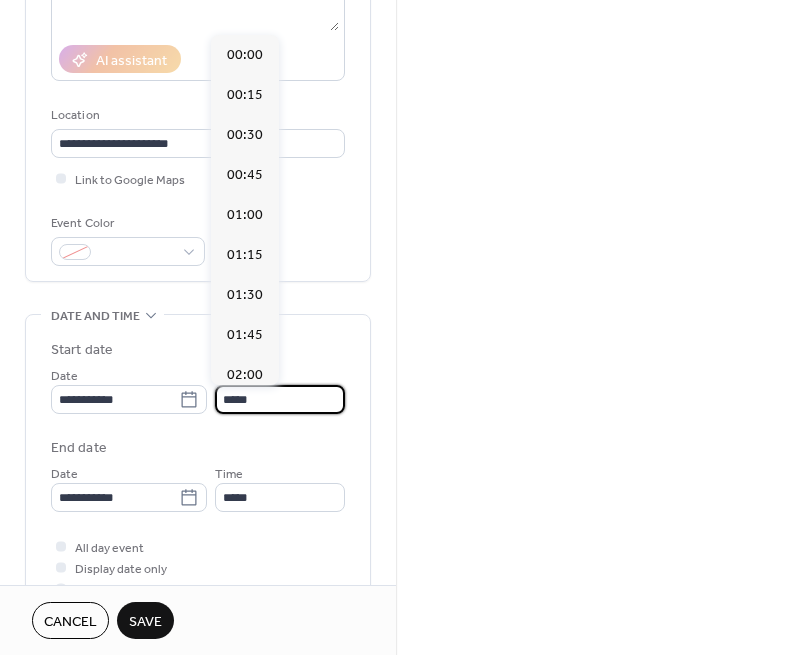 scroll, scrollTop: 1944, scrollLeft: 0, axis: vertical 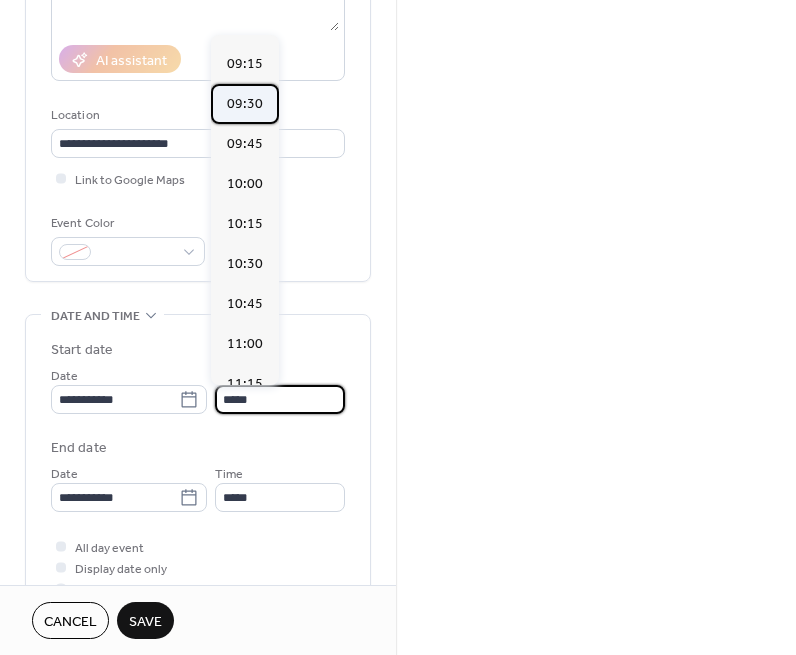 click on "09:30" at bounding box center [245, 104] 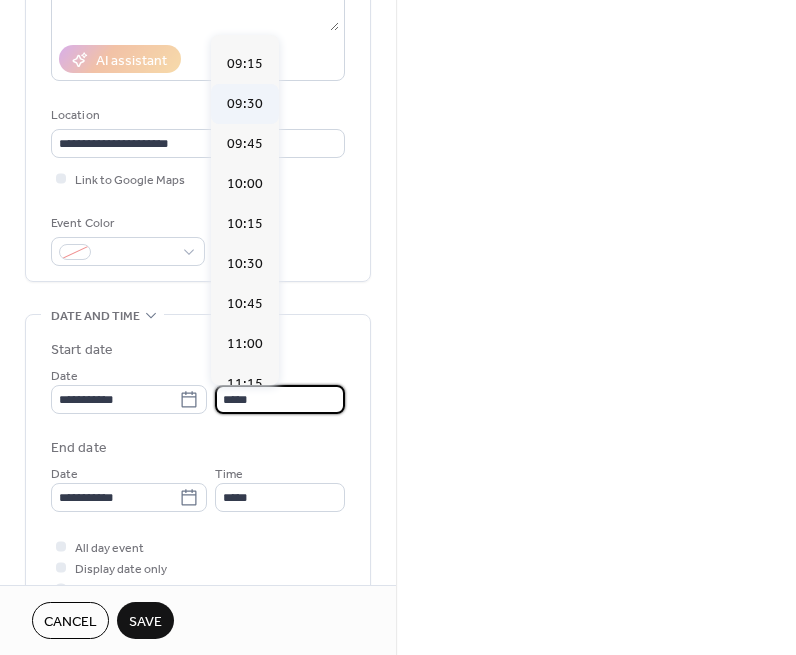 type on "*****" 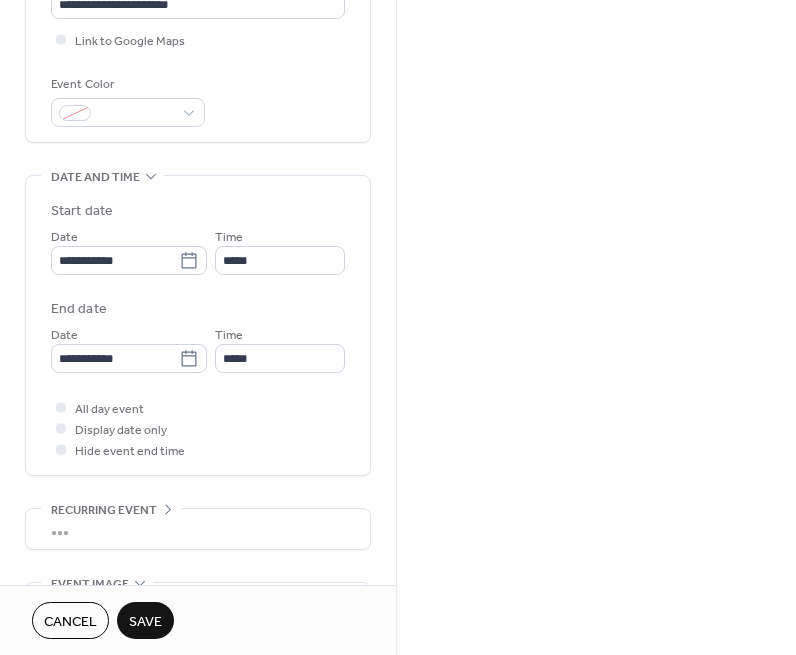scroll, scrollTop: 467, scrollLeft: 0, axis: vertical 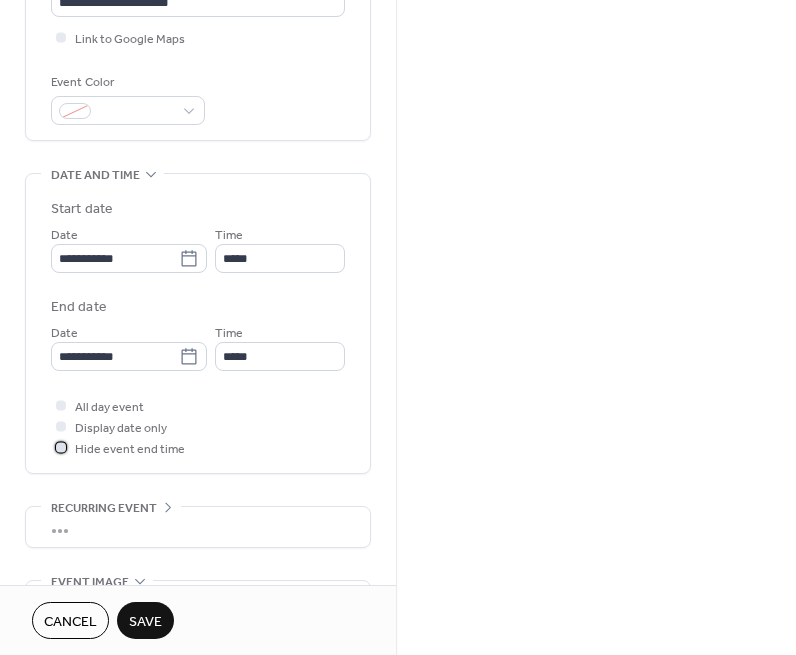 click on "Hide event end time" at bounding box center (130, 449) 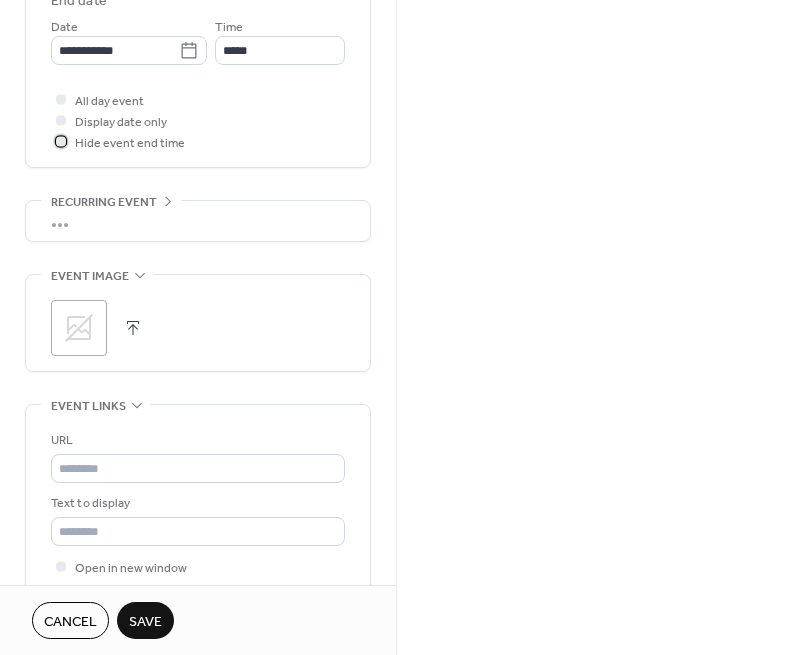 scroll, scrollTop: 788, scrollLeft: 0, axis: vertical 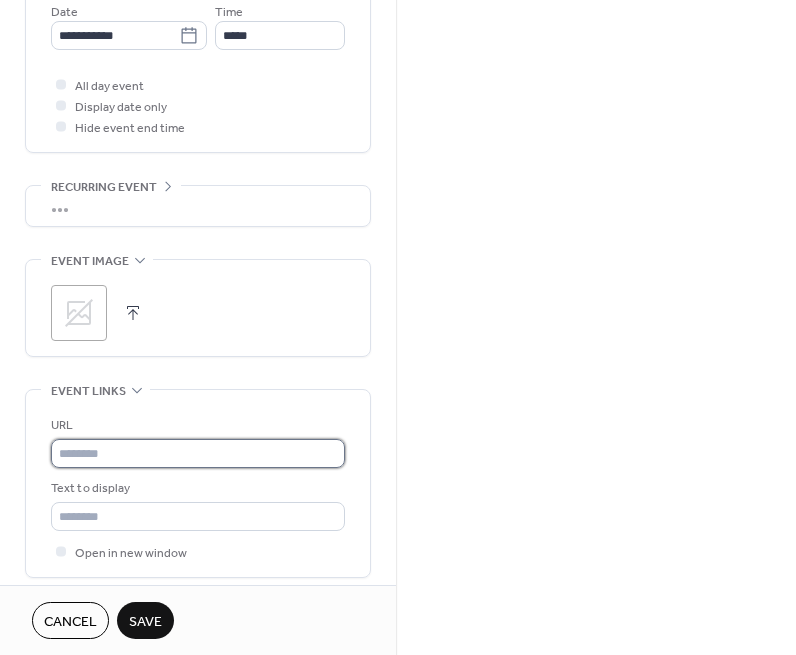 click at bounding box center [198, 453] 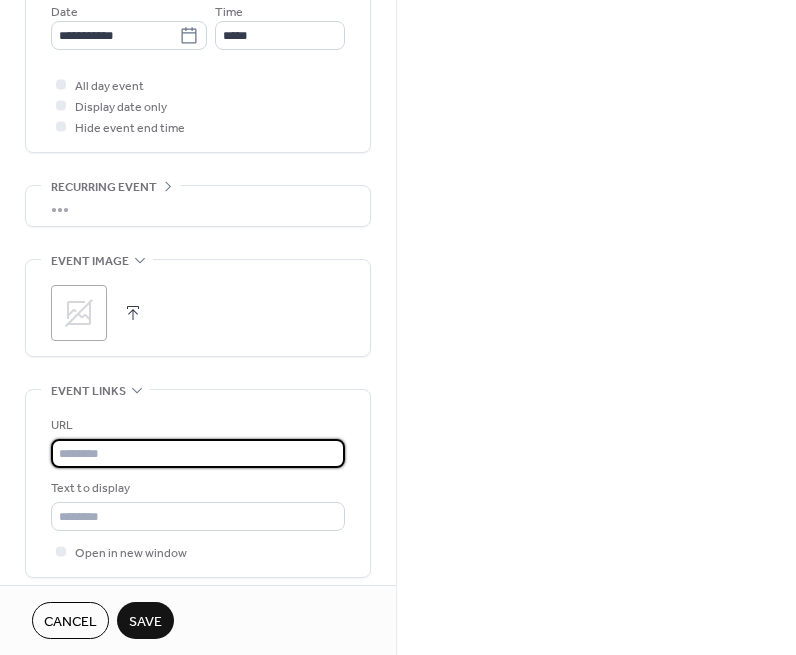 paste on "**********" 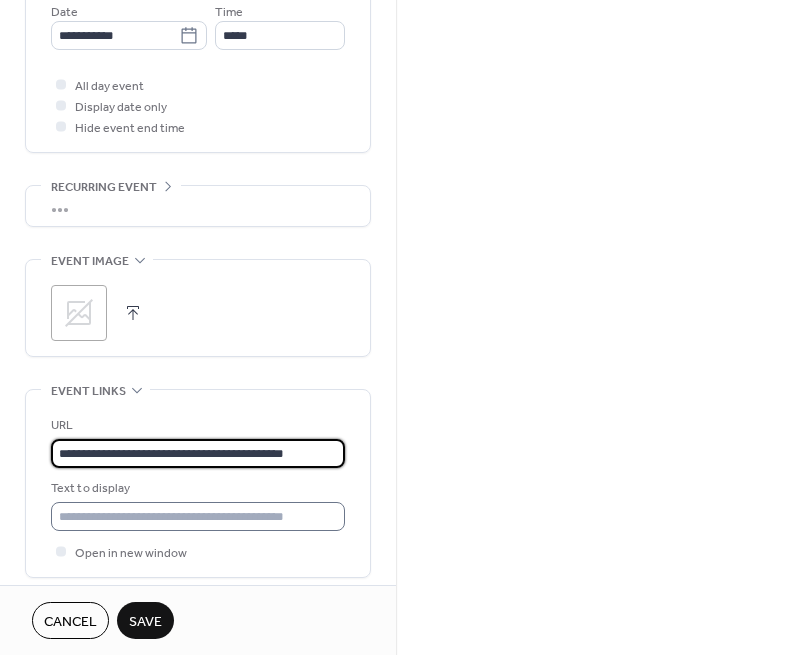 type on "**********" 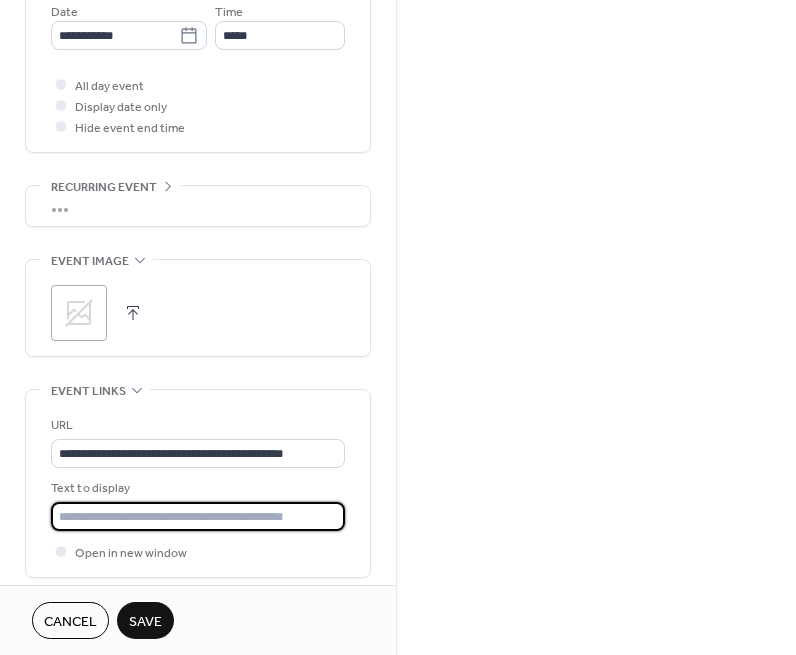 click at bounding box center [198, 516] 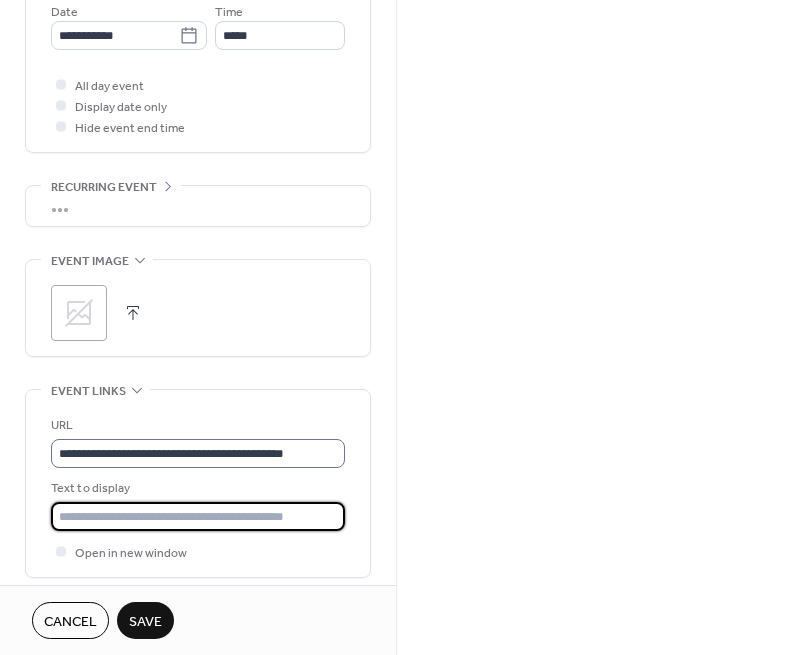 type on "******" 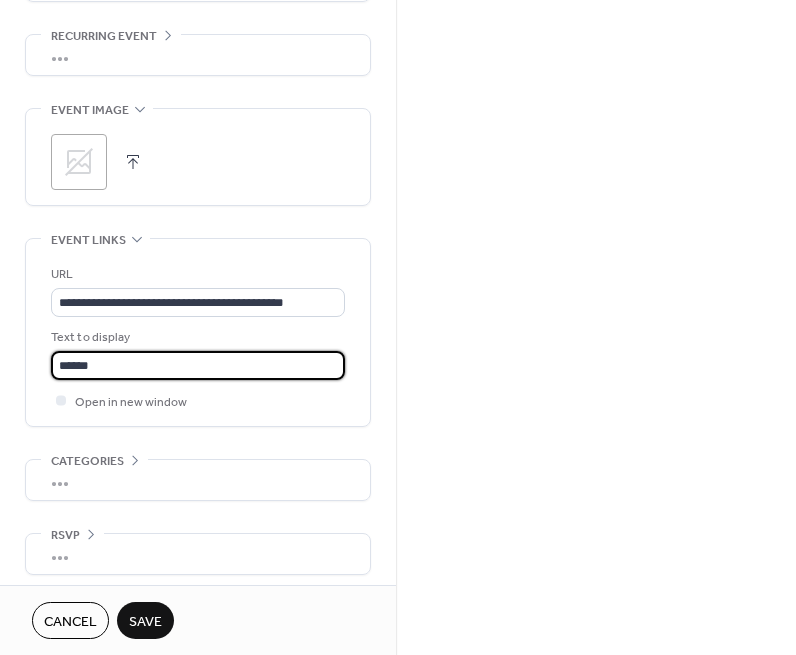 scroll, scrollTop: 949, scrollLeft: 0, axis: vertical 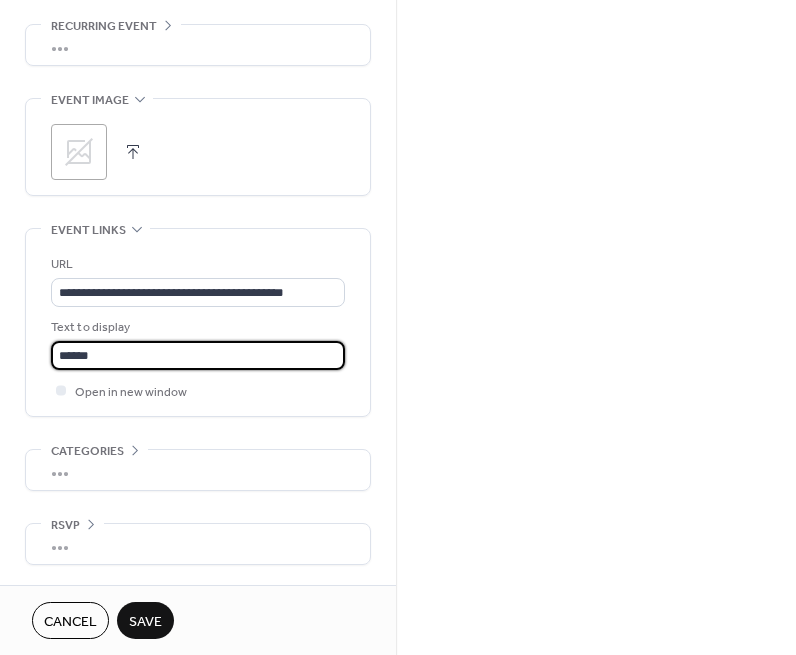 click on "Save" at bounding box center [145, 622] 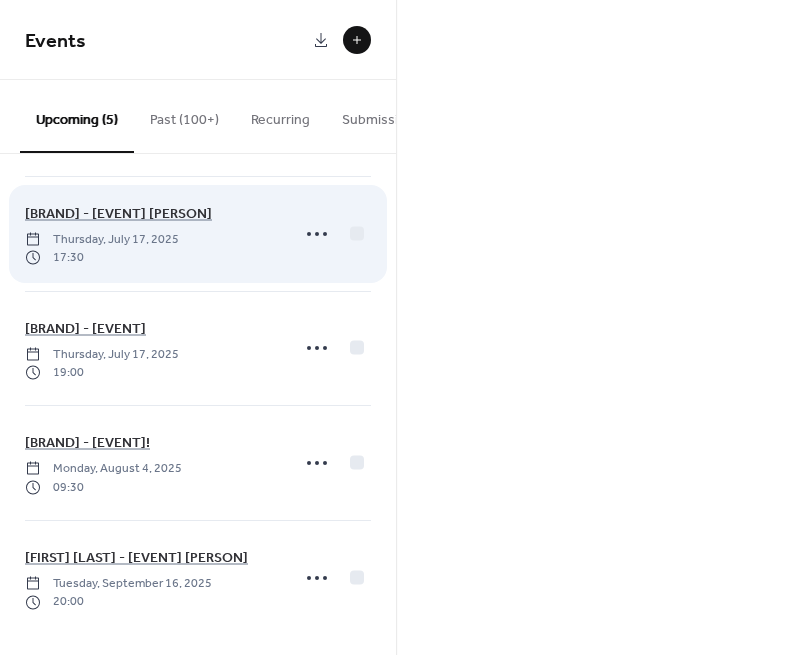 scroll, scrollTop: 138, scrollLeft: 0, axis: vertical 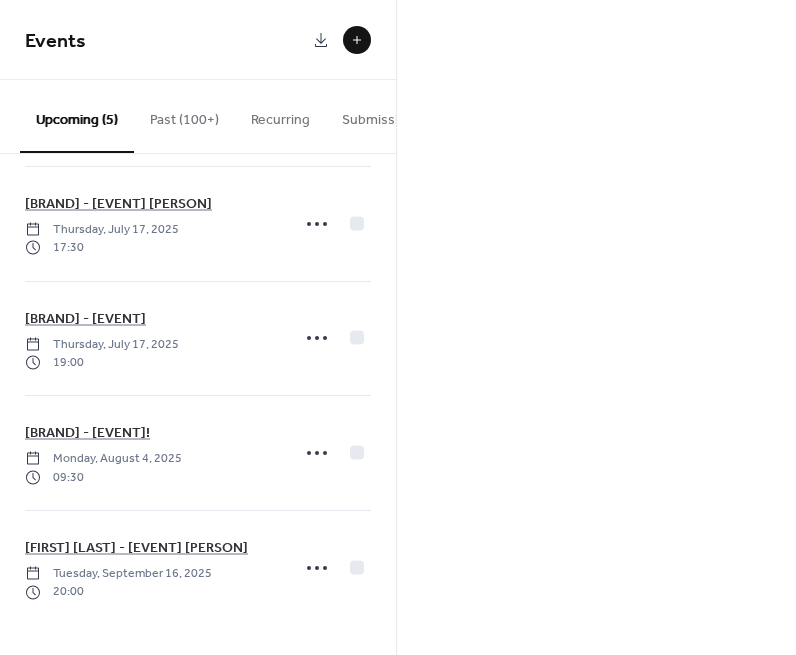click at bounding box center [357, 40] 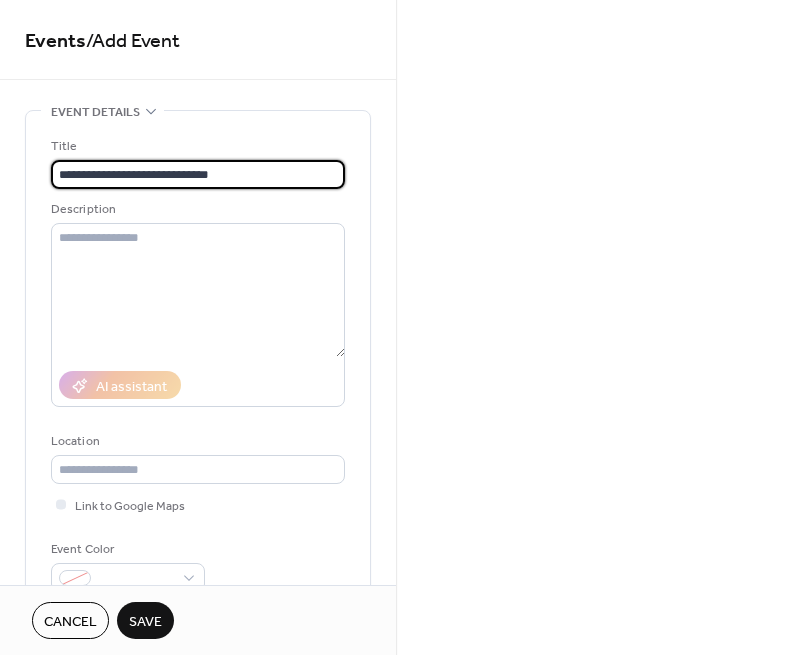 type on "**********" 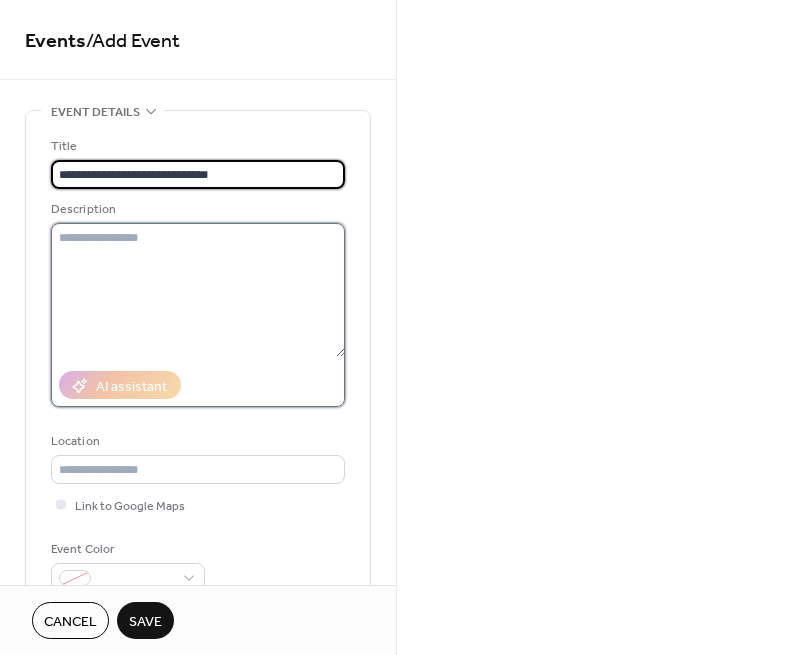click at bounding box center (198, 290) 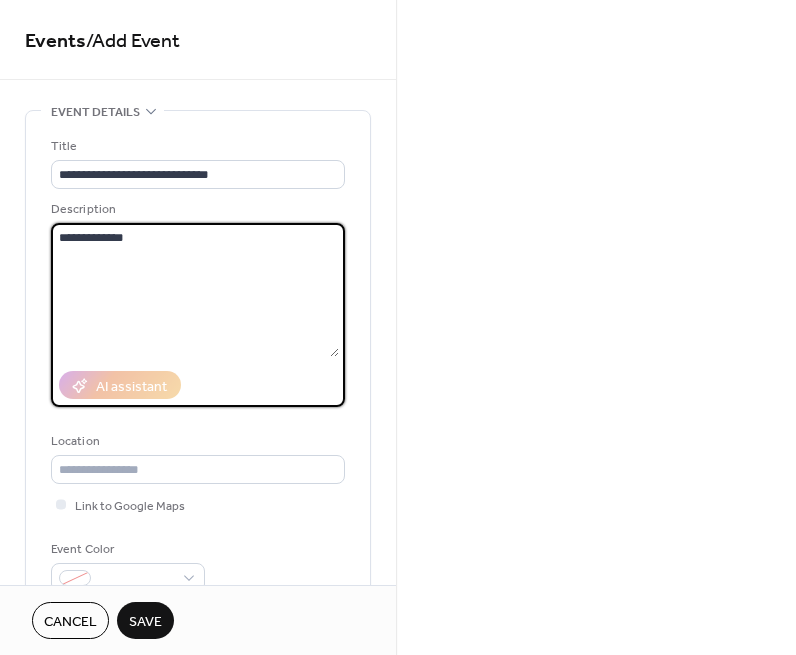 paste on "**********" 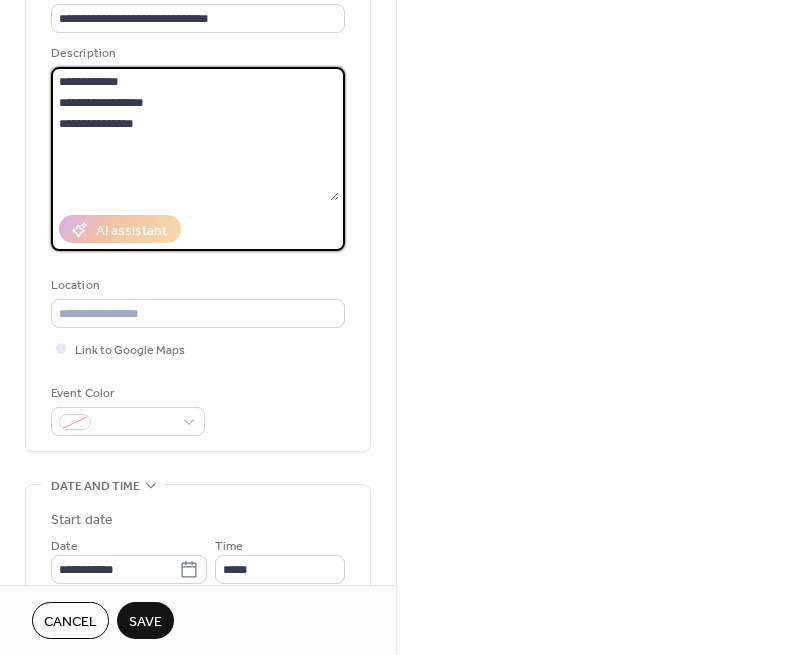 scroll, scrollTop: 181, scrollLeft: 0, axis: vertical 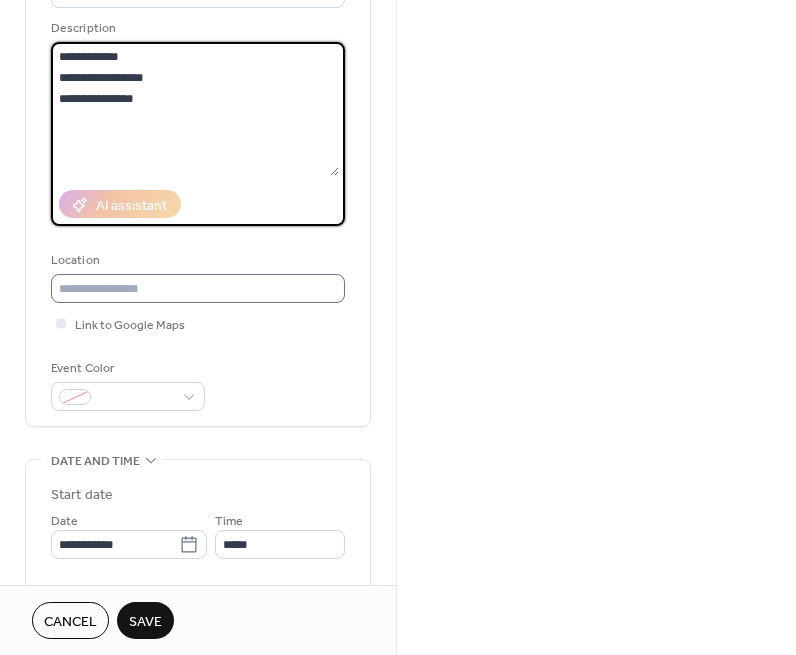type on "**********" 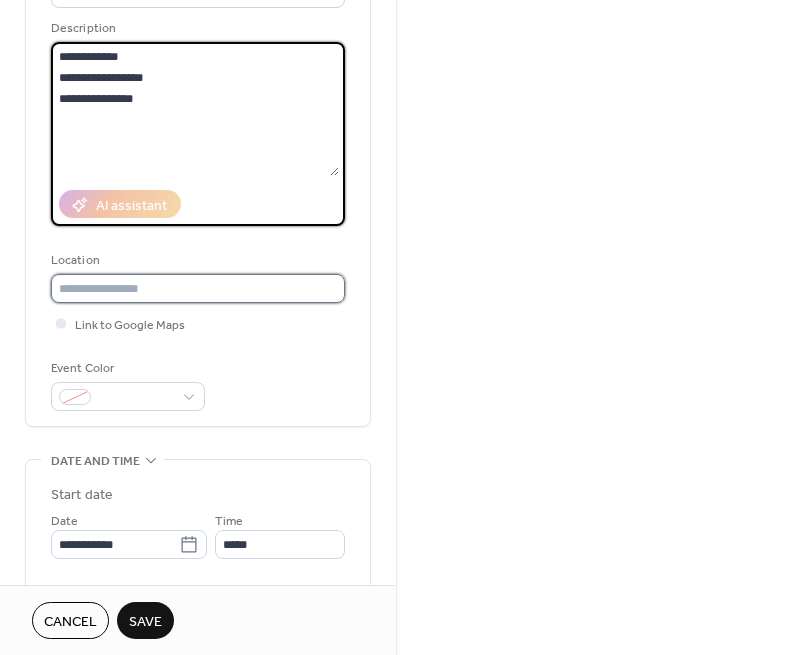 click at bounding box center [198, 288] 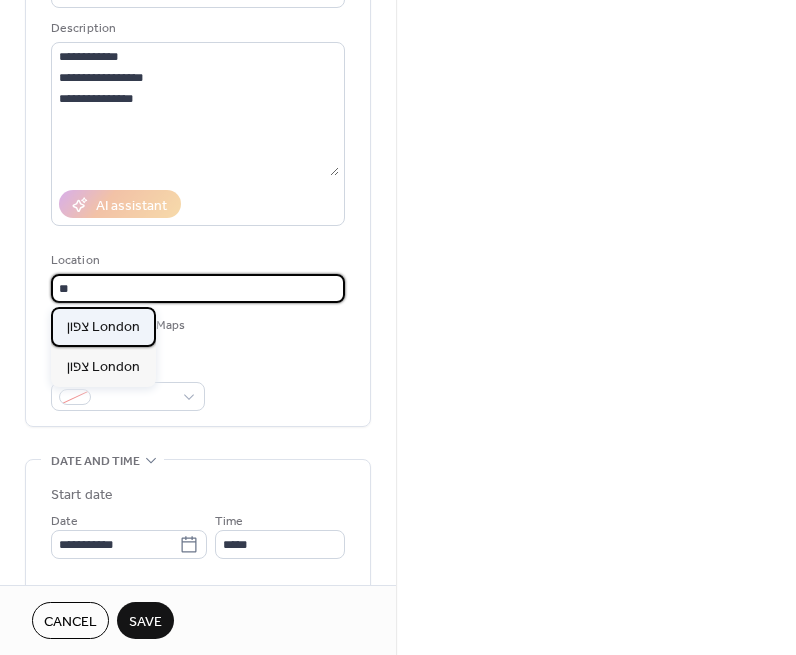 click on "צפון לודון" at bounding box center [103, 327] 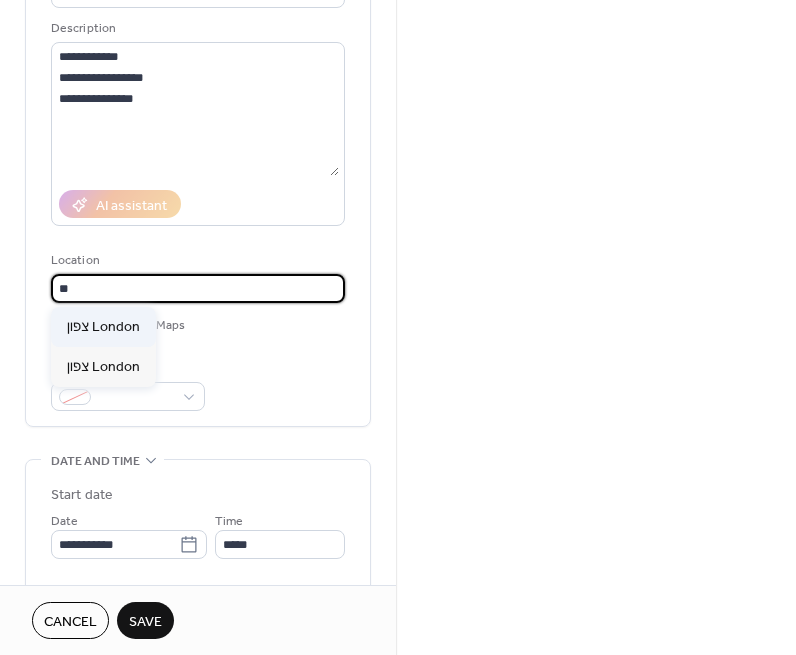 type on "**********" 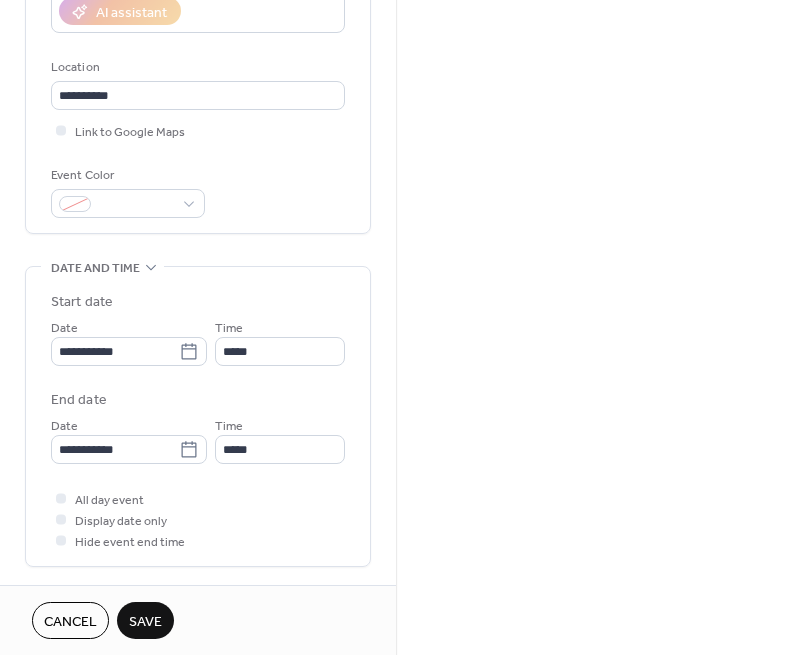 scroll, scrollTop: 387, scrollLeft: 0, axis: vertical 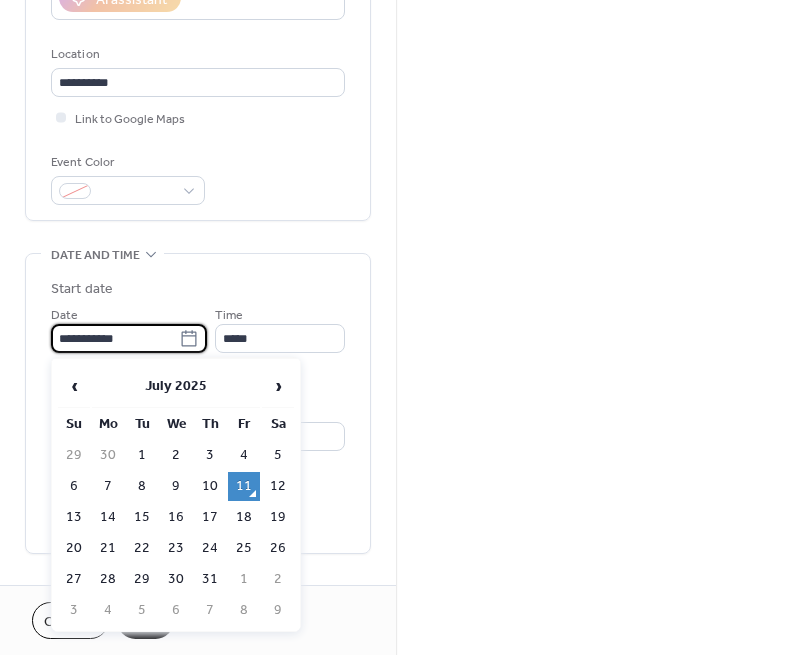 click on "**********" at bounding box center (115, 338) 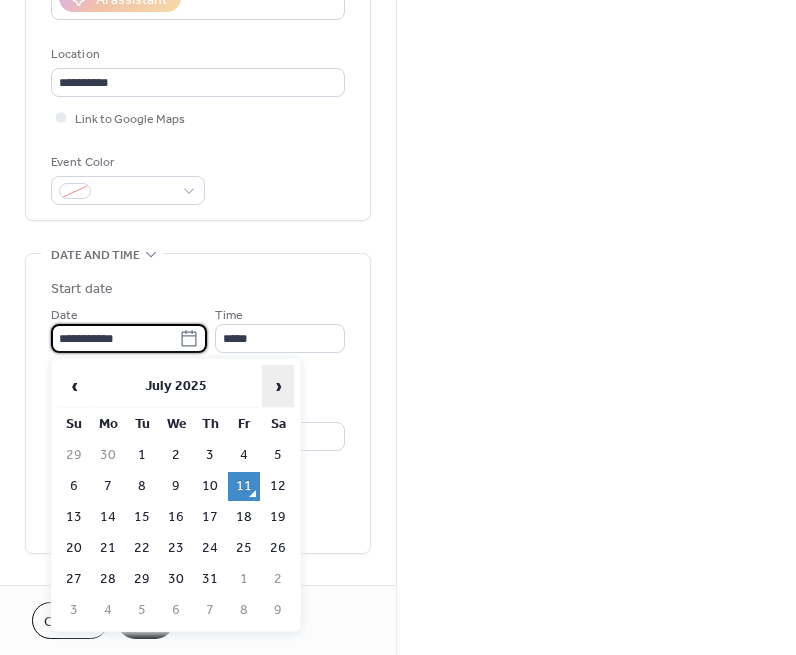 click on "›" at bounding box center (278, 386) 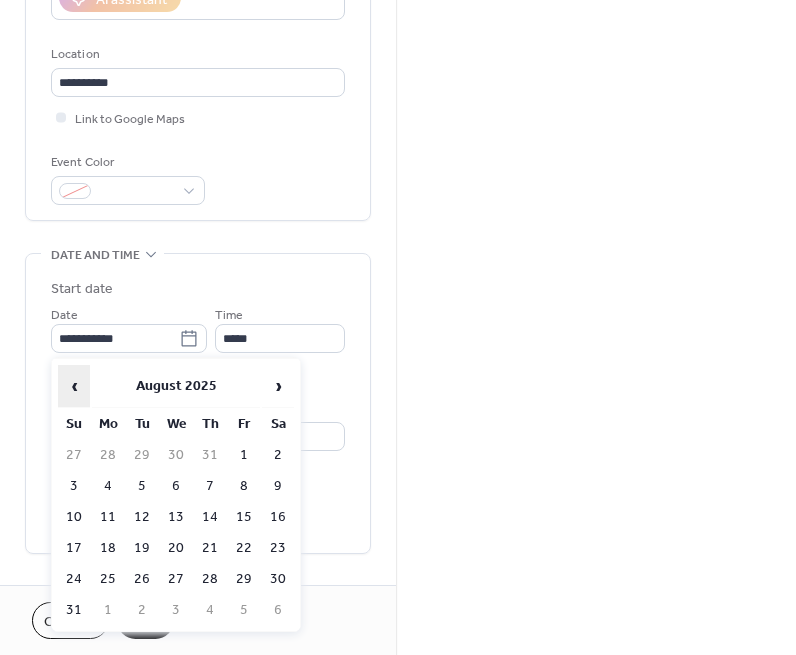click on "‹" at bounding box center [74, 386] 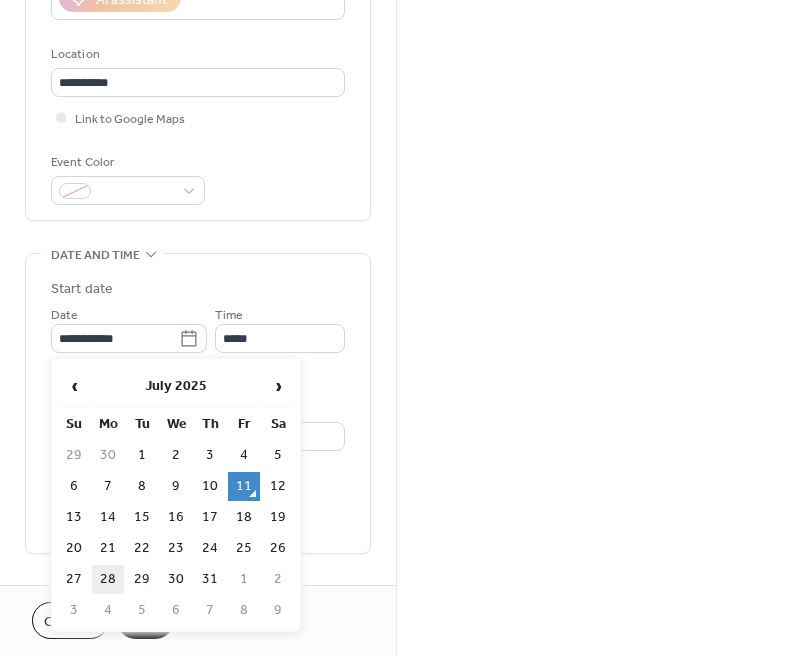 click on "28" at bounding box center (108, 579) 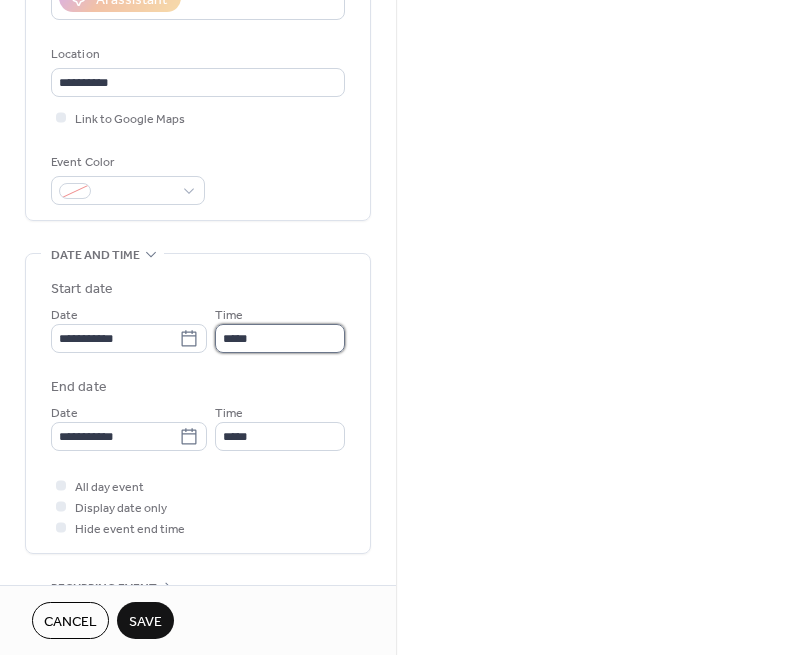 click on "*****" at bounding box center [280, 338] 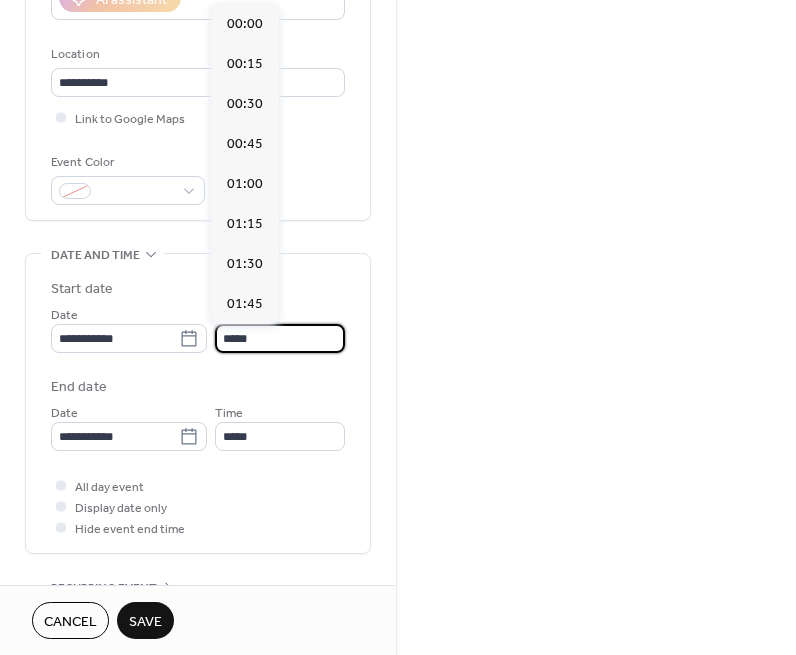 scroll, scrollTop: 1944, scrollLeft: 0, axis: vertical 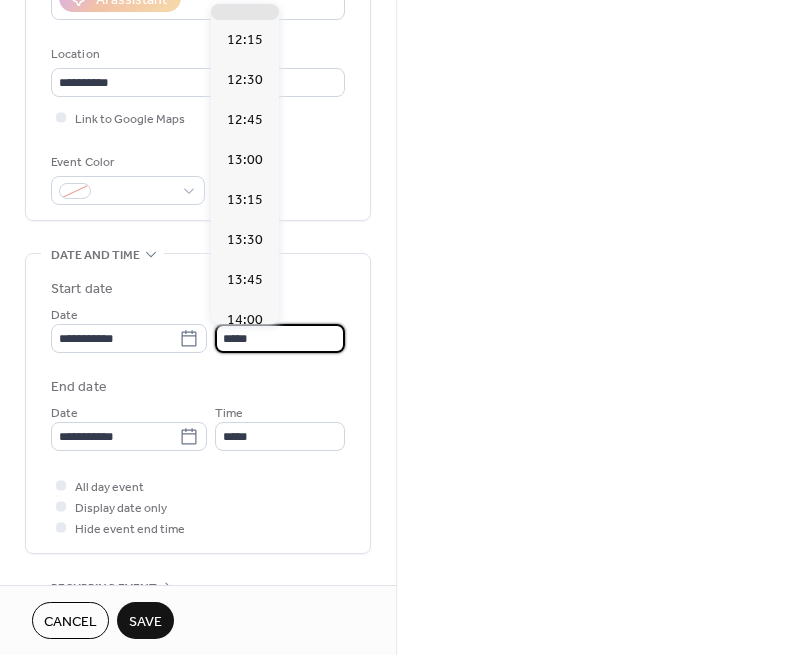 click on "*****" at bounding box center [280, 338] 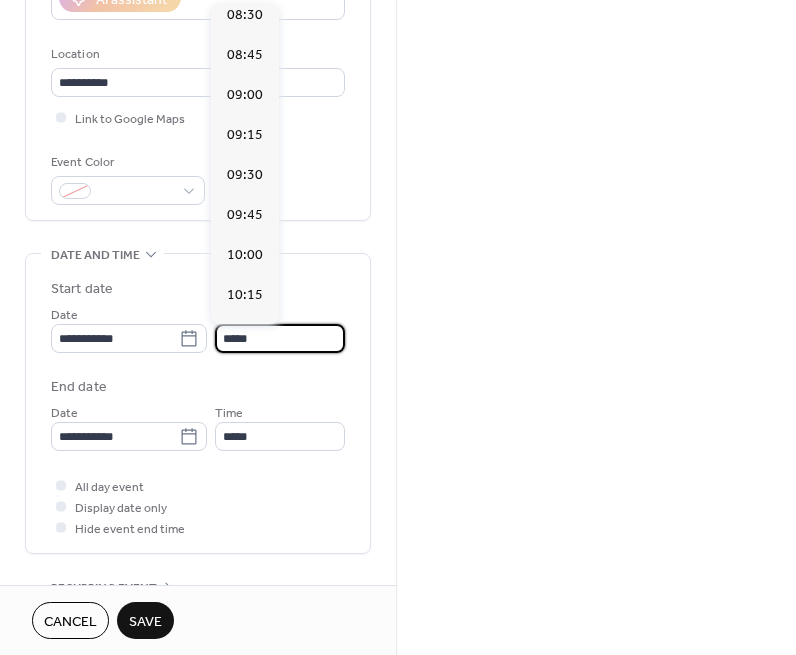 scroll, scrollTop: 1353, scrollLeft: 0, axis: vertical 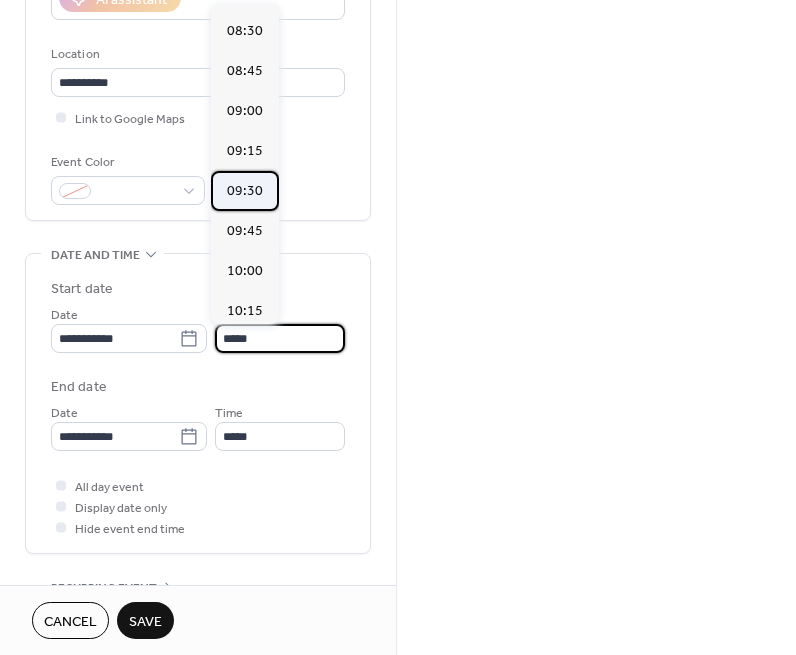 click on "09:30" at bounding box center [245, 191] 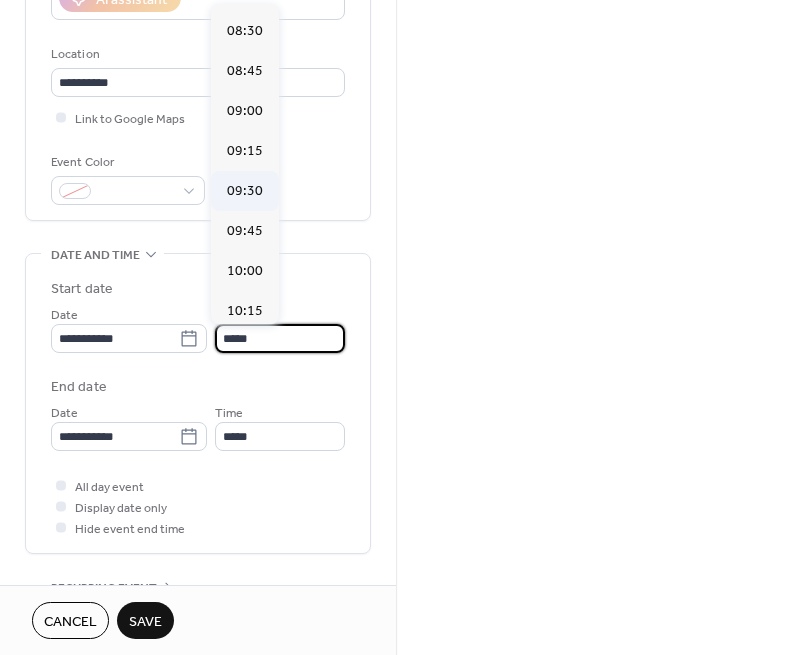 type on "*****" 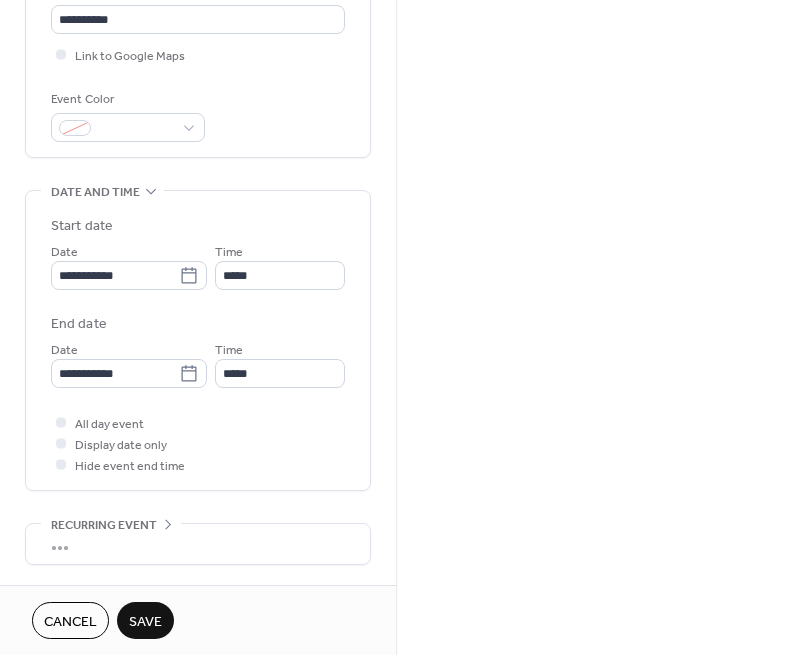 scroll, scrollTop: 483, scrollLeft: 0, axis: vertical 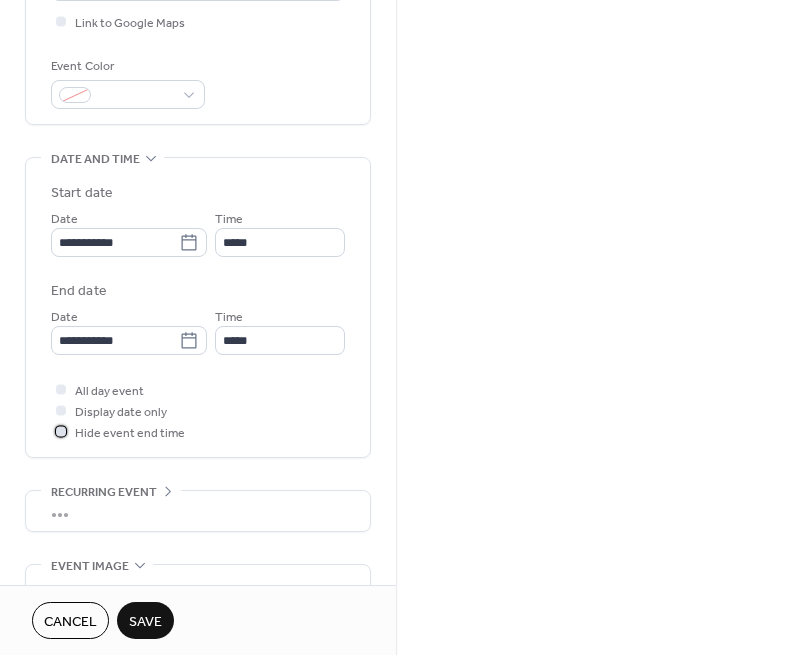 click on "Hide event end time" at bounding box center [130, 433] 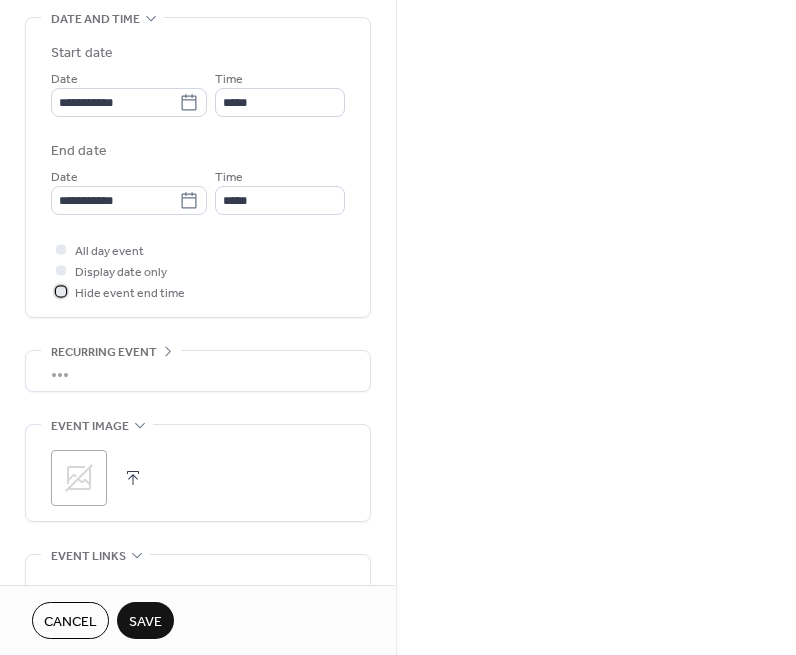 scroll, scrollTop: 748, scrollLeft: 0, axis: vertical 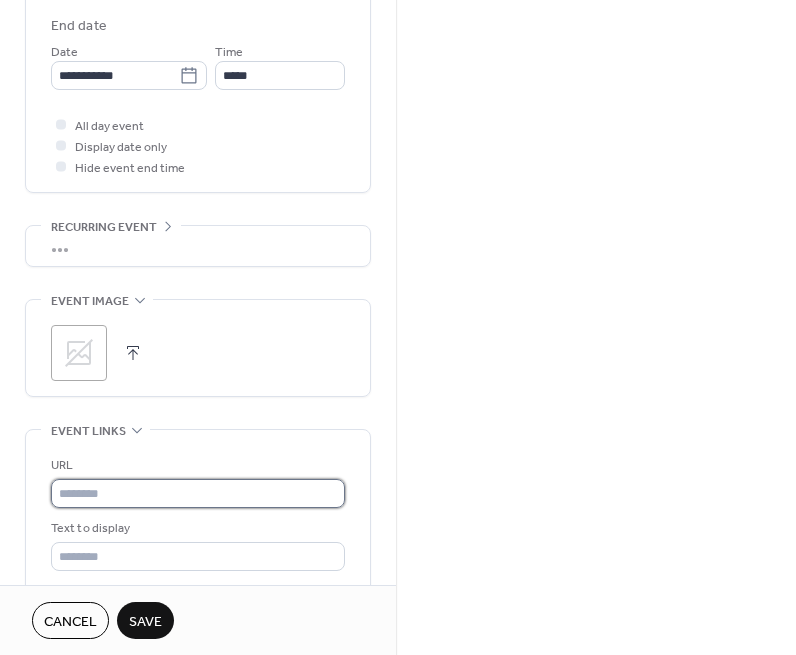 click at bounding box center (198, 493) 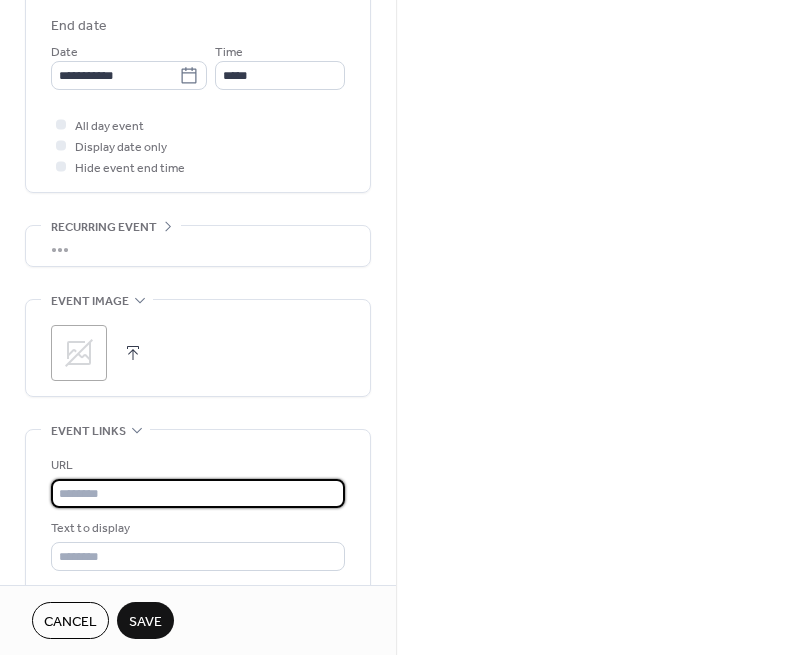 paste on "**********" 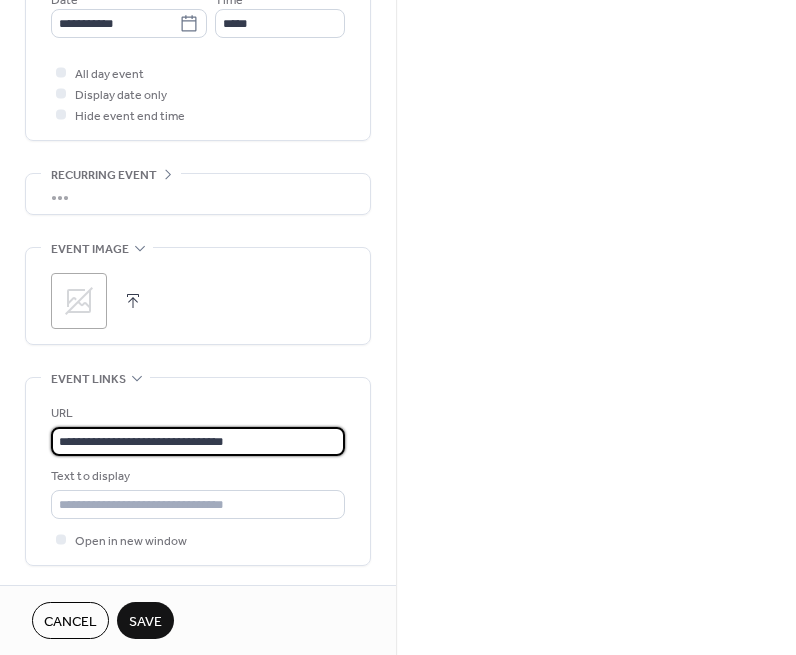 scroll, scrollTop: 842, scrollLeft: 0, axis: vertical 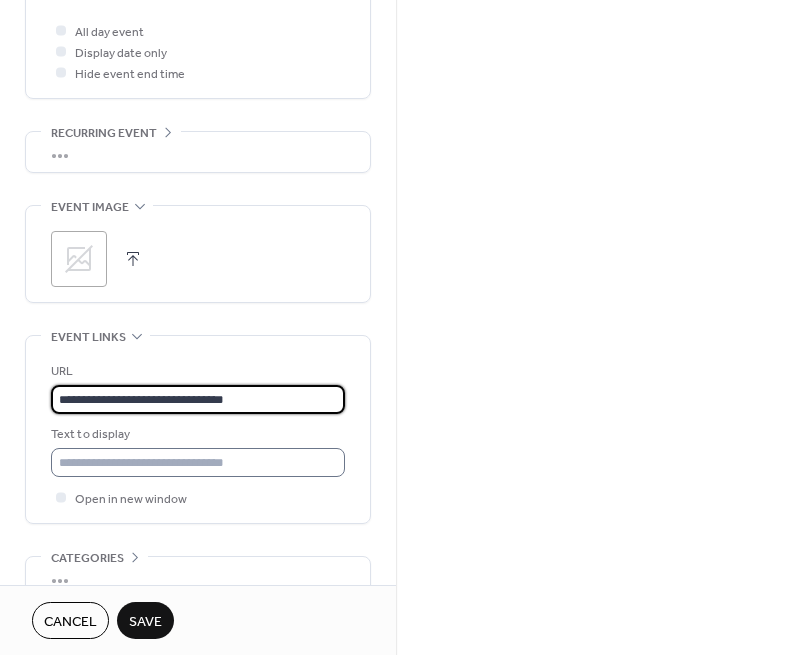 type on "**********" 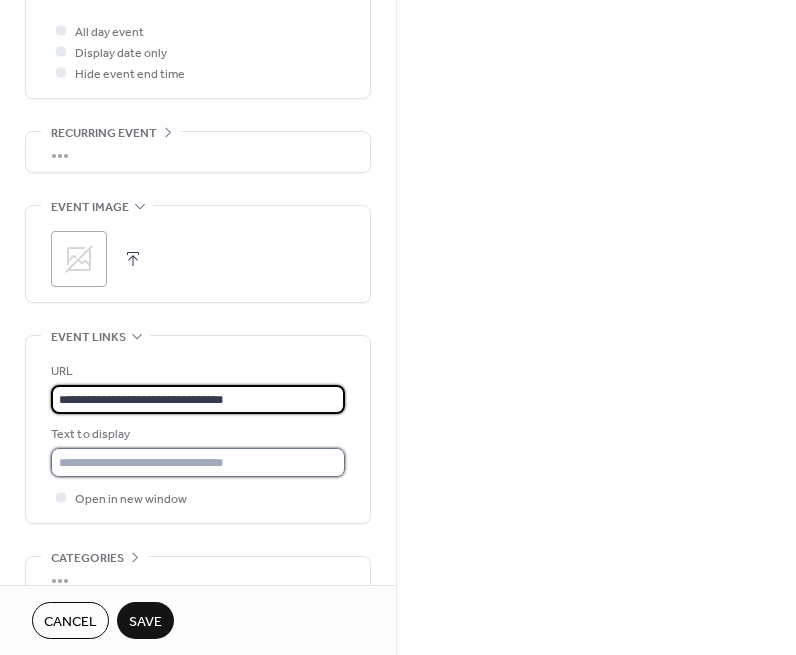 click at bounding box center (198, 462) 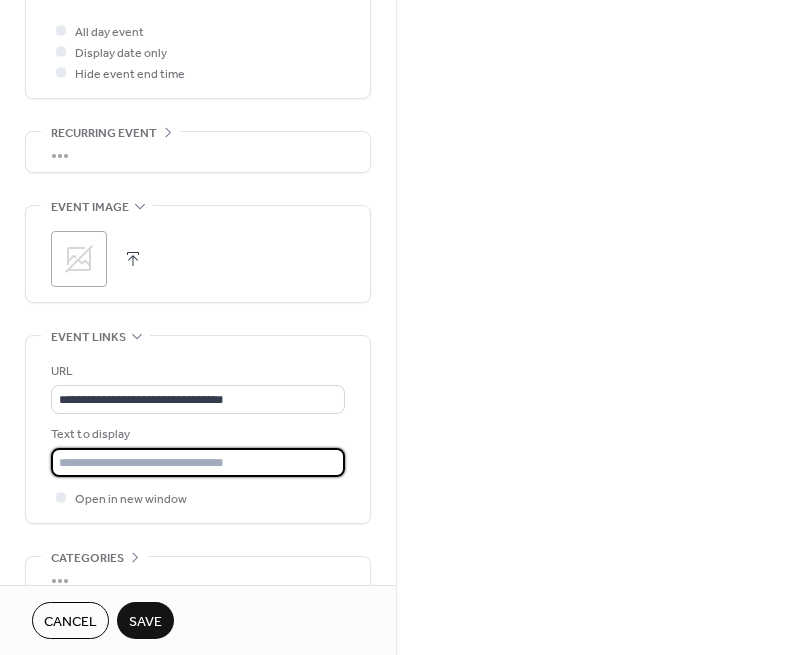 type on "******" 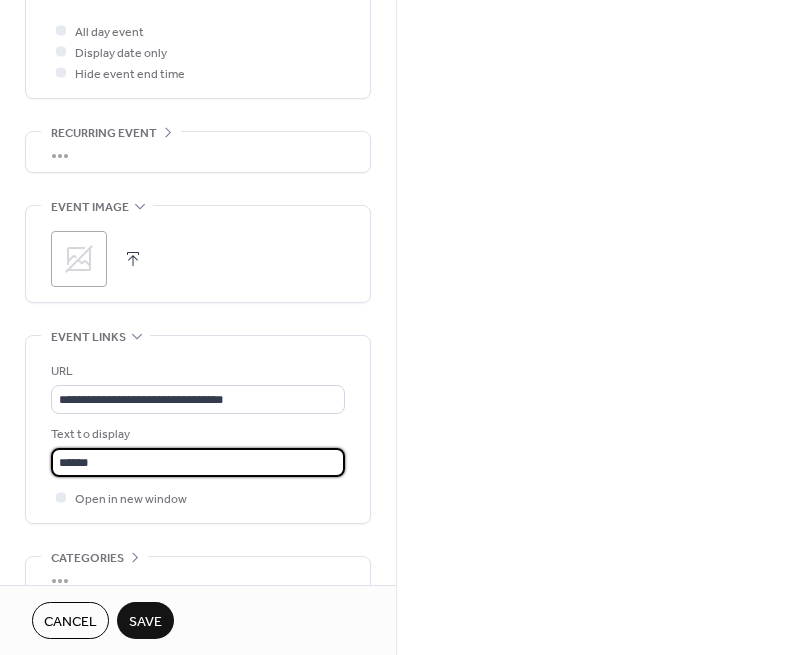 scroll, scrollTop: 1, scrollLeft: 0, axis: vertical 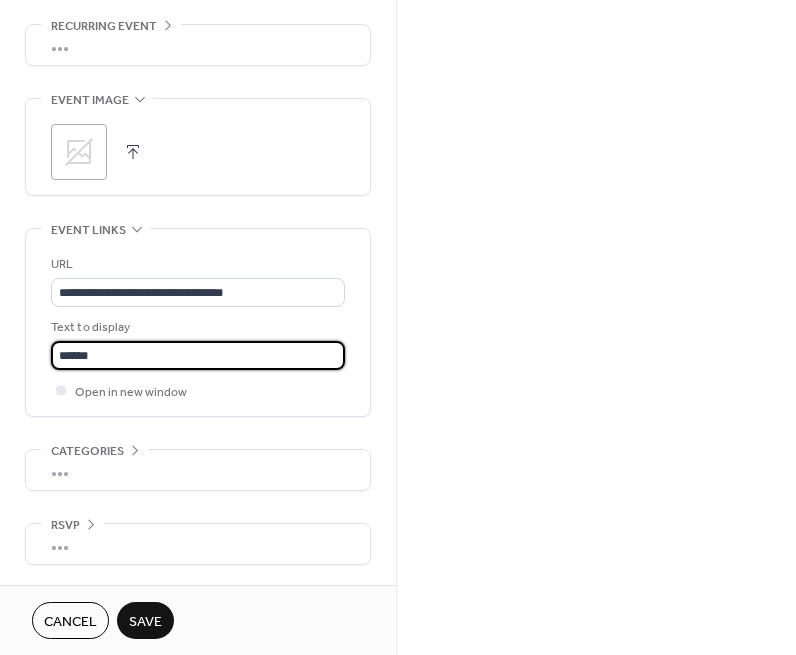 click on "Save" at bounding box center (145, 622) 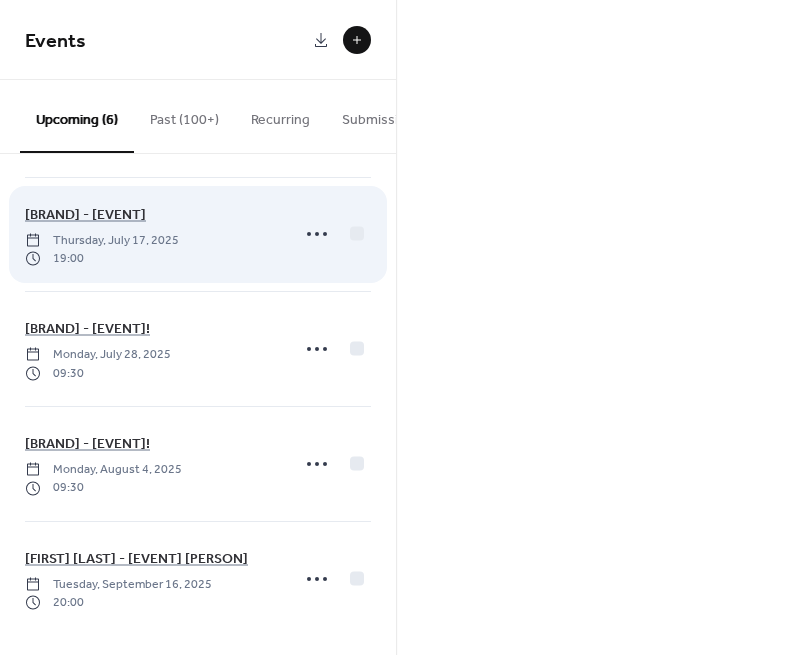 scroll, scrollTop: 252, scrollLeft: 0, axis: vertical 